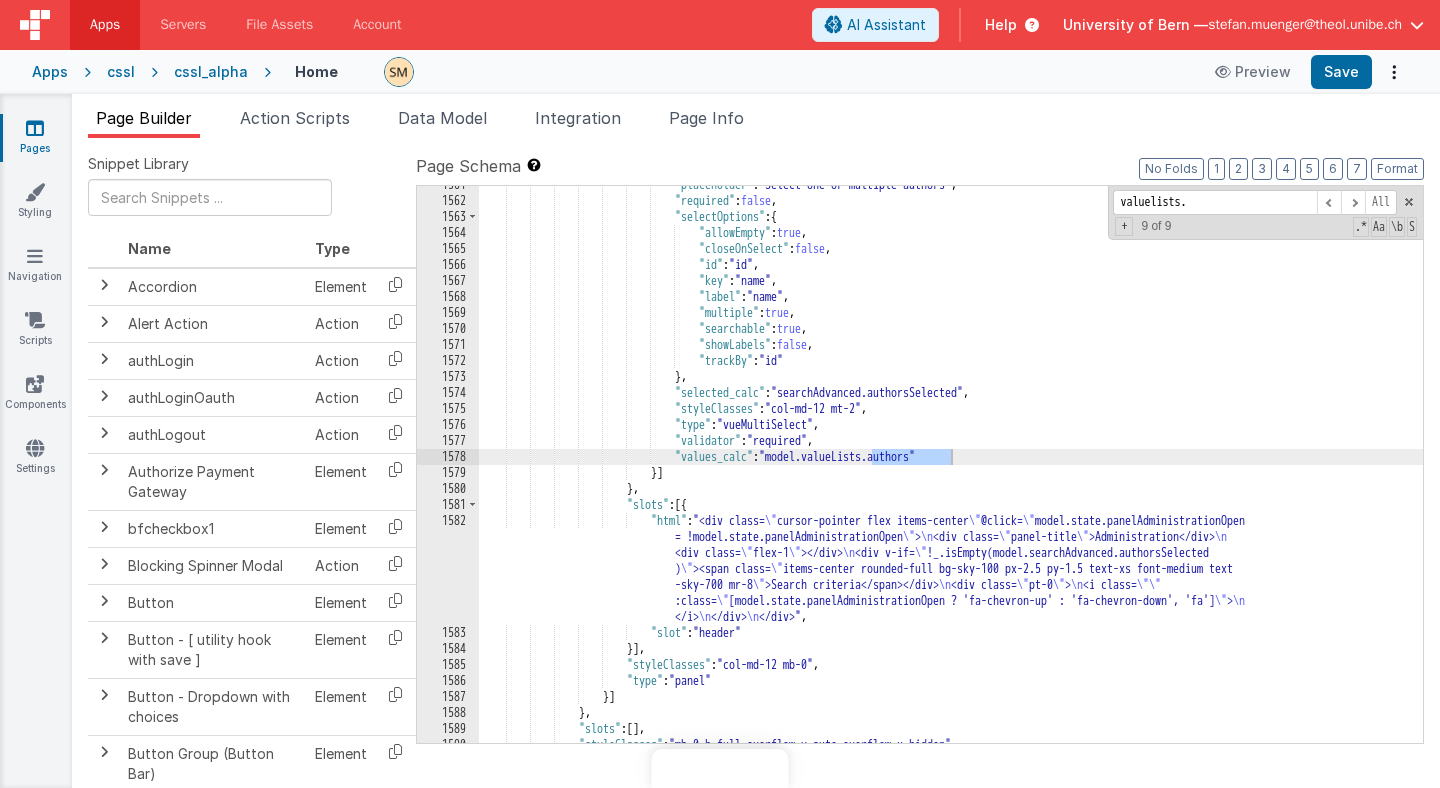 scroll, scrollTop: 0, scrollLeft: 0, axis: both 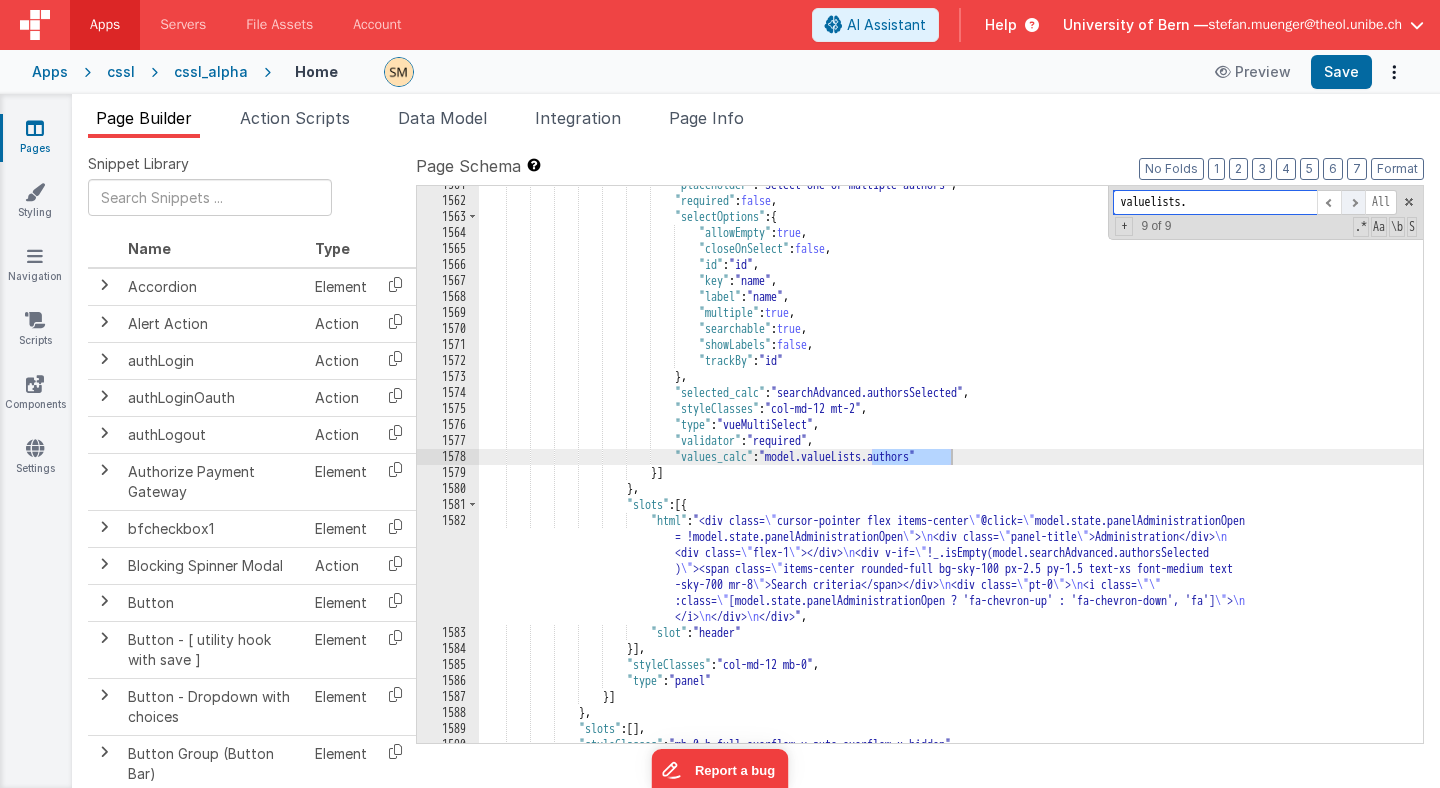 click at bounding box center (1353, 202) 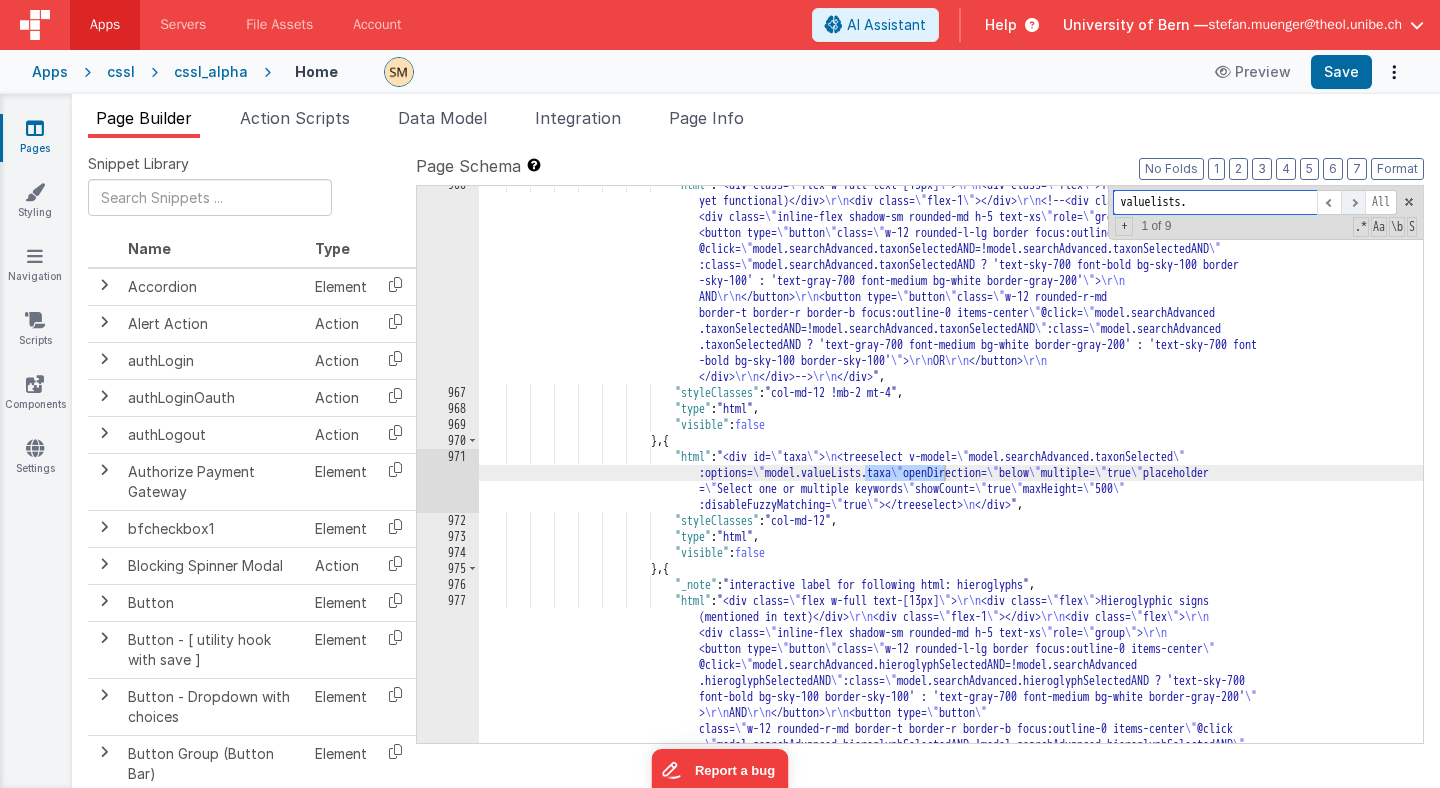 scroll, scrollTop: 15418, scrollLeft: 0, axis: vertical 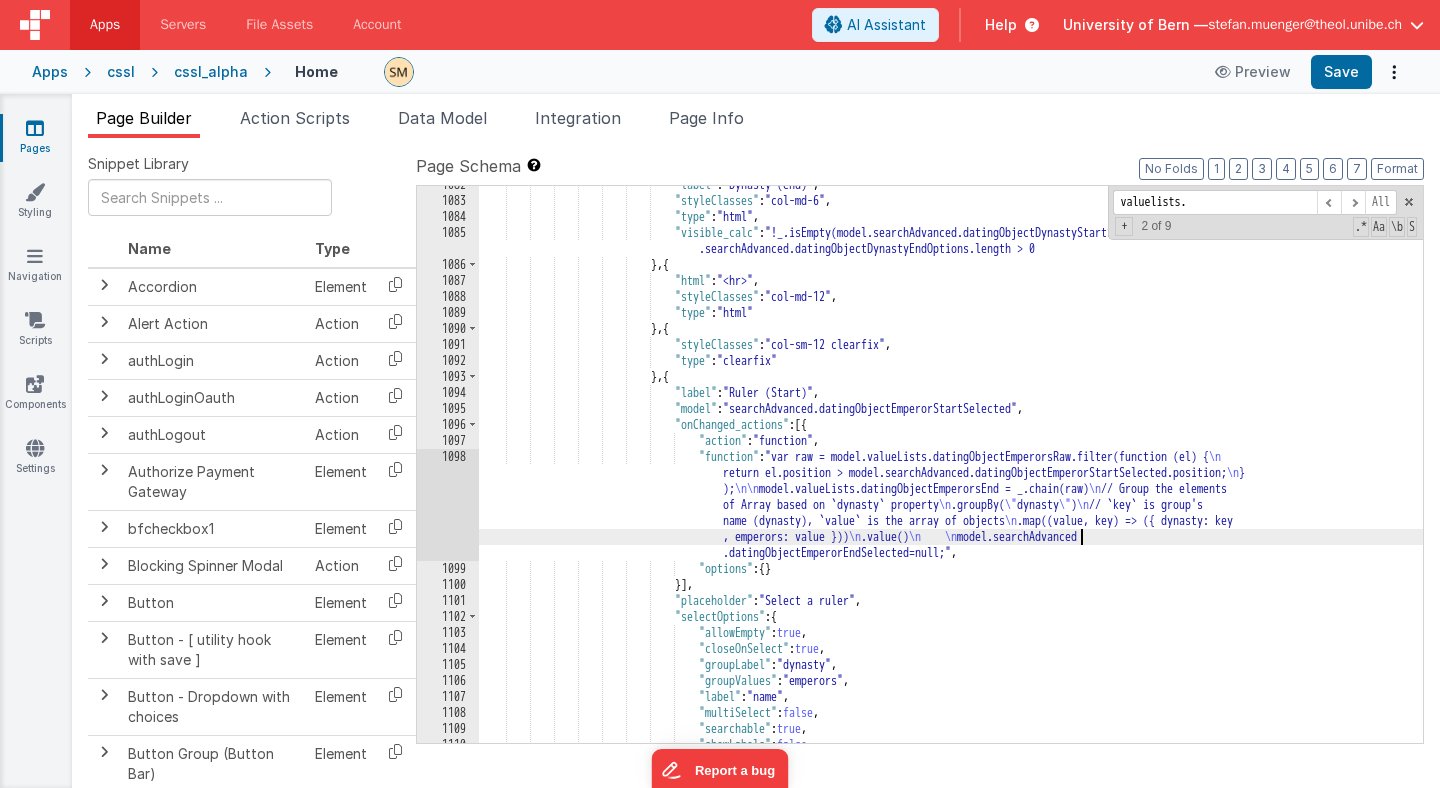 click on "{                                         "label" :  "Ruler (Start)" ,                               :" at bounding box center [951, 471] 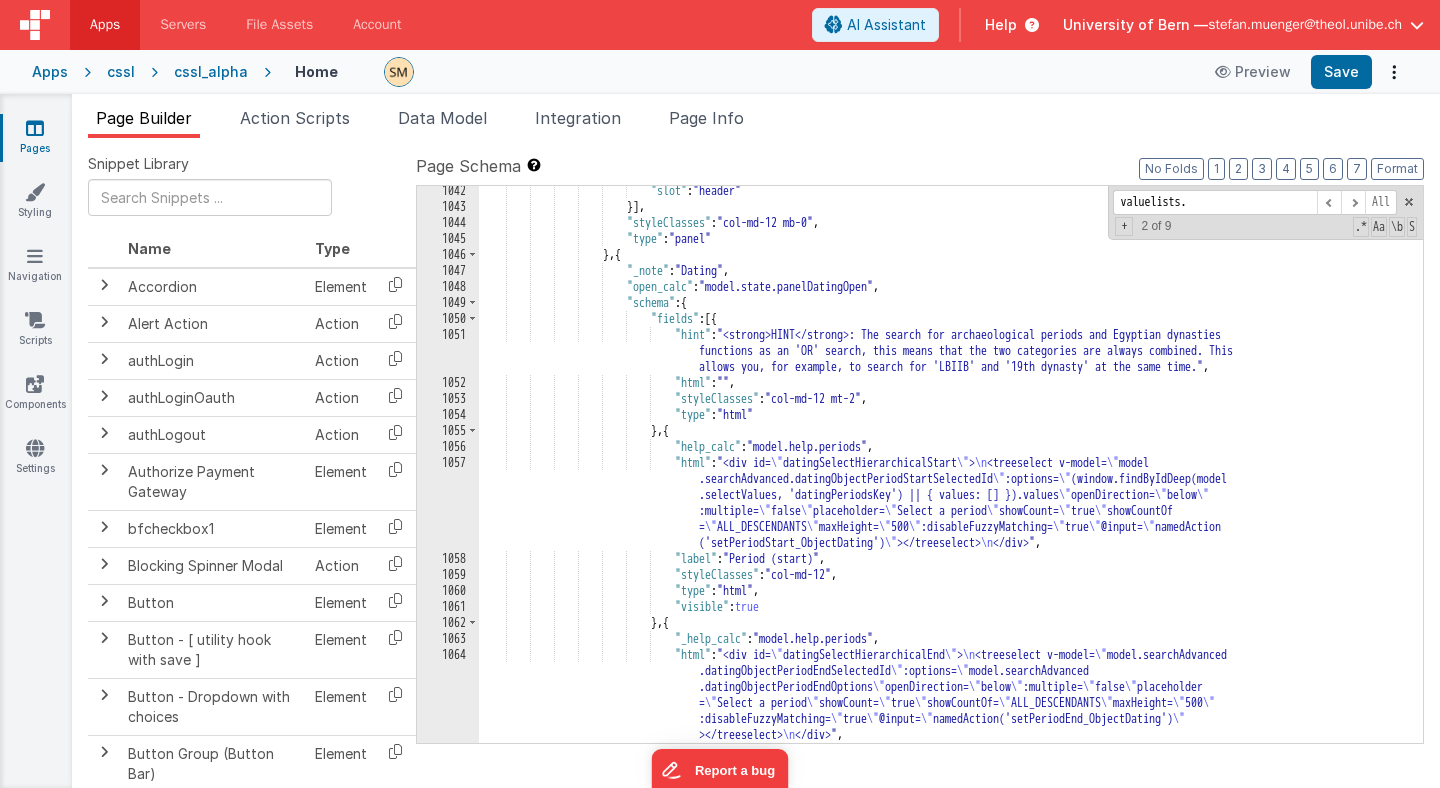 scroll, scrollTop: 17562, scrollLeft: 0, axis: vertical 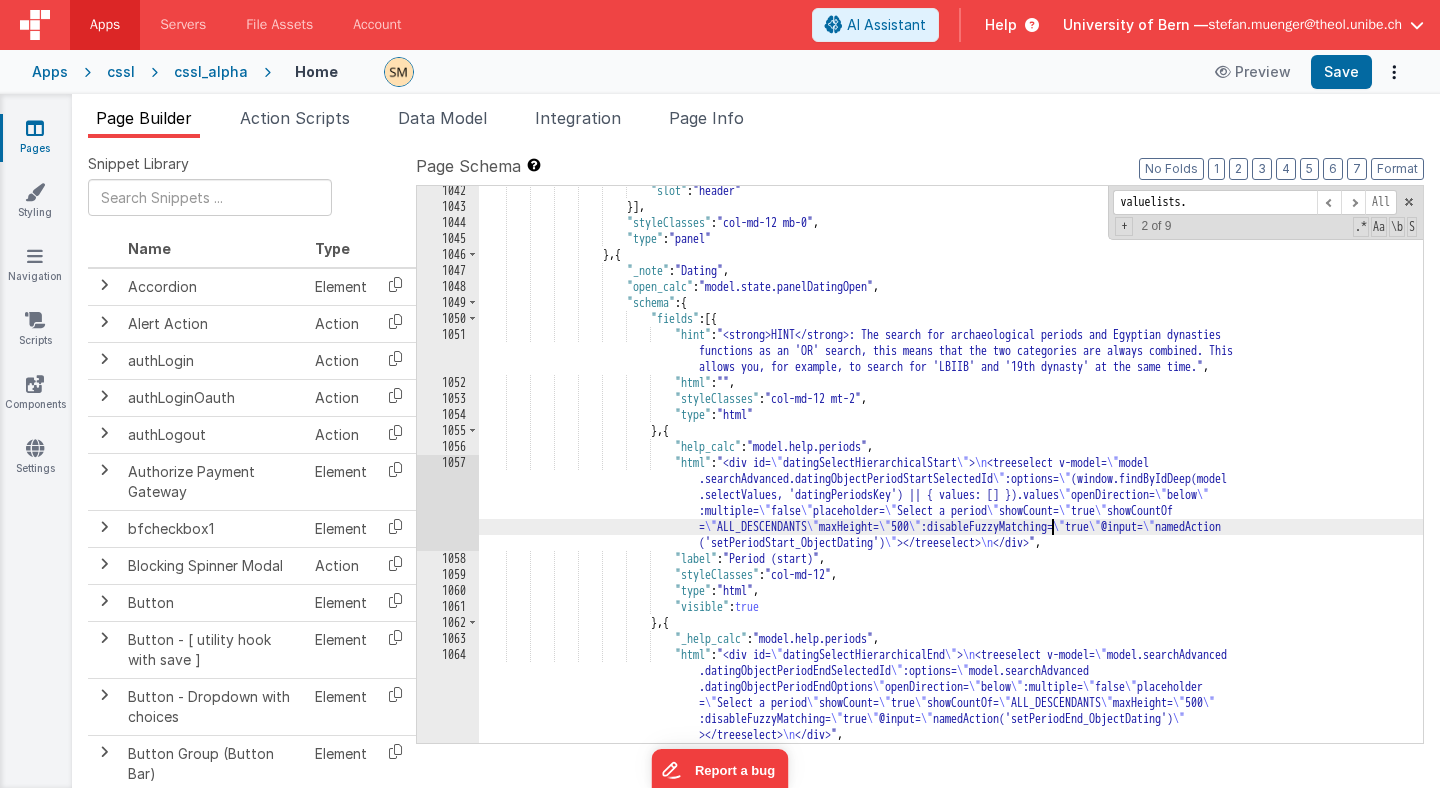 click on ""hint </strong>: The search for archaeological periods and Egyptian dynasties                                      functions as an 'OR' search, this means that the two categories are always combined. This                                      allows you, for example, to search for 'LBIIB' and '19th dynasty' at the same time." , "html" : "" , :" at bounding box center (951, 477) 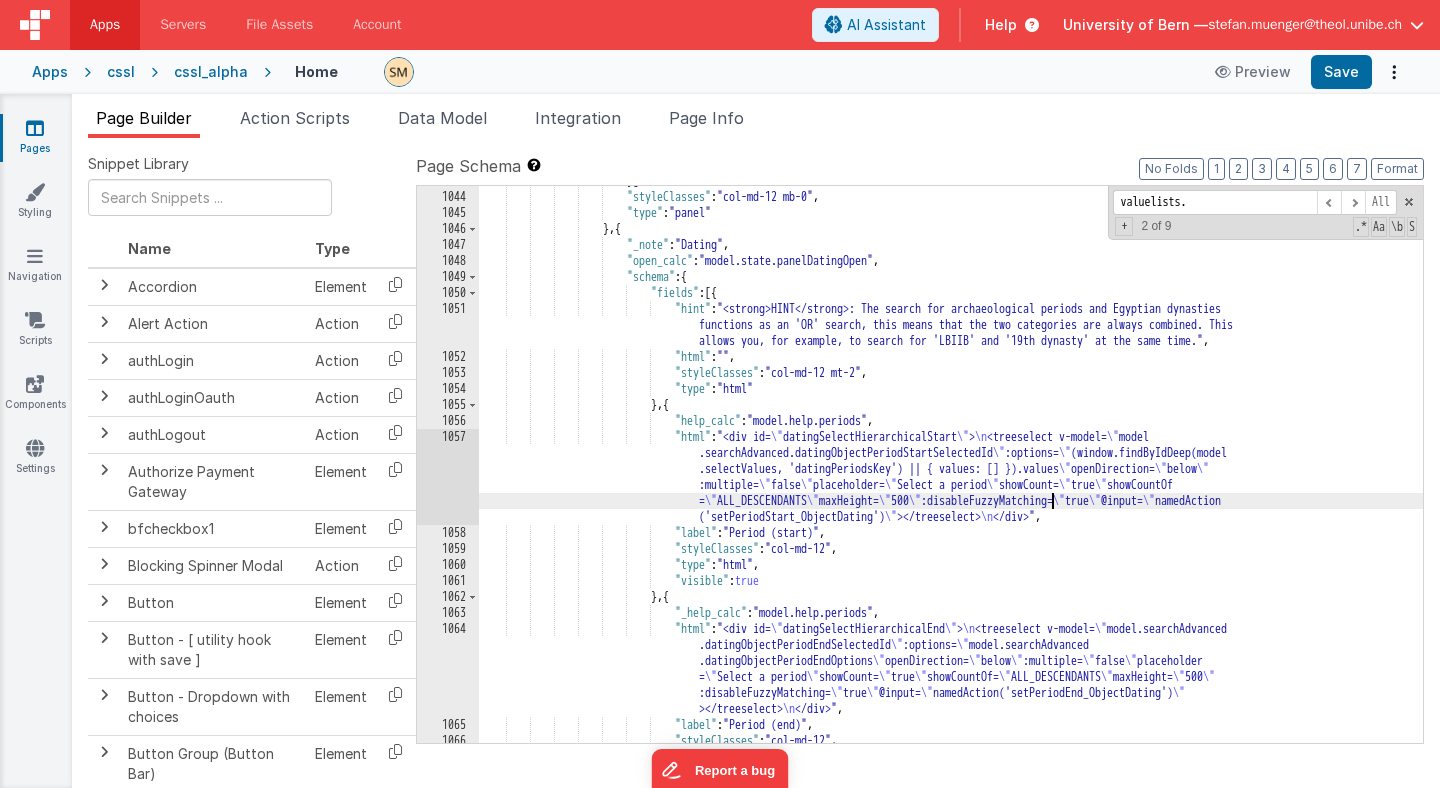 scroll, scrollTop: 17582, scrollLeft: 0, axis: vertical 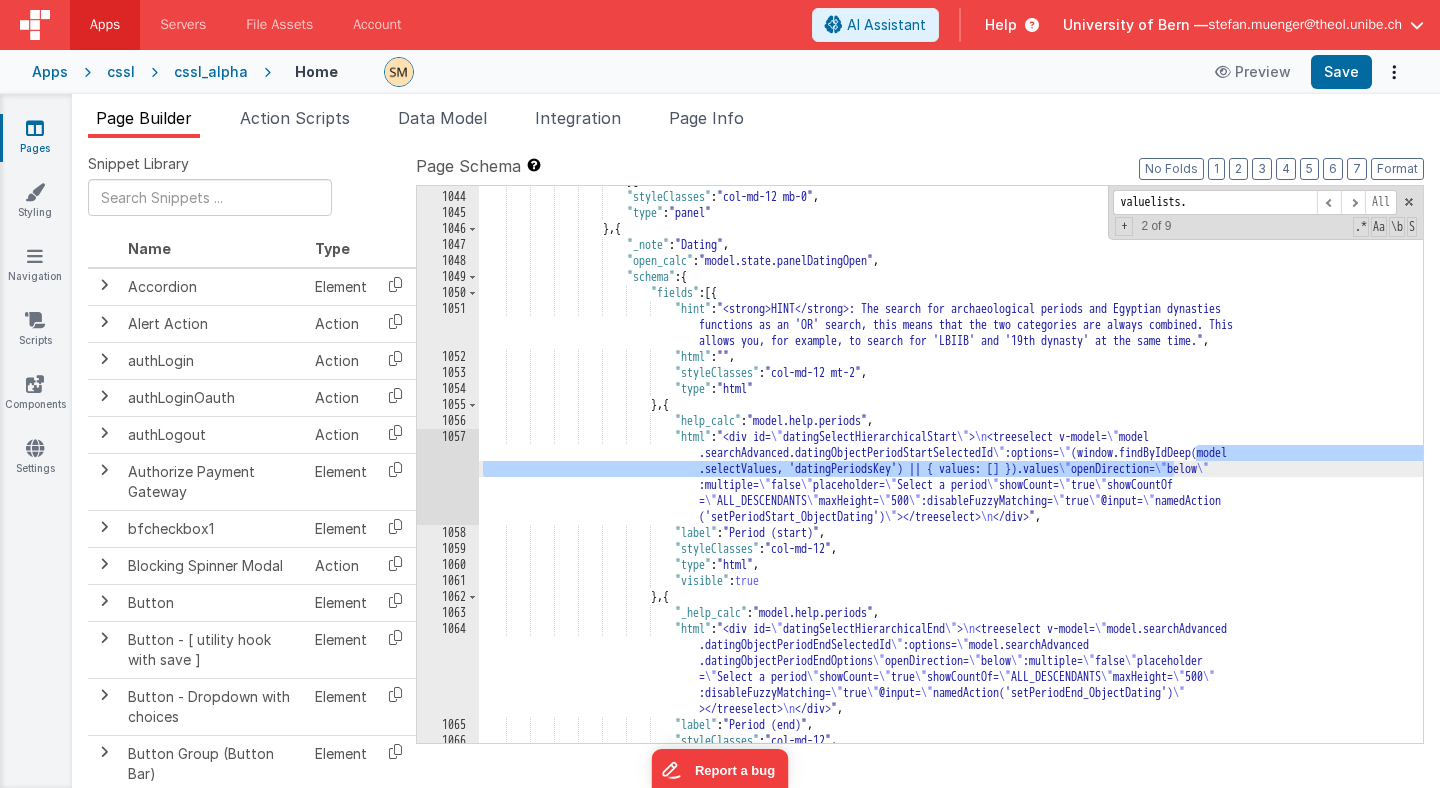 drag, startPoint x: 1195, startPoint y: 453, endPoint x: 1172, endPoint y: 463, distance: 25.079872 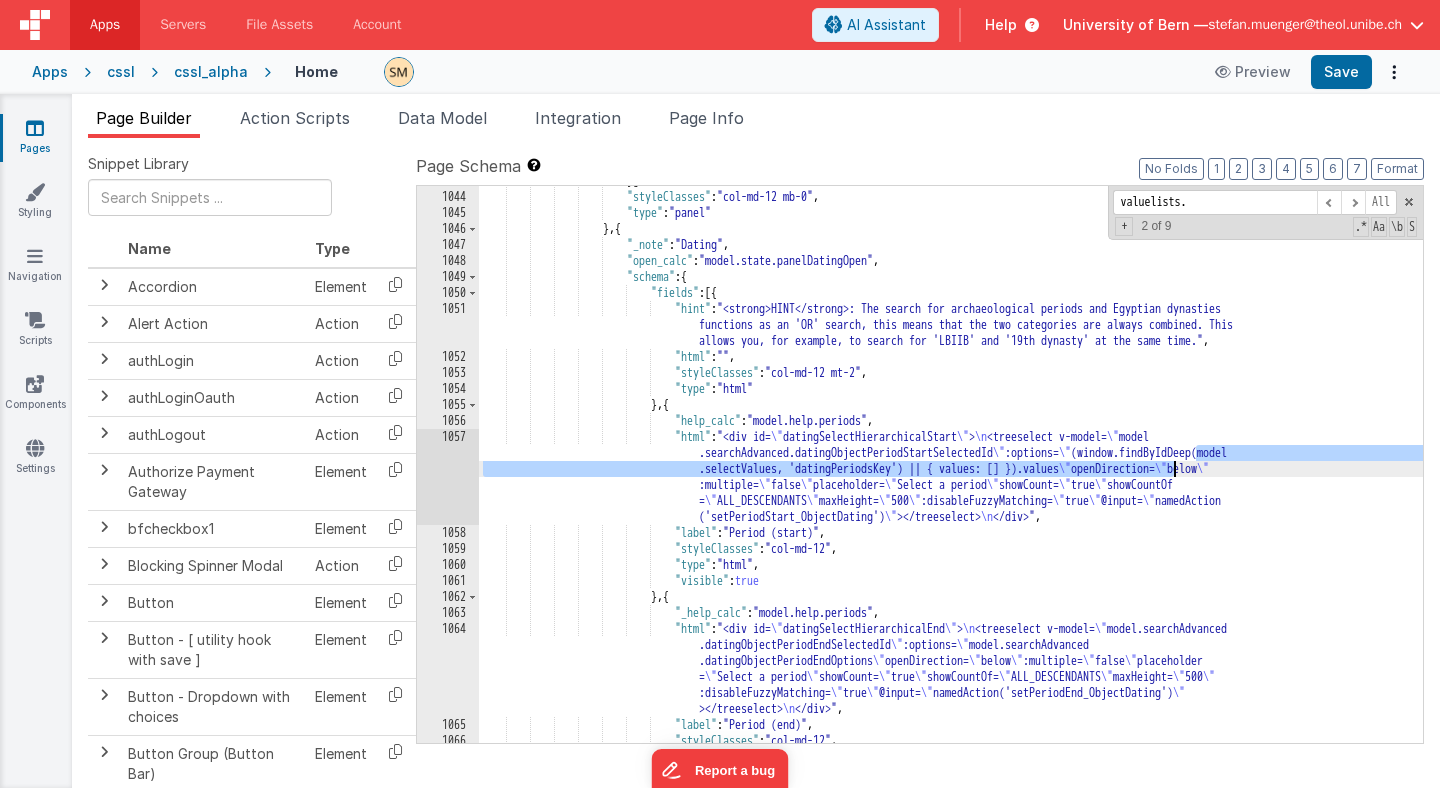 click on "}] ,                               "styleClasses" :  "col-md-12 mb-0" ,                               "type" :  "panel"                          } ,  {                               "_note" :  "Dating" ,                               "open_calc" :  "model.state.panelDatingOpen" ,                               "schema" :  {                                    "fields" :  [{                                         "hint" :  "<strong>HINT</strong>: The search for archaeological periods and Egyptian dynasties                                       functions as an 'OR' search, this means that the two categories are always combined. This                                       allows you, for example, to search for 'LBIIB' and '19th dynasty' at the same time." ,                                         "html" :  "" ,                                         "styleClasses" :  "col-md-12 mt-2" ,                          :" at bounding box center (951, 467) 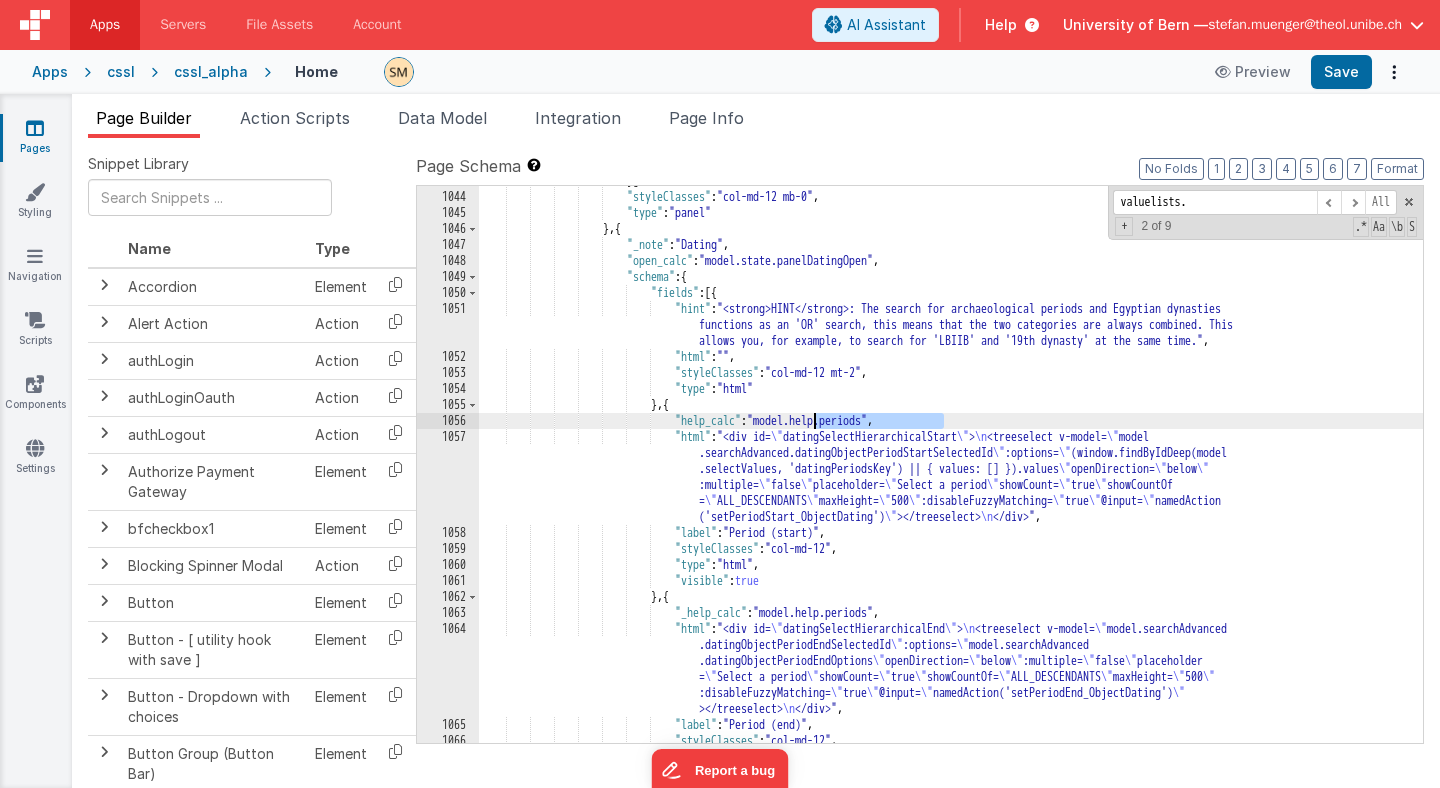 drag, startPoint x: 943, startPoint y: 421, endPoint x: 812, endPoint y: 424, distance: 131.03435 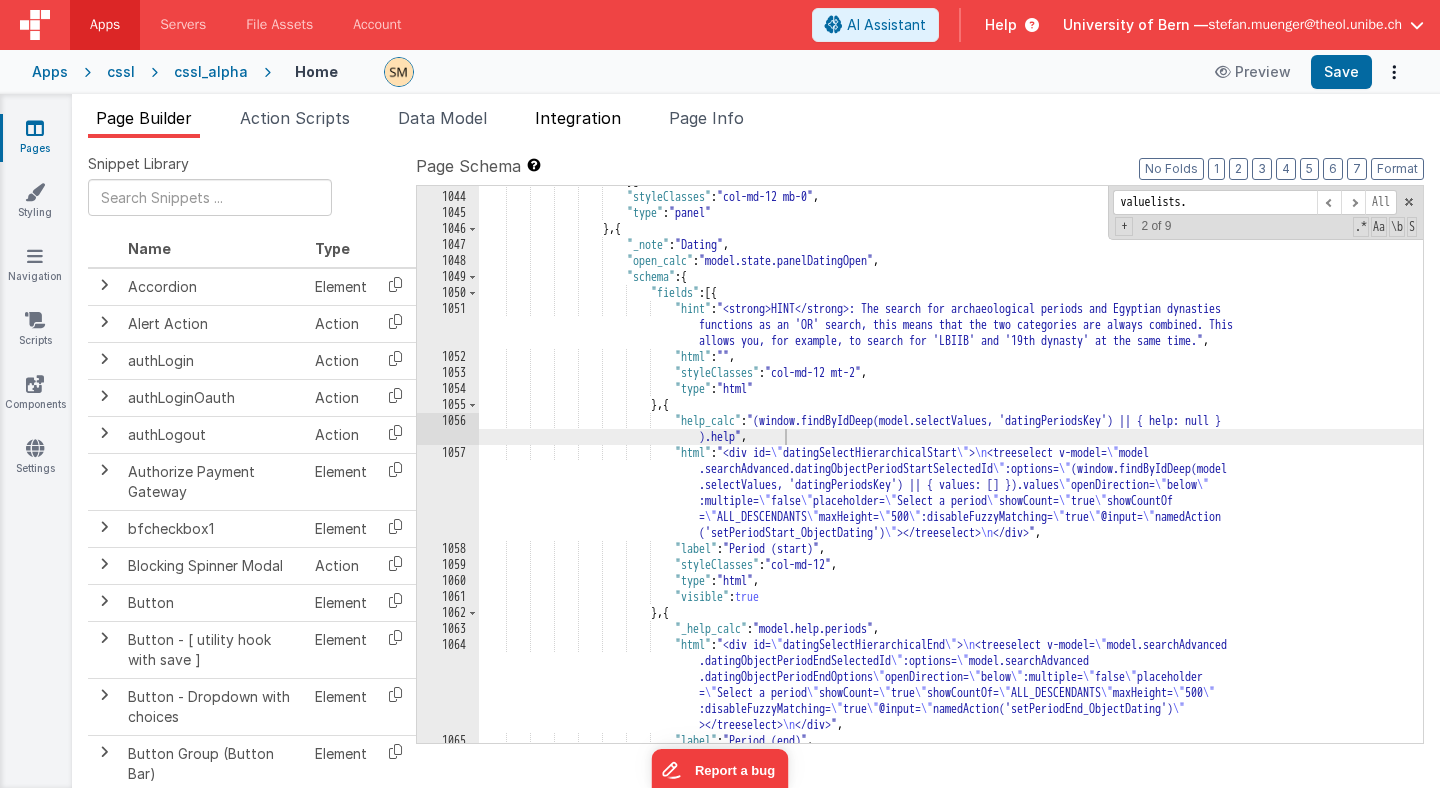 click on "Integration" at bounding box center [578, 118] 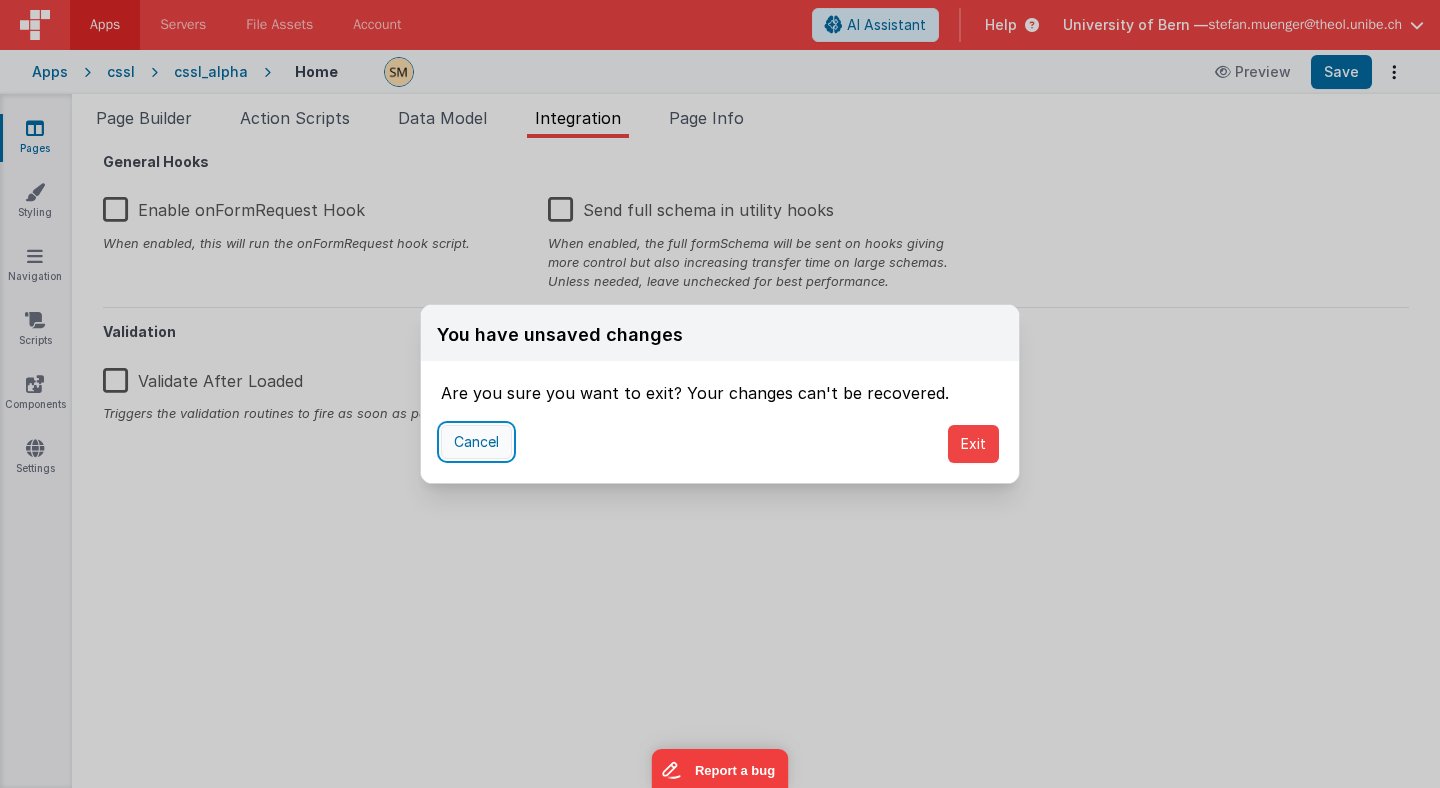 click on "Cancel" at bounding box center [476, 442] 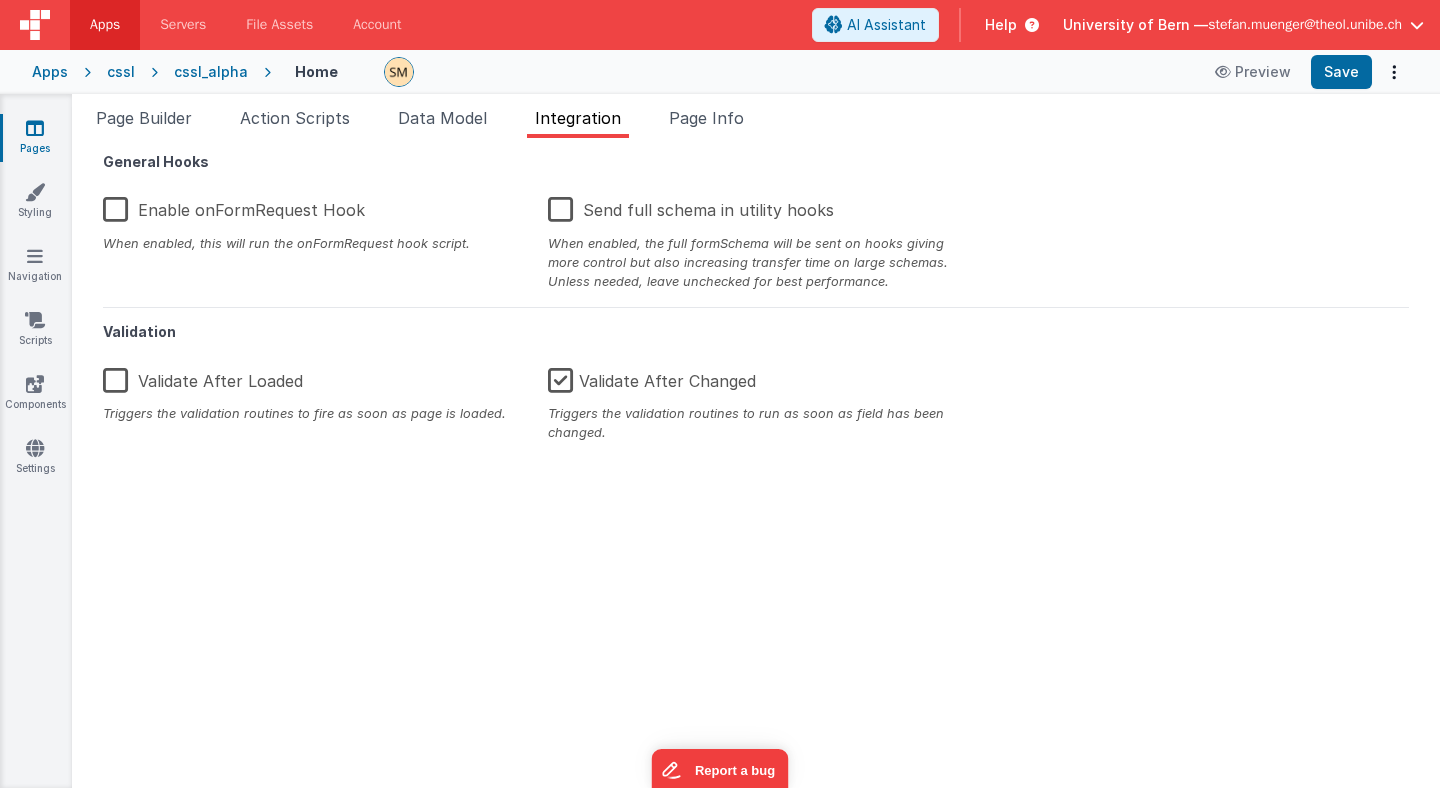 click at bounding box center [35, 128] 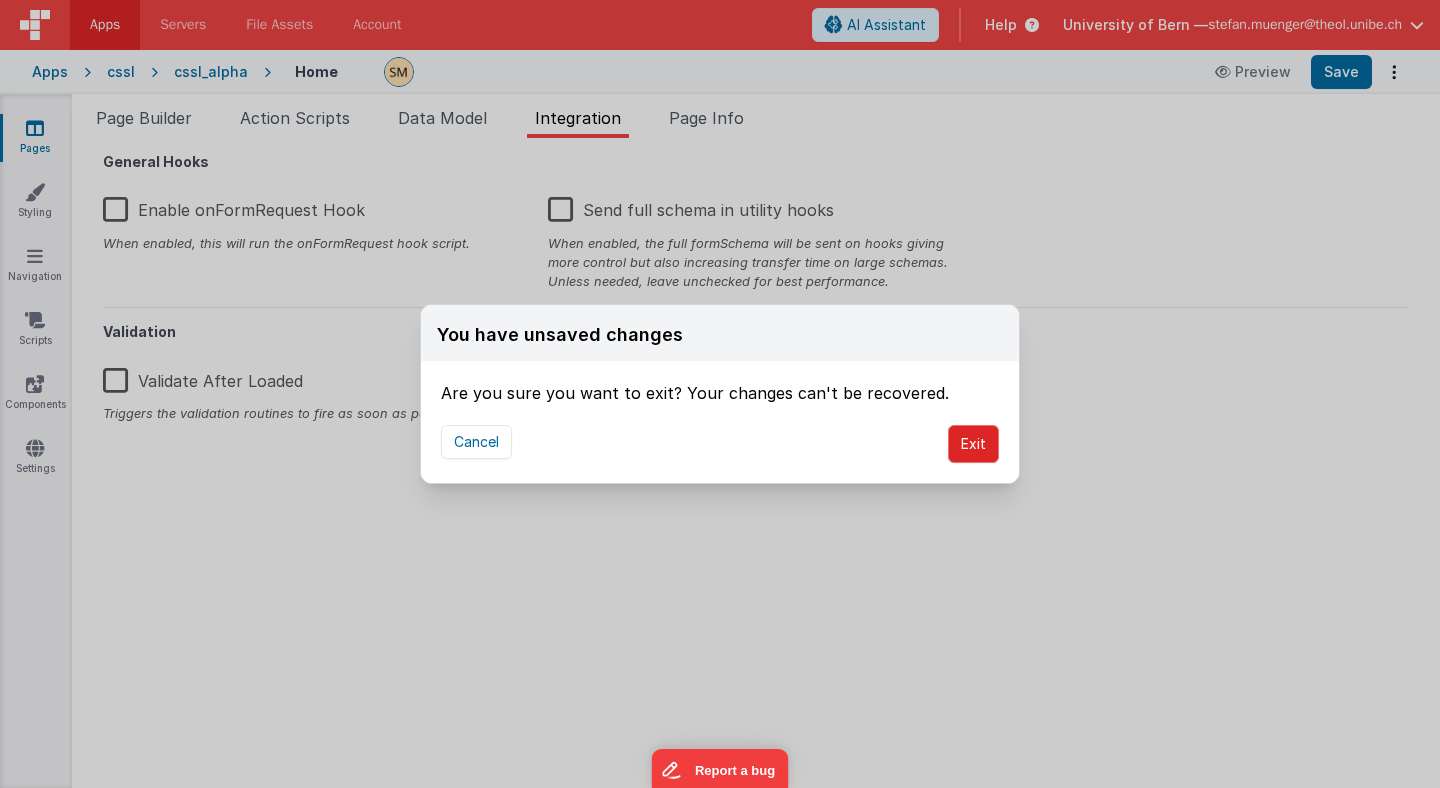 click on "Exit" at bounding box center [973, 444] 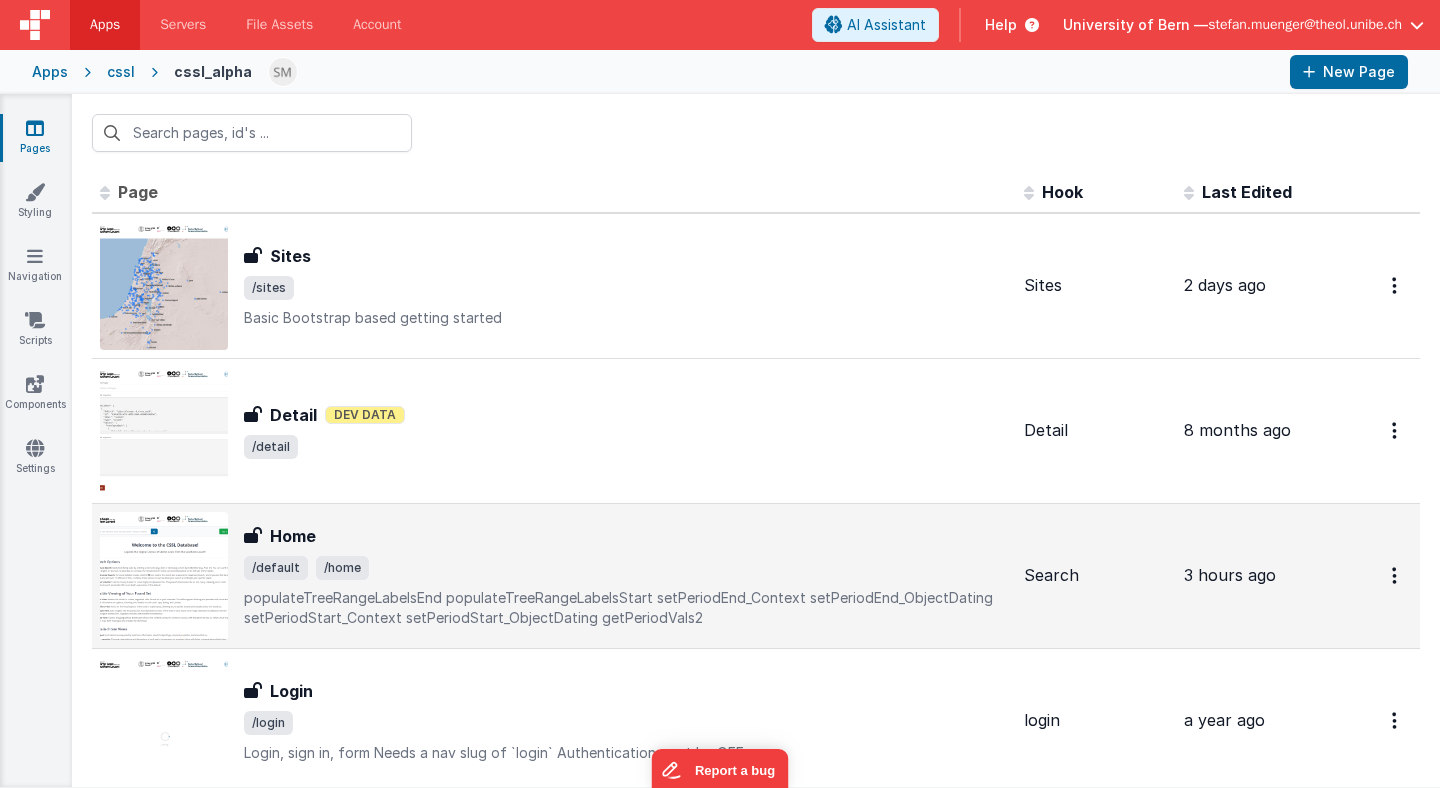 click on "Home
Home
/default
/home   populateTreeRangeLabelsEndpopulateTreeRangeLabelsStartsetPeriodEnd_ContextsetPeriodEnd_ObjectDatingsetPeriodStart_ContextsetPeriodStart_ObjectDatinggetPeriodVals2" at bounding box center (626, 576) 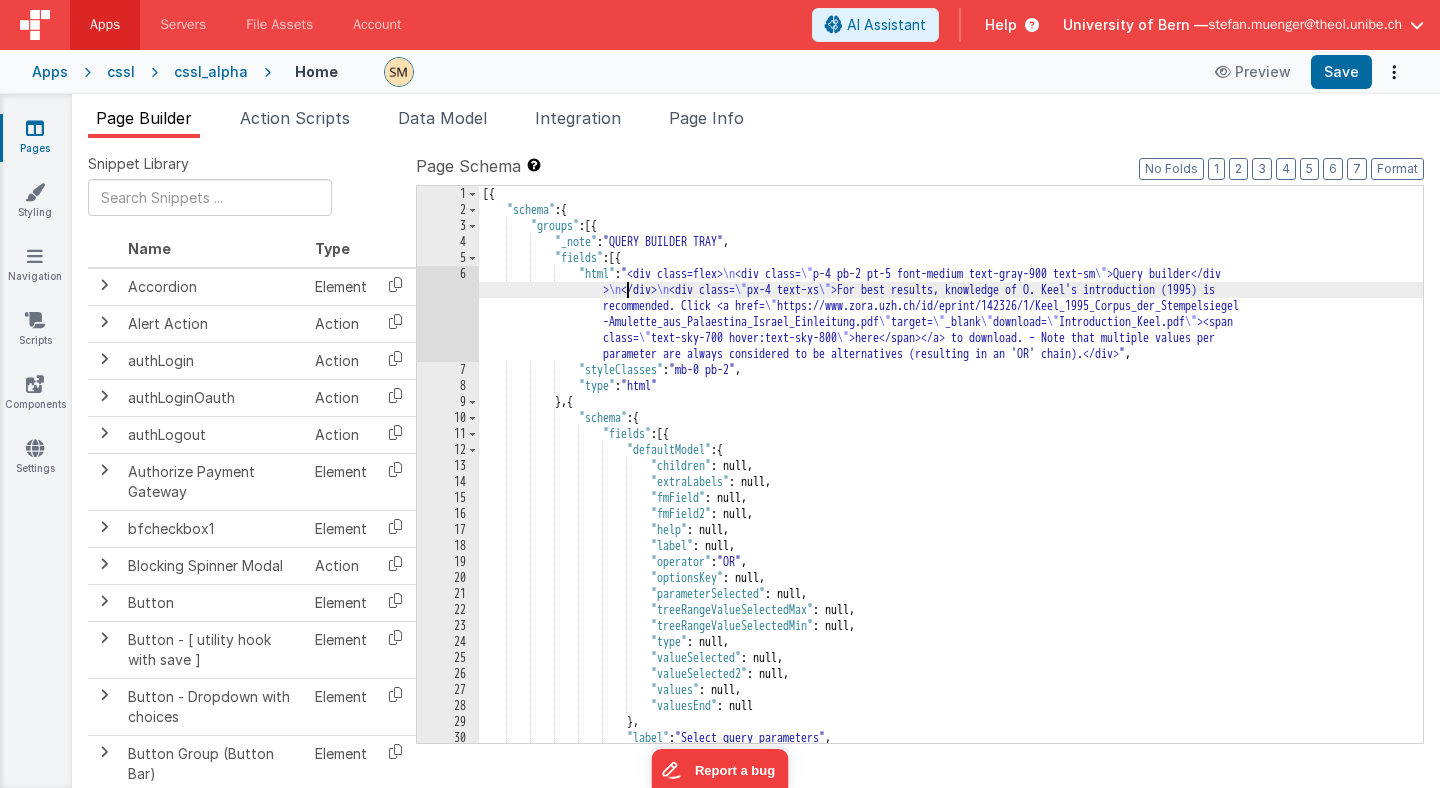 click on "[{      "schema" :  {           "groups" :  [{                "_note" :  "QUERY BUILDER TRAY" ,                "fields" :  [{                     "html" :  "<div class=flex> \n     <div class= \" p-4 pb-2 pt-5 font-medium text-gray-900 text-sm \" >Query builder</div                      > \n </div> \n <div class= \" px-4 text-xs \" >For best results, knowledge of O. Keel's introduction (1995) is                       recommended. Click <a href= \" https://www.zora.uzh.ch/id/eprint/142326/1/Keel_1995_Corpus_der_Stempelsiegel                      -Amulette_aus_Palaestina_Israel_Einleitung.pdf \"  target= \" _blank \"  download= \" Introduction_Keel.pdf \" ><span                       class= \" text-sky-700 hover:text-sky-800 \" >here</span></a> to download. – Note that multiple values per                       parameter are always considered to be alternatives (resulting in an 'OR' chain).</div>" ,           :" at bounding box center [951, 480] 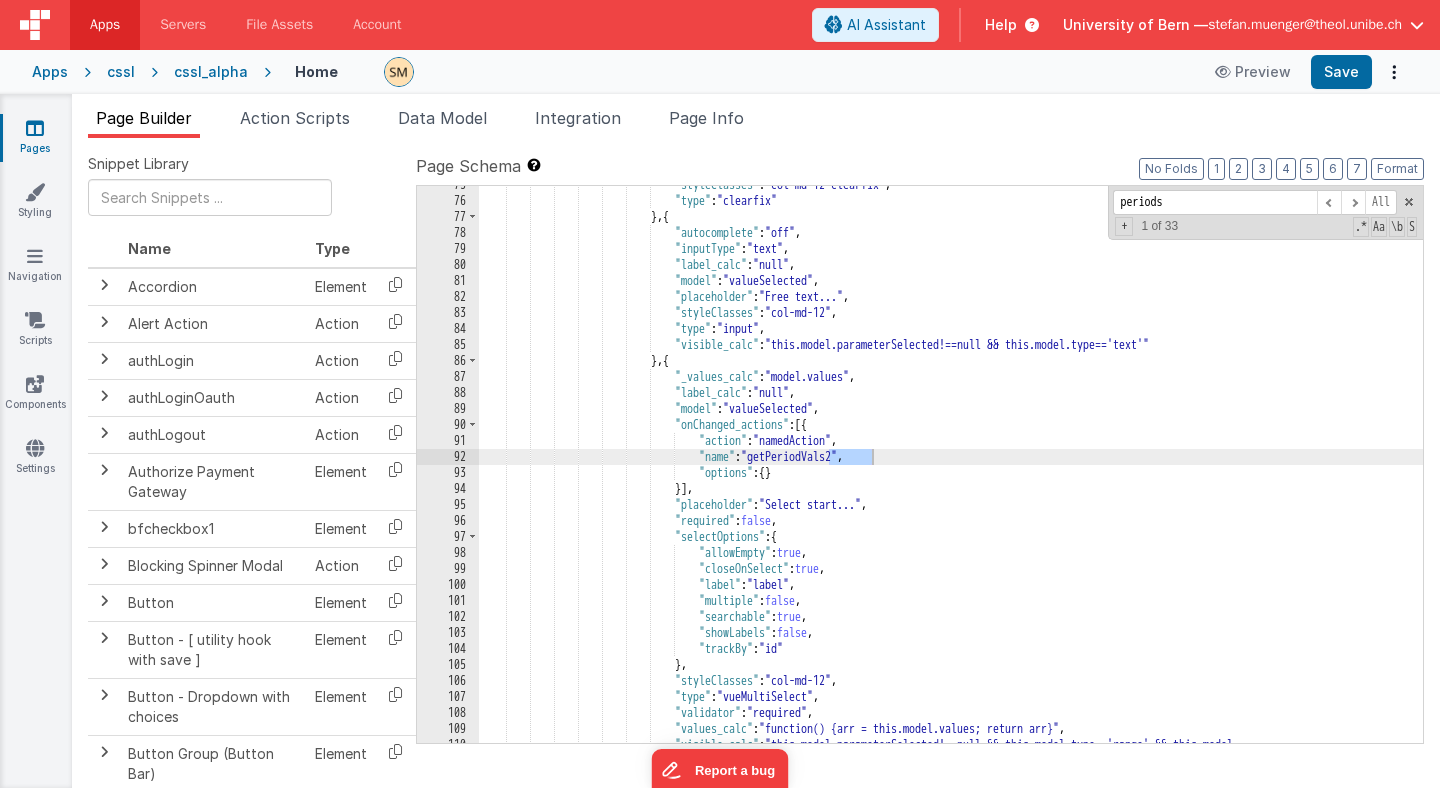 scroll, scrollTop: 17466, scrollLeft: 0, axis: vertical 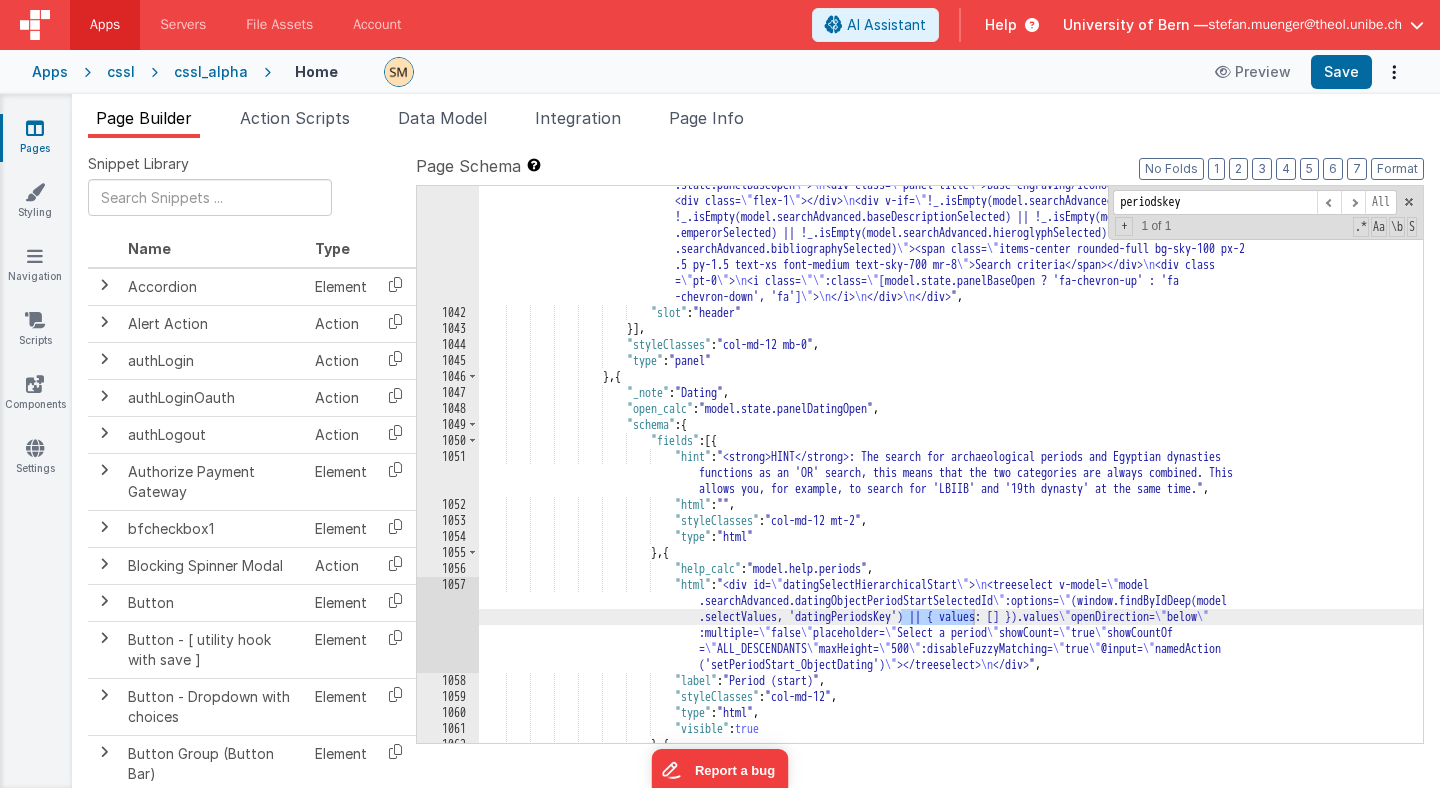 click on ""html" :  "<div class= \" cursor-pointer flex items-center \"  @click= \" model.state.panelBaseOpen = !model                                  .state.panelBaseOpen \" > \n     <div class= \" panel-title \" >Base engraving/iconography</div> \n                                       <div class= \" flex-1 \" ></div> \n     <div v-if= \" !_.isEmpty(model.searchAdvanced.taxonSelected) ||                                   !_.isEmpty(model.searchAdvanced.baseDescriptionSelected) || !_.isEmpty(model.searchAdvanced                                  .emperorSelected) || !_.isEmpty(model.searchAdvanced.hieroglyphSelected) || !_.isEmpty(model                                  .searchAdvanced.bibliographySelected) \" ><span class= \"  items-center rounded-full bg-sky-100 px-2 .5 py-1.5 text-xs font-medium text-sky-700 mr-8 \" \n = \"" at bounding box center (951, 519) 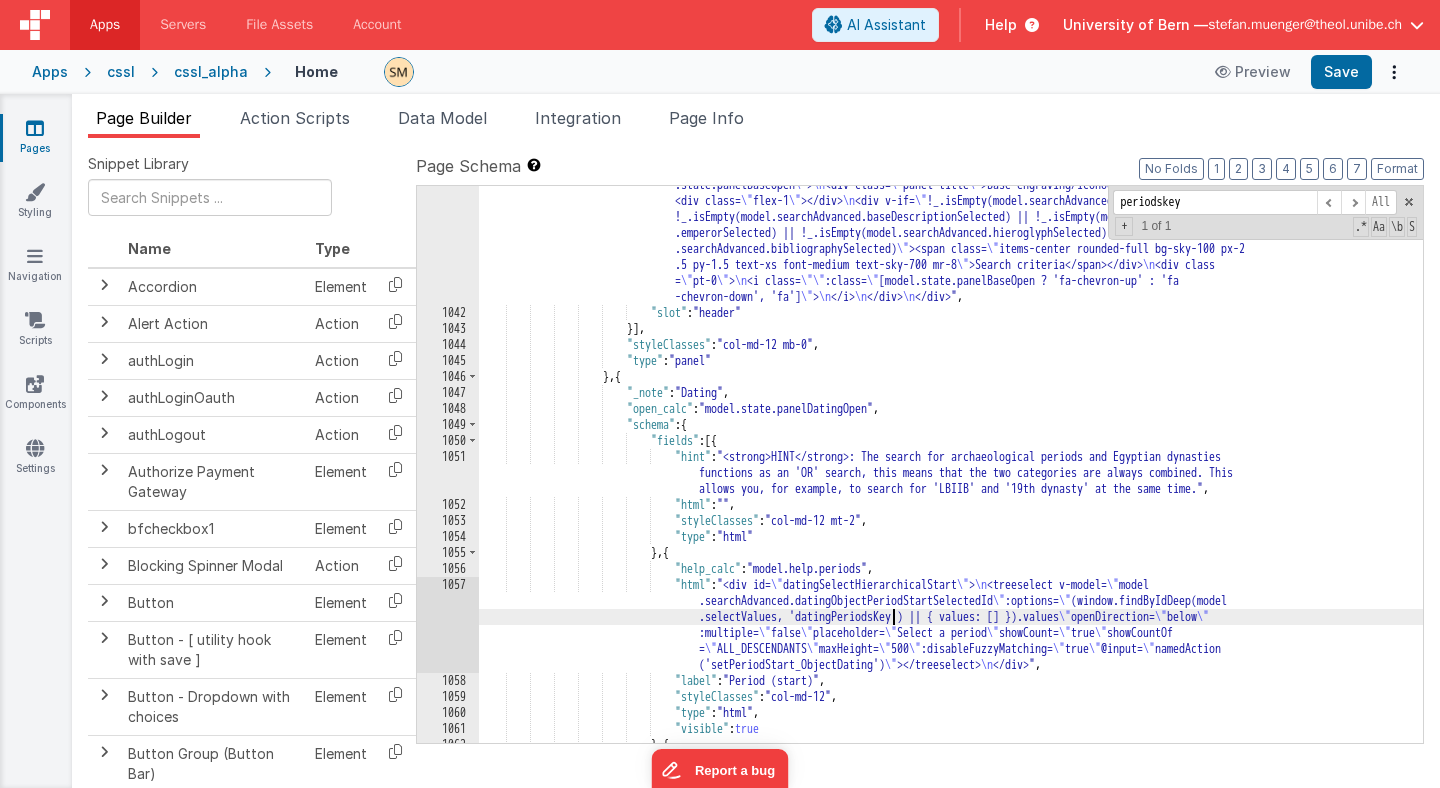 click on ""html" :  "<div class= \" cursor-pointer flex items-center \"  @click= \" model.state.panelBaseOpen = !model                                  .state.panelBaseOpen \" > \n     <div class= \" panel-title \" >Base engraving/iconography</div> \n                                       <div class= \" flex-1 \" ></div> \n     <div v-if= \" !_.isEmpty(model.searchAdvanced.taxonSelected) ||                                   !_.isEmpty(model.searchAdvanced.baseDescriptionSelected) || !_.isEmpty(model.searchAdvanced                                  .emperorSelected) || !_.isEmpty(model.searchAdvanced.hieroglyphSelected) || !_.isEmpty(model                                  .searchAdvanced.bibliographySelected) \" ><span class= \"  items-center rounded-full bg-sky-100 px-2 .5 py-1.5 text-xs font-medium text-sky-700 mr-8 \" \n = \"" at bounding box center [951, 519] 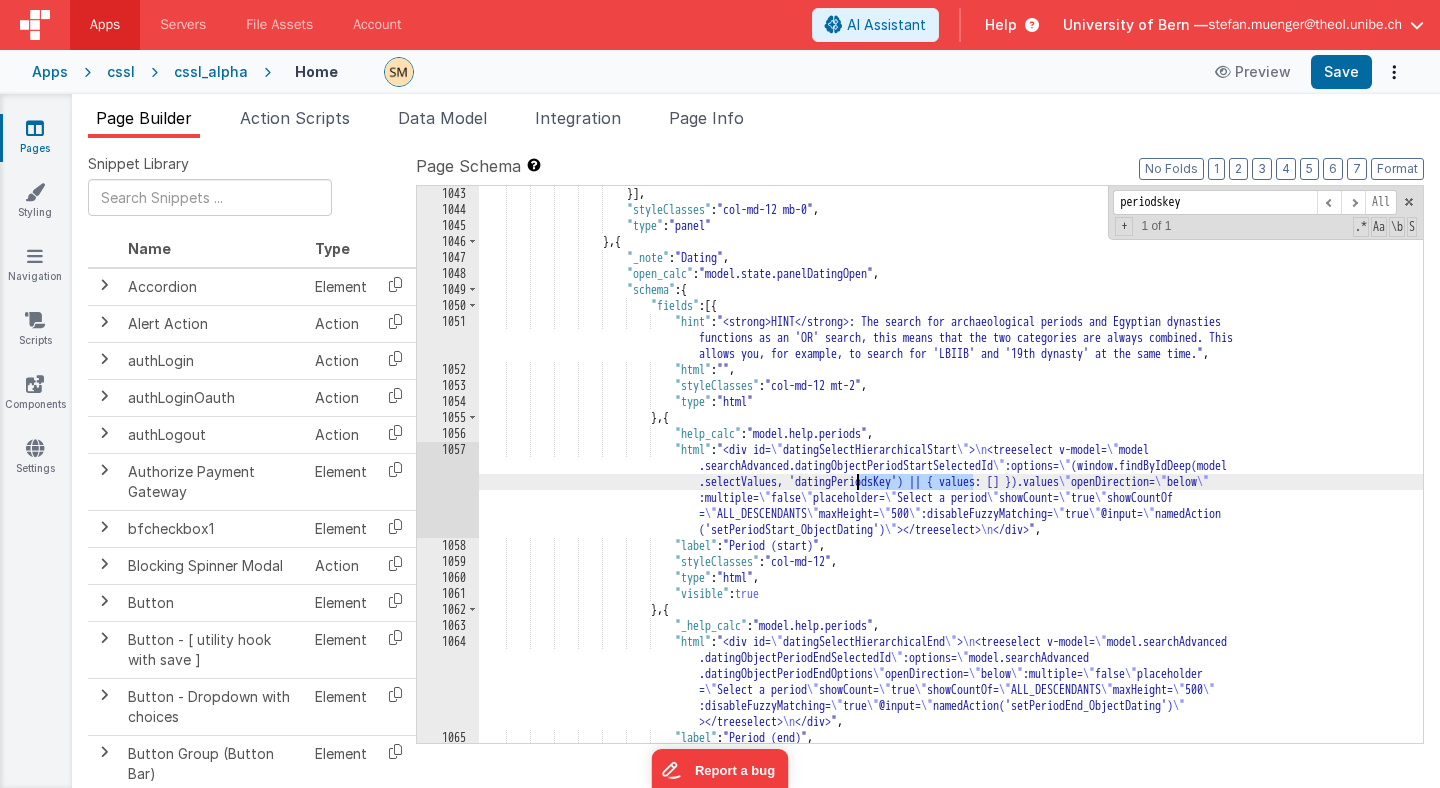 scroll, scrollTop: 17572, scrollLeft: 0, axis: vertical 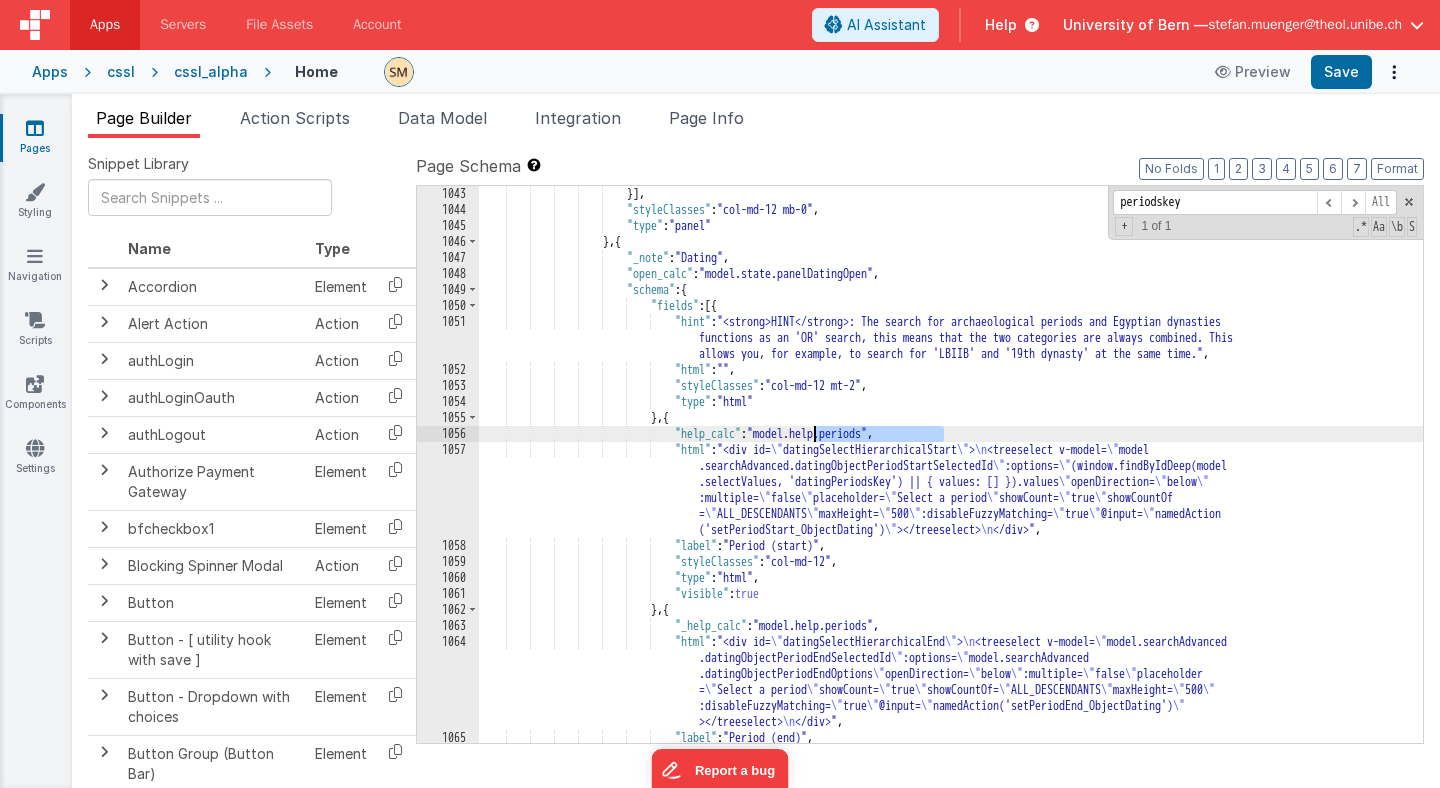 drag, startPoint x: 944, startPoint y: 436, endPoint x: 816, endPoint y: 440, distance: 128.06248 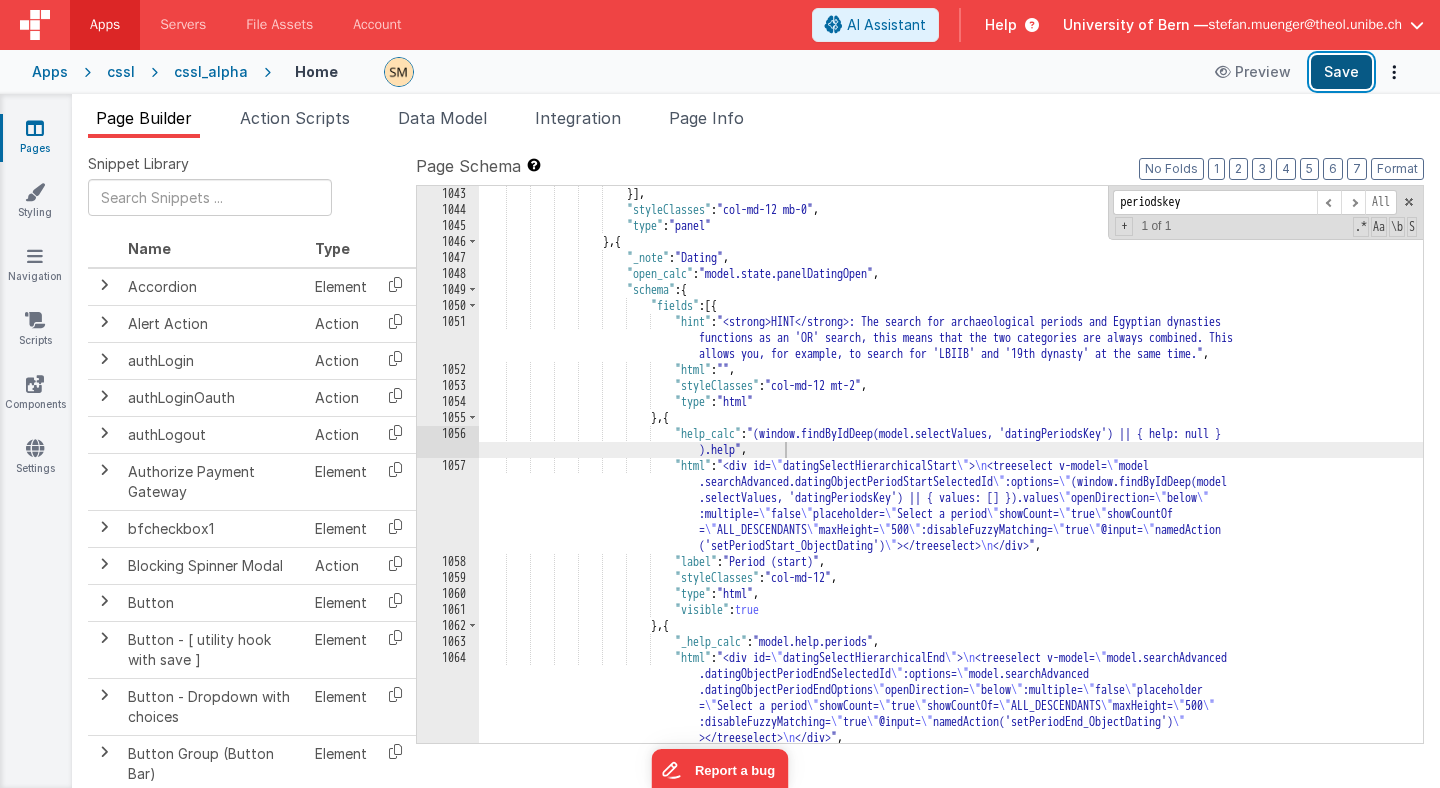 click on "Save" at bounding box center (1341, 72) 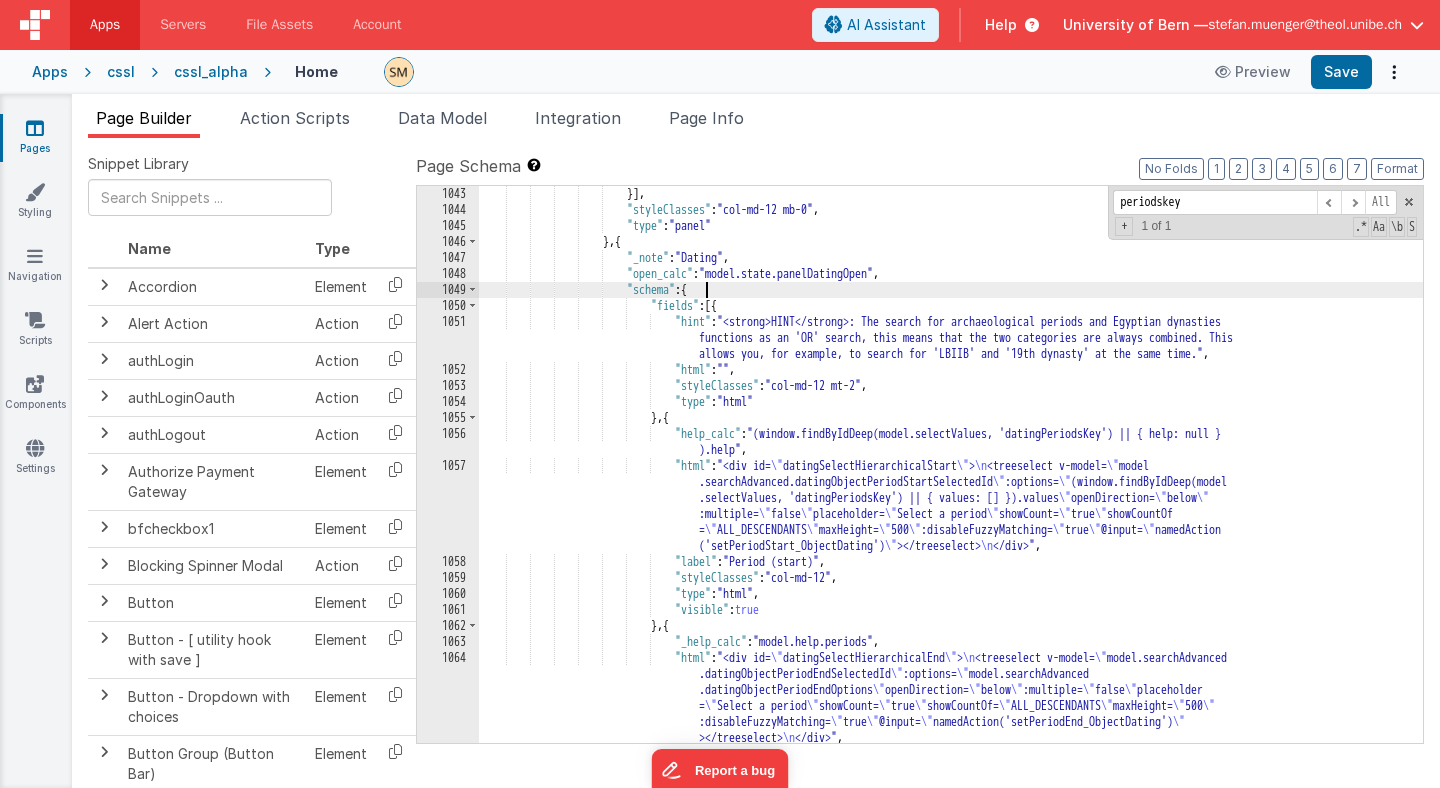 click on "}] ,                               "styleClasses" :  "col-md-12 mb-0" ,                               "type" :  "panel"                          } ,  {                               "_note" :  "Dating" ,                               "open_calc" :  "model.state.panelDatingOpen" ,                               "schema" :  {                                    "fields" :  [{                                         "hint" :  "<strong>HINT</strong>: The search for archaeological periods and Egyptian dynasties                                       functions as an 'OR' search, this means that the two categories are always combined. This                                       allows you, for example, to search for 'LBIIB' and '19th dynasty' at the same time." ,                                         "html" :  "" ,                                         "styleClasses" :  "col-md-12 mt-2" ,                          :" at bounding box center (951, 480) 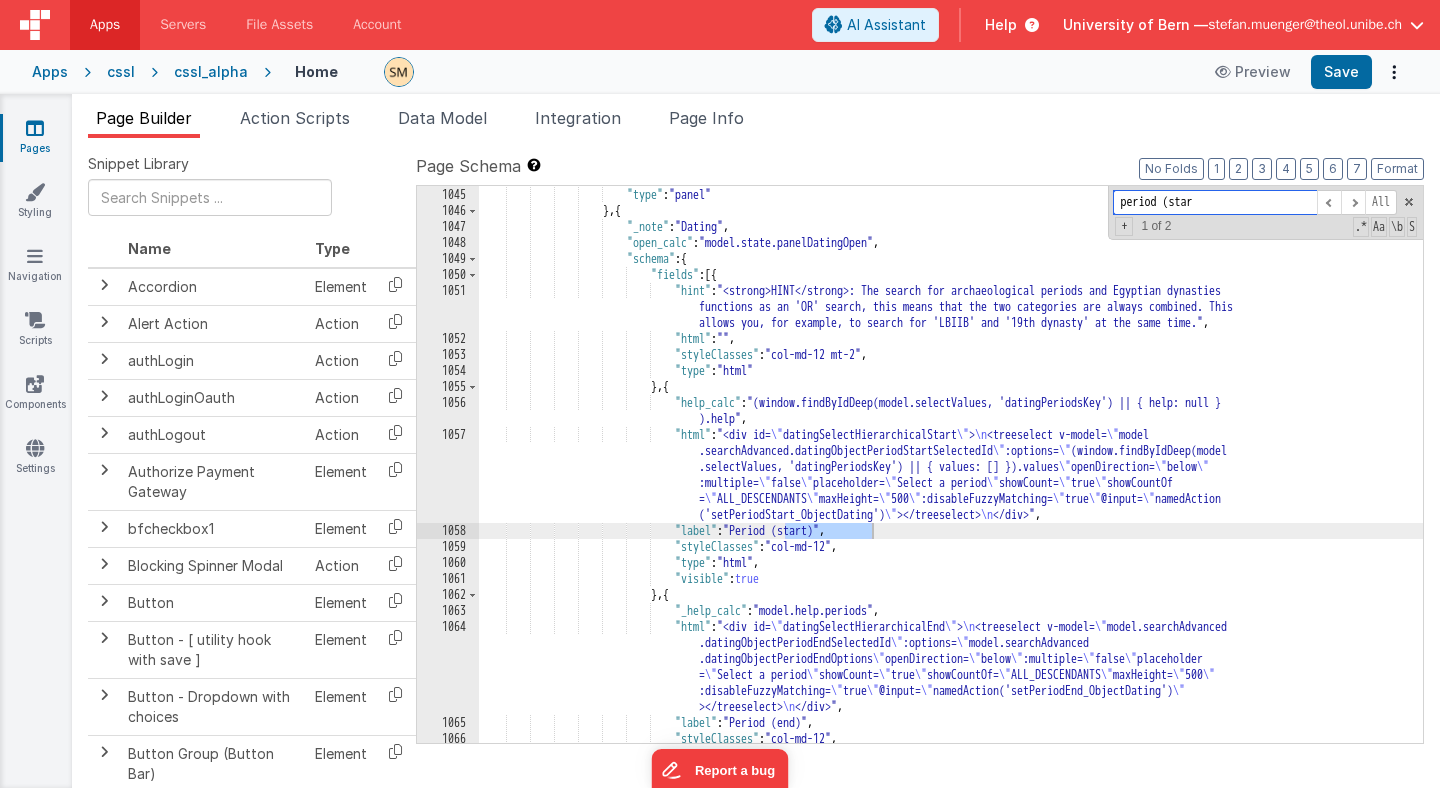 scroll, scrollTop: 17582, scrollLeft: 0, axis: vertical 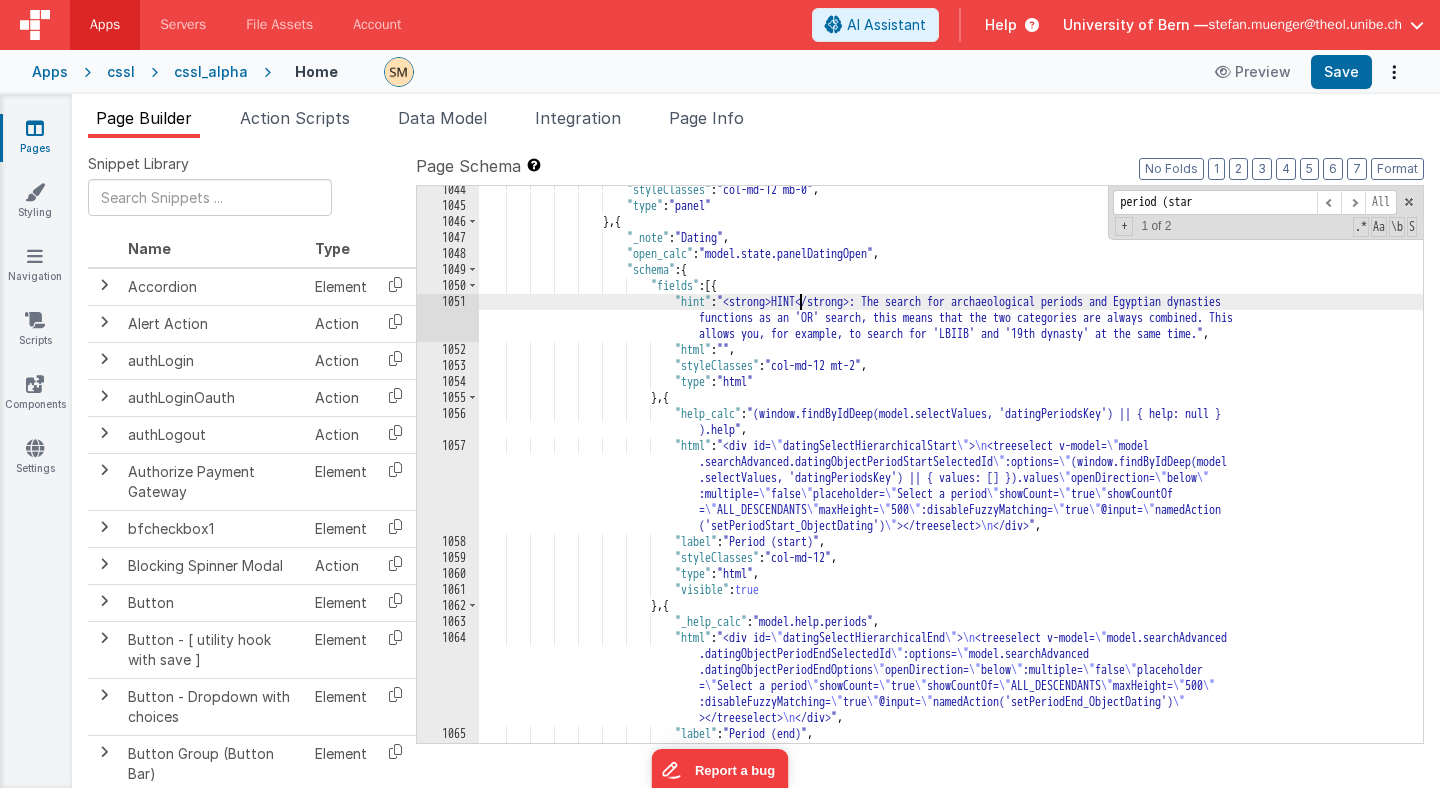 click on ""hint" :  "\u003cstrong\u003eHINT\u003c/strong\u003e: The search for archaeological periods and Egyptian dynasties                                       functions as an 'OR' search, this means that the two categories are always combined. This                                       allows you, for example, to search for 'LBIIB' and '19th dynasty' at the same time." ,                                         "html" :  "" ,                                         "styleClasses" :  "col-md-12 mt-2" ,                                         "type" :  "html"" at bounding box center (951, 476) 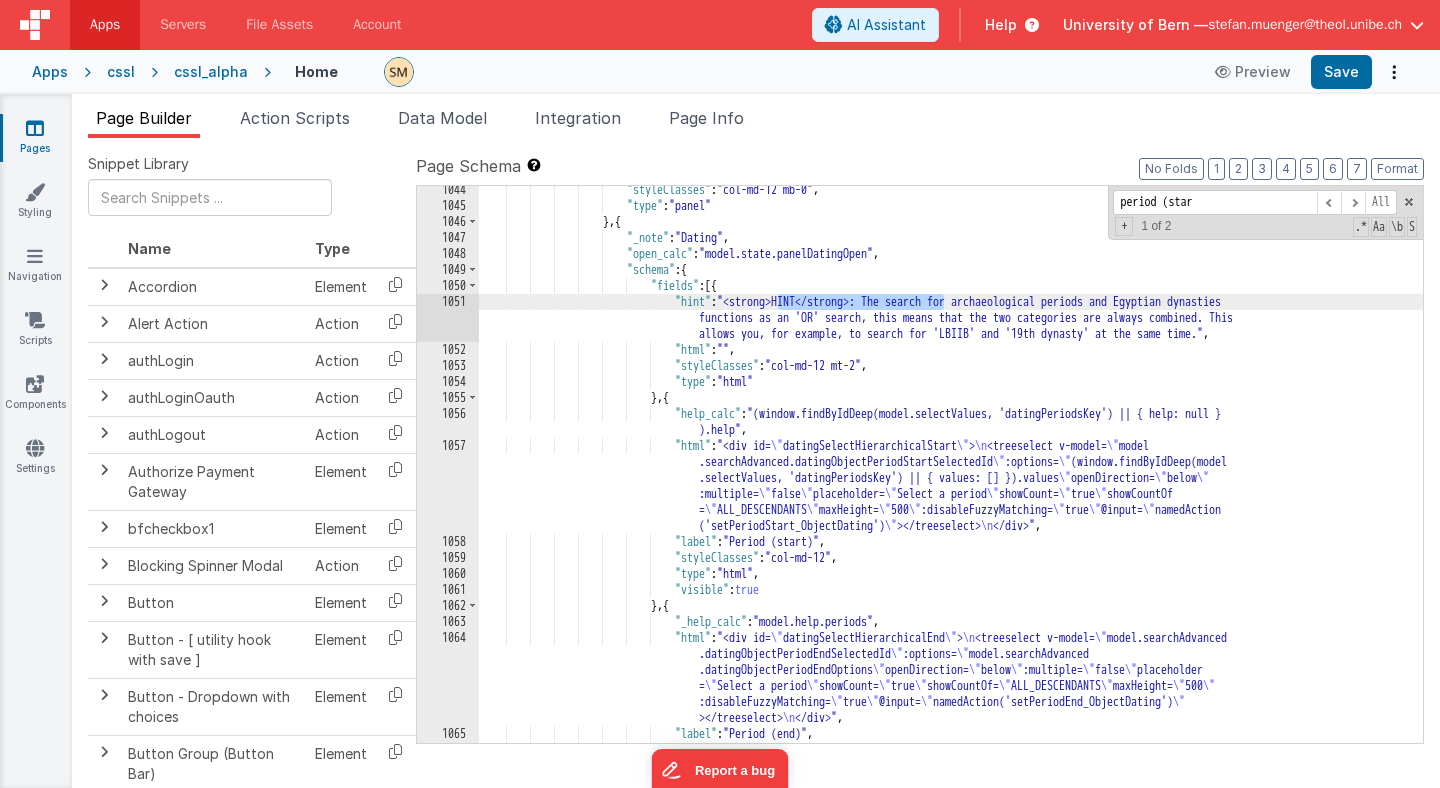 drag, startPoint x: 943, startPoint y: 299, endPoint x: 777, endPoint y: 303, distance: 166.04819 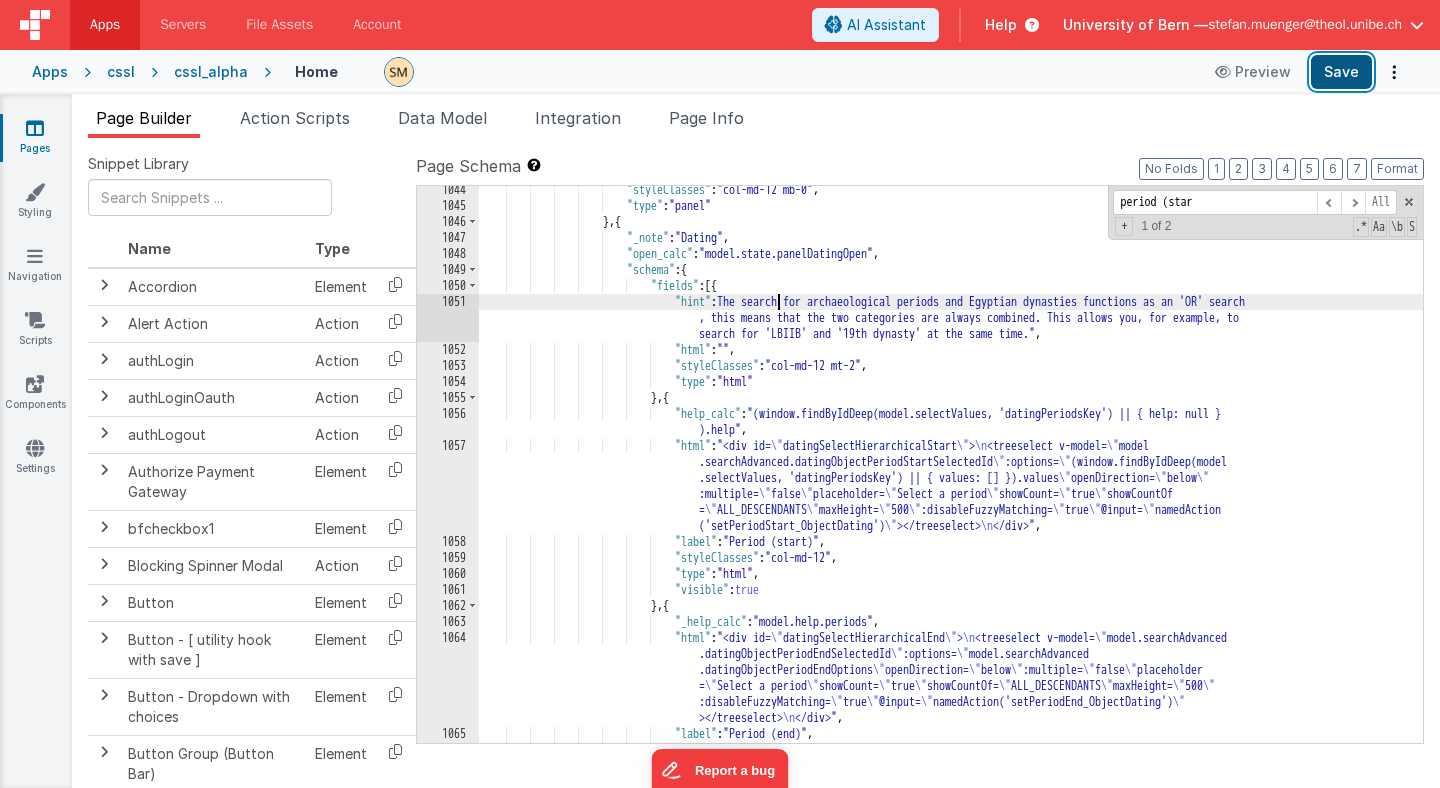 click on "Save" at bounding box center (1341, 72) 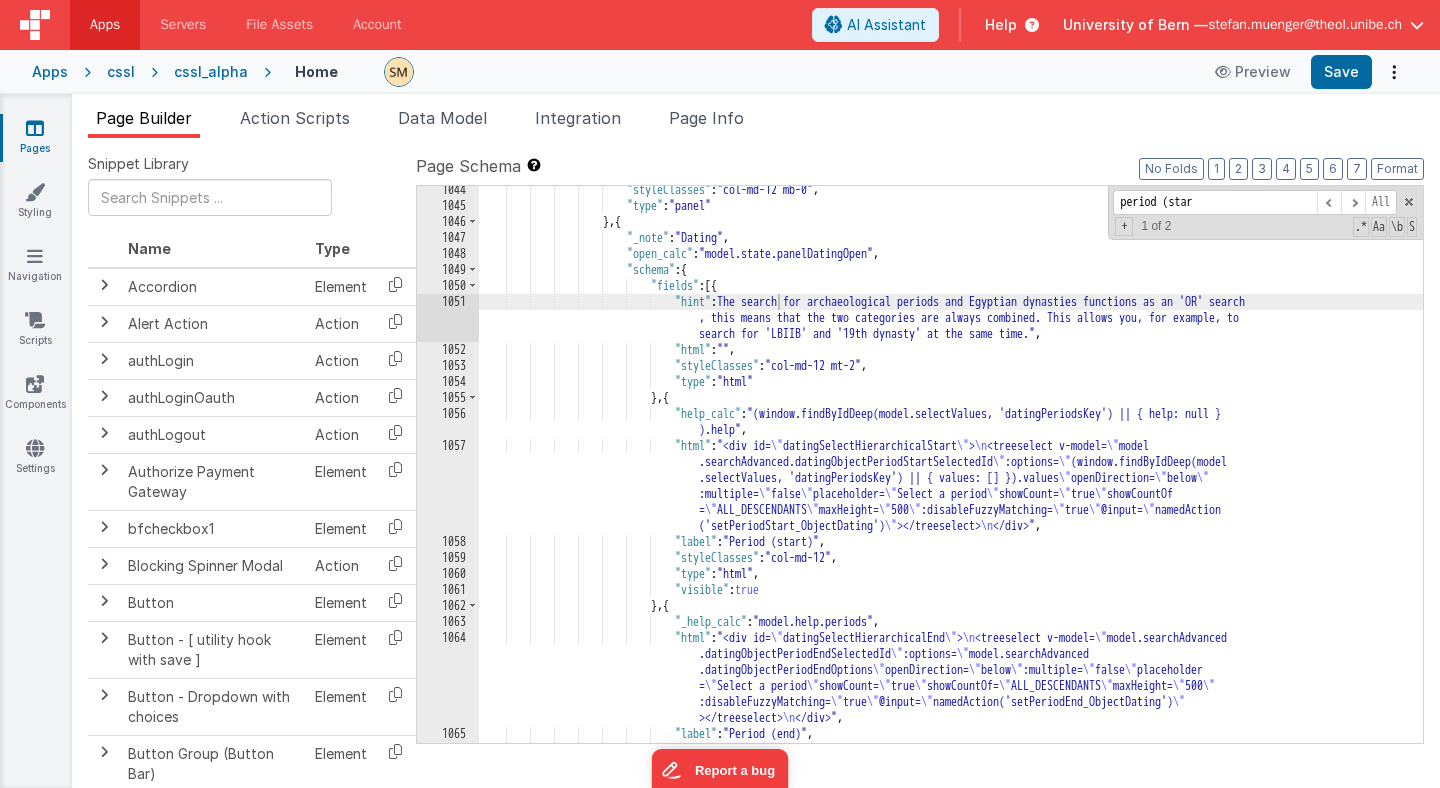 click on ""hint : this means that the two categories are always combined. This allows you, for example, to                                      search for 'LBIIB' and '19th dynasty' at the same time." , "html" : "" , "styleClasses" : "col-md-12 mt-2" , "type" : "html" {" at bounding box center [951, 476] 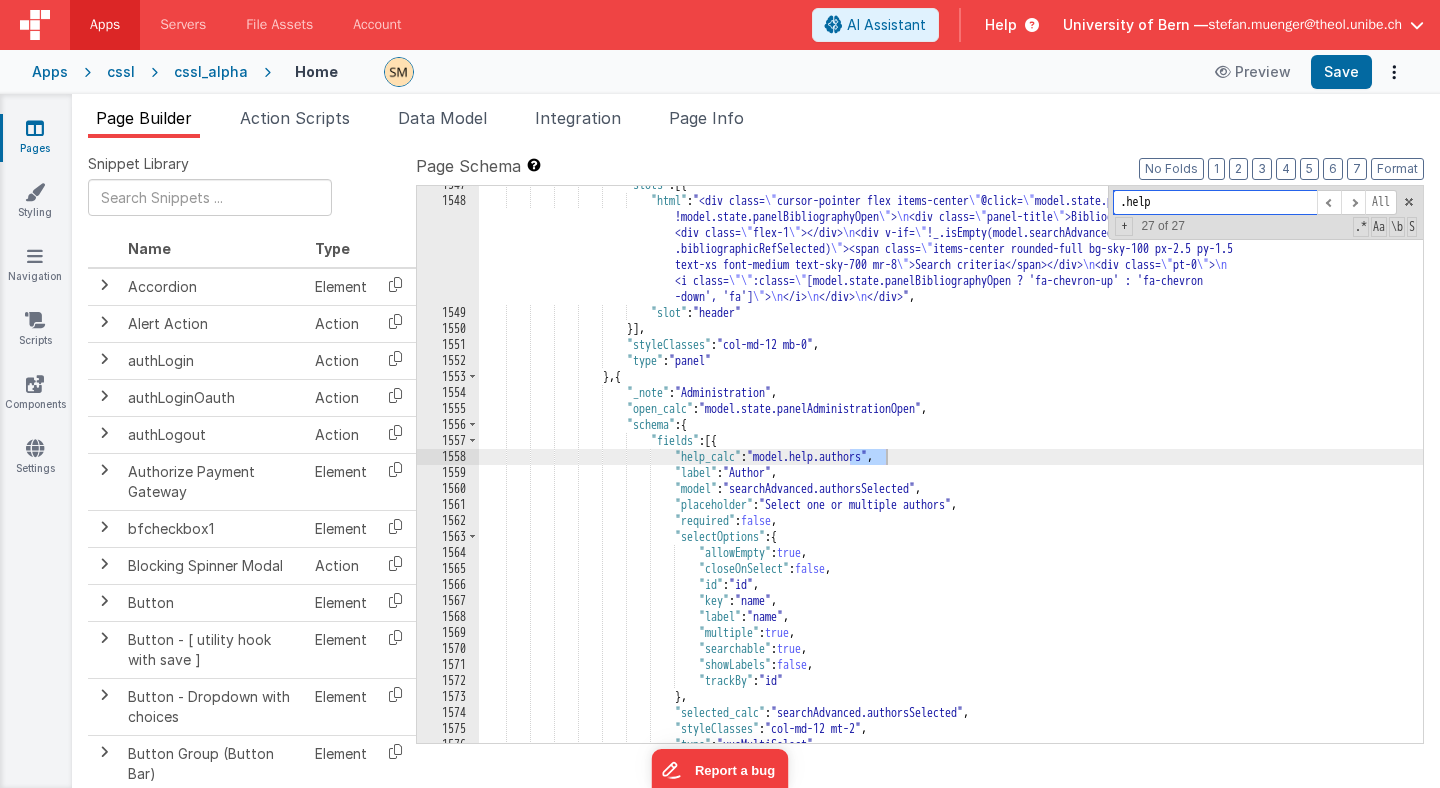 scroll, scrollTop: 500, scrollLeft: 0, axis: vertical 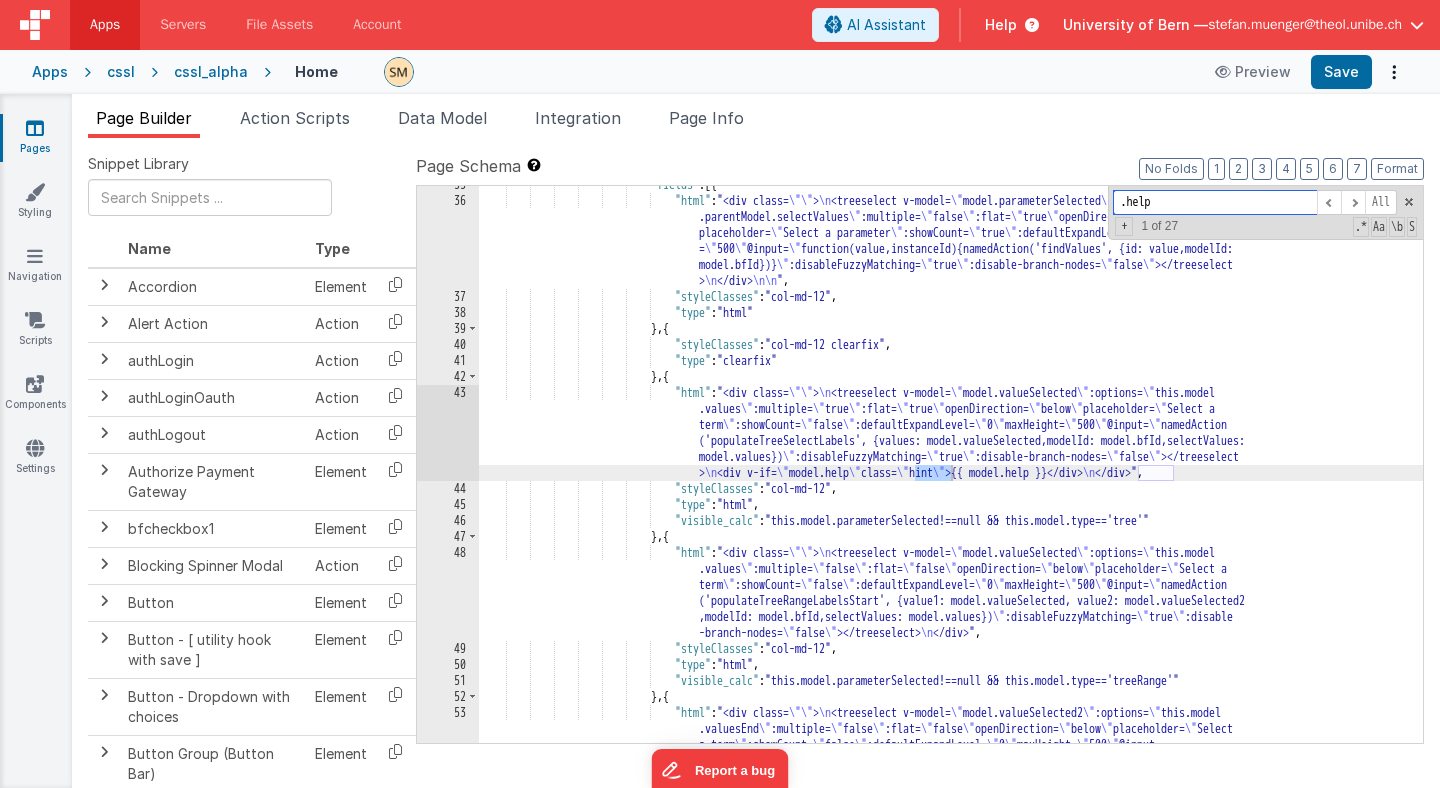 type on ".help" 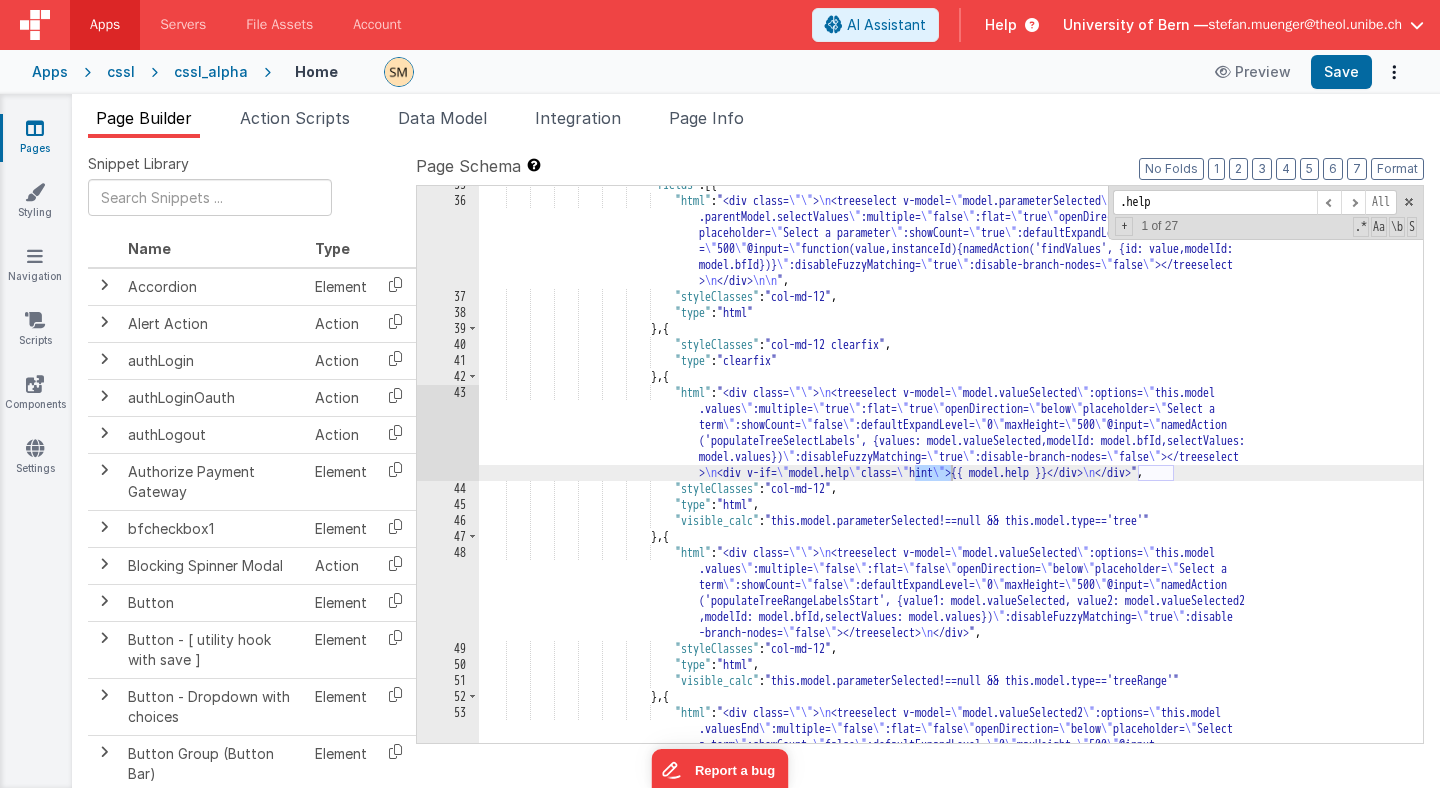 click on ""fields": [{ "html": "<div class = \"\" > \n <treeselect v-model= \" model.parameterSelected \" :options= \" window .parentModel.selectValues \" :multiple= \" false \" :flat= \" true \" openDirection= \" below \" placeholder= \" Select a parameter \" :showCount= \" true \" :defaultExpandLevel= \" 0 \" maxHeight = \" 500 \" @input= \" function(value,instanceId){namedAction('findValues', {id: value,modelId: model.bfId})} \" :disableFuzzyMatching= \" true \" :disable-branch-nodes= \" false \" > </treeselect> \n </div> \n\n " ," at bounding box center [951, 511] 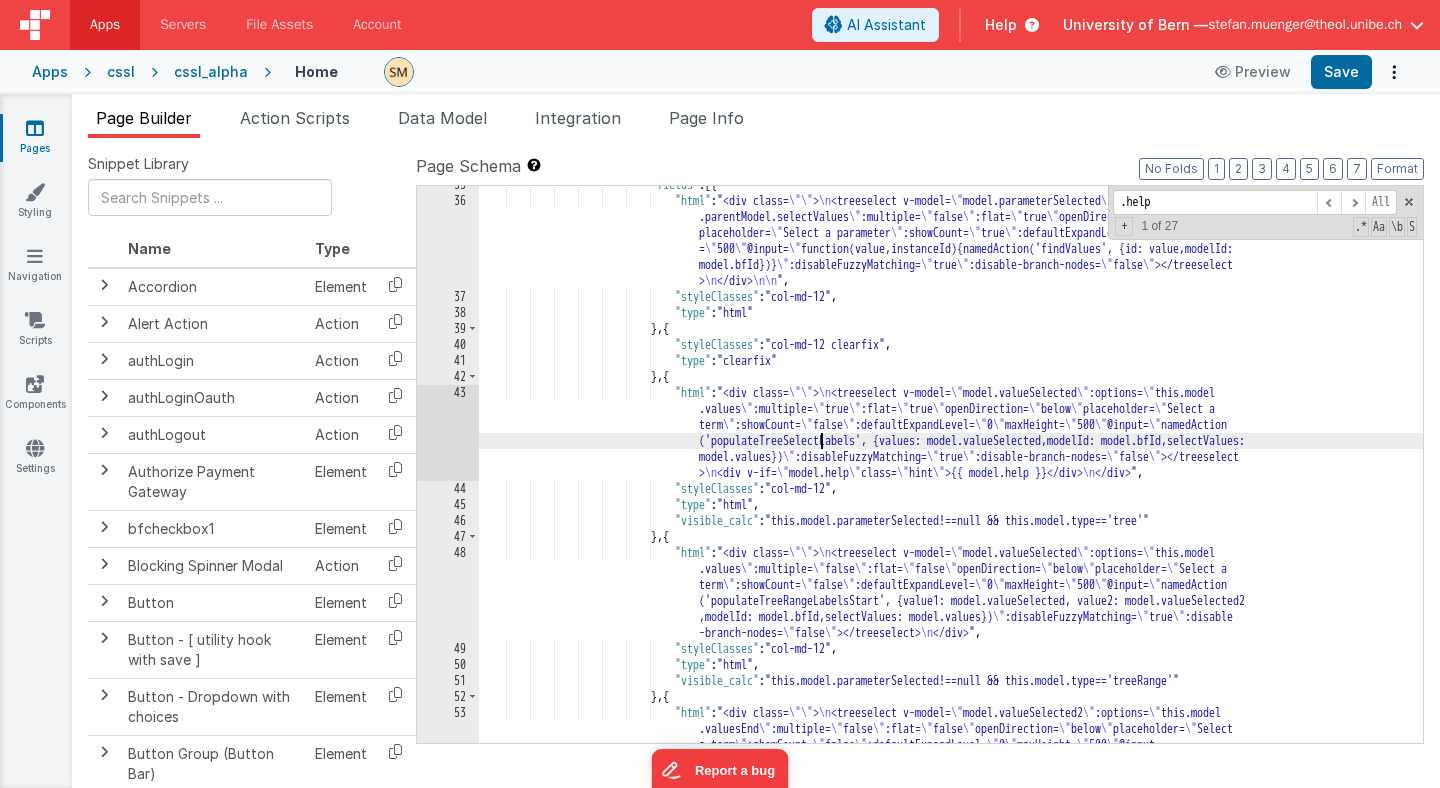 click on "43" at bounding box center (448, 433) 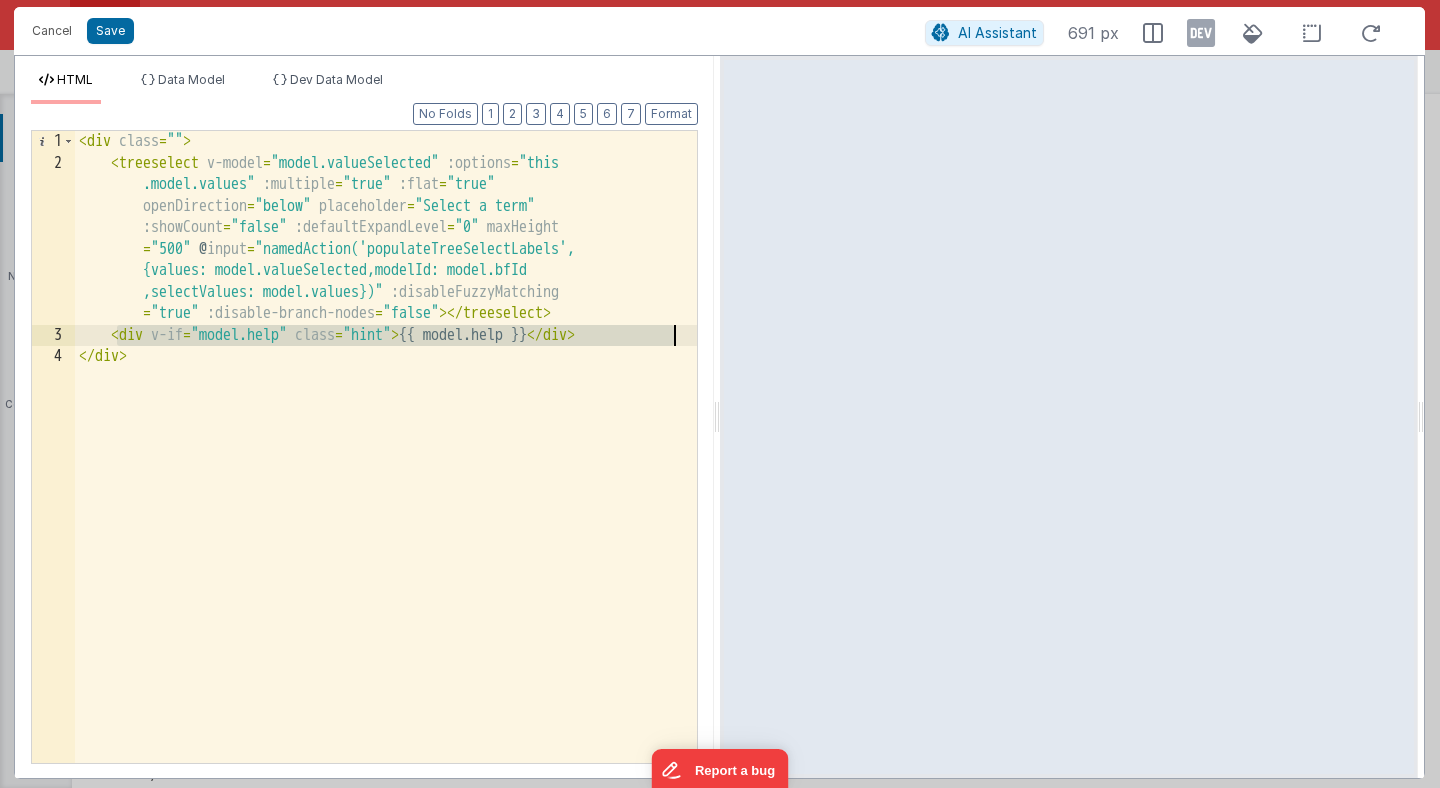 drag, startPoint x: 116, startPoint y: 335, endPoint x: 688, endPoint y: 341, distance: 572.0315 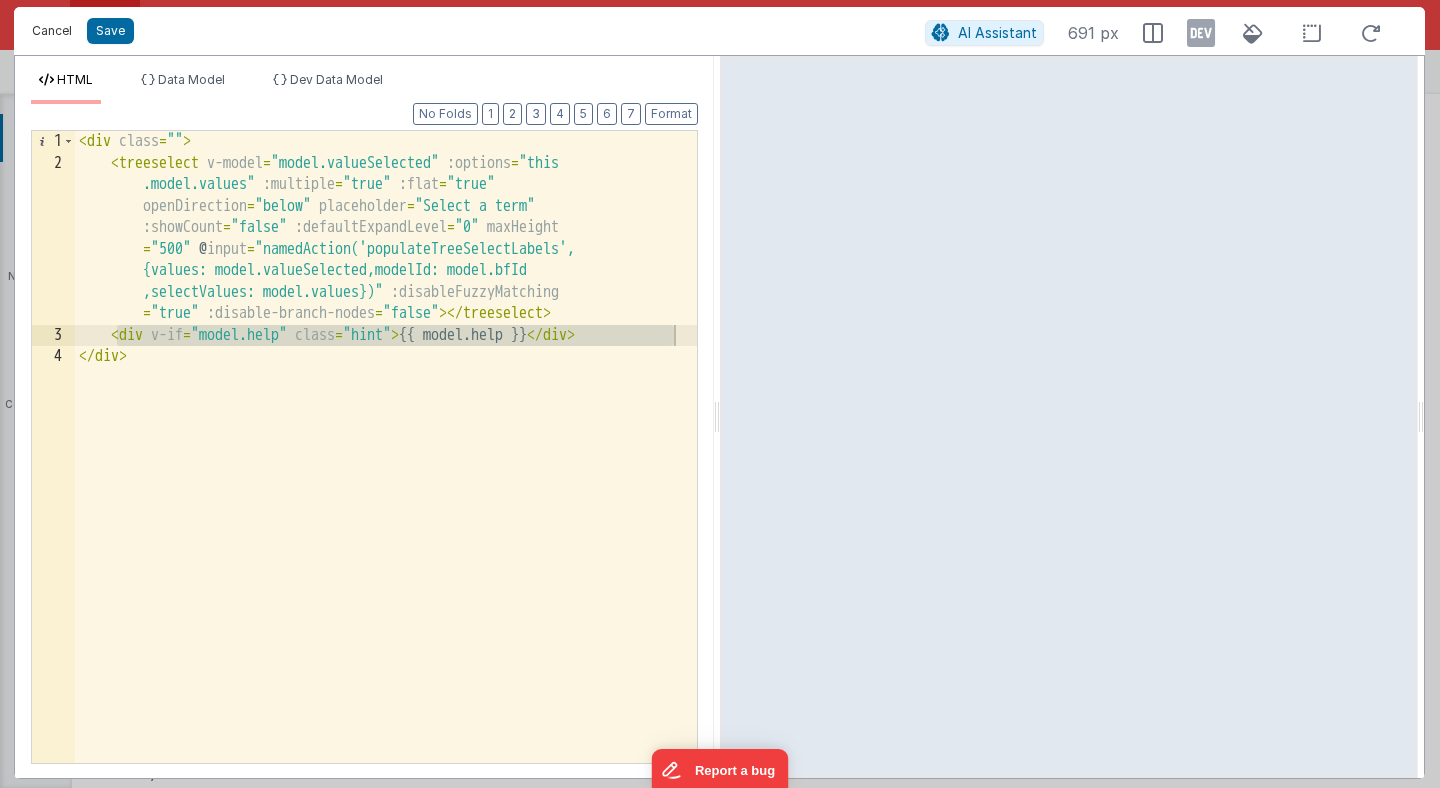 click on "Cancel" at bounding box center (52, 31) 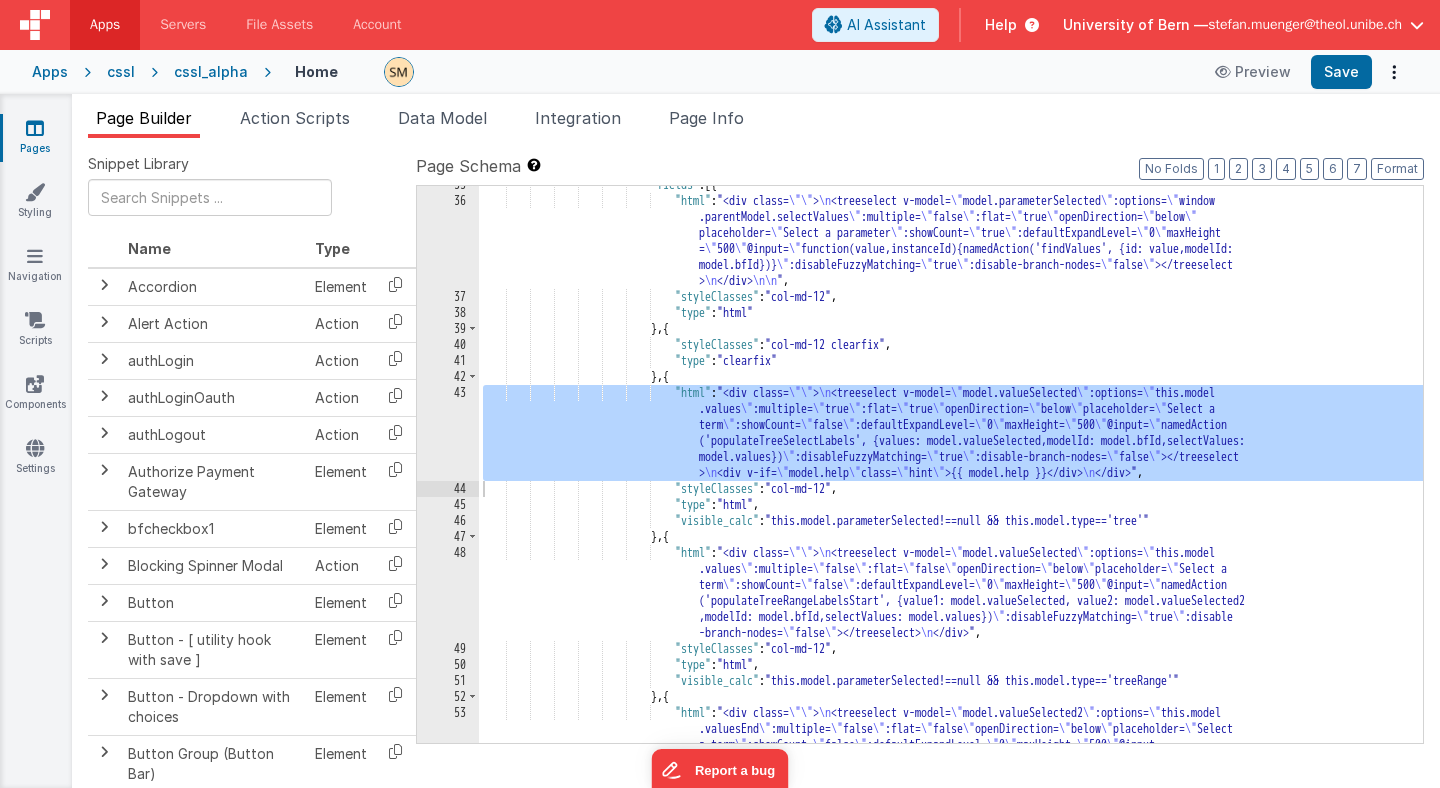 click on ""fields": [{ "html": "<div class = \"\" > \n <treeselect v-model= \" model.parameterSelected \" :options= \" window .parentModel.selectValues \" :multiple= \" false \" :flat= \" true \" openDirection= \" below \" placeholder= \" Select a parameter \" :showCount= \" true \" :defaultExpandLevel= \" 0 \" maxHeight = \" 500 \" @input= \" function(value,instanceId){namedAction('findValues', {id: value,modelId: model.bfId})} \" :disableFuzzyMatching= \" true \" :disable-branch-nodes= \" false \" > </treeselect> \n </div> \n\n " ," at bounding box center (951, 511) 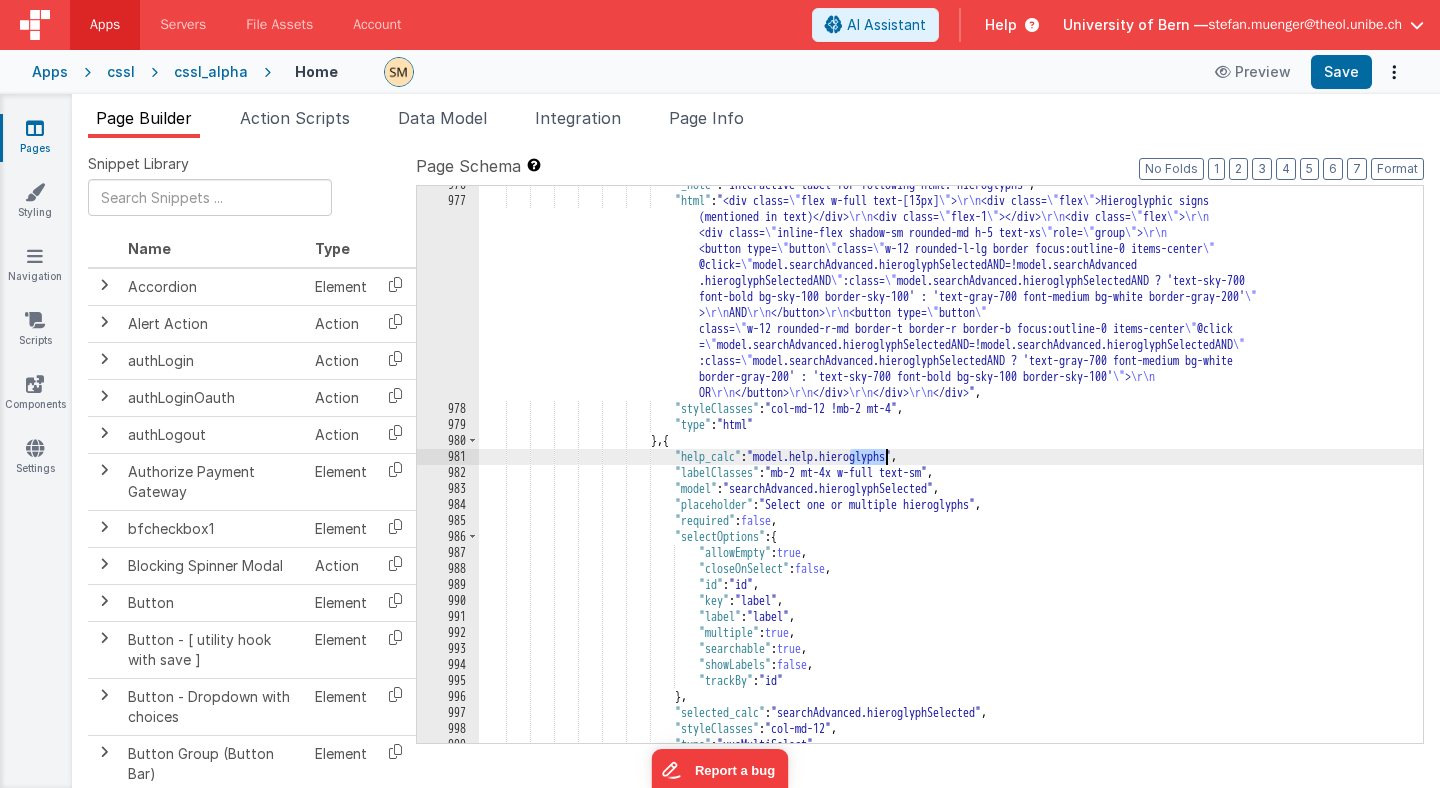 scroll, scrollTop: 16056, scrollLeft: 0, axis: vertical 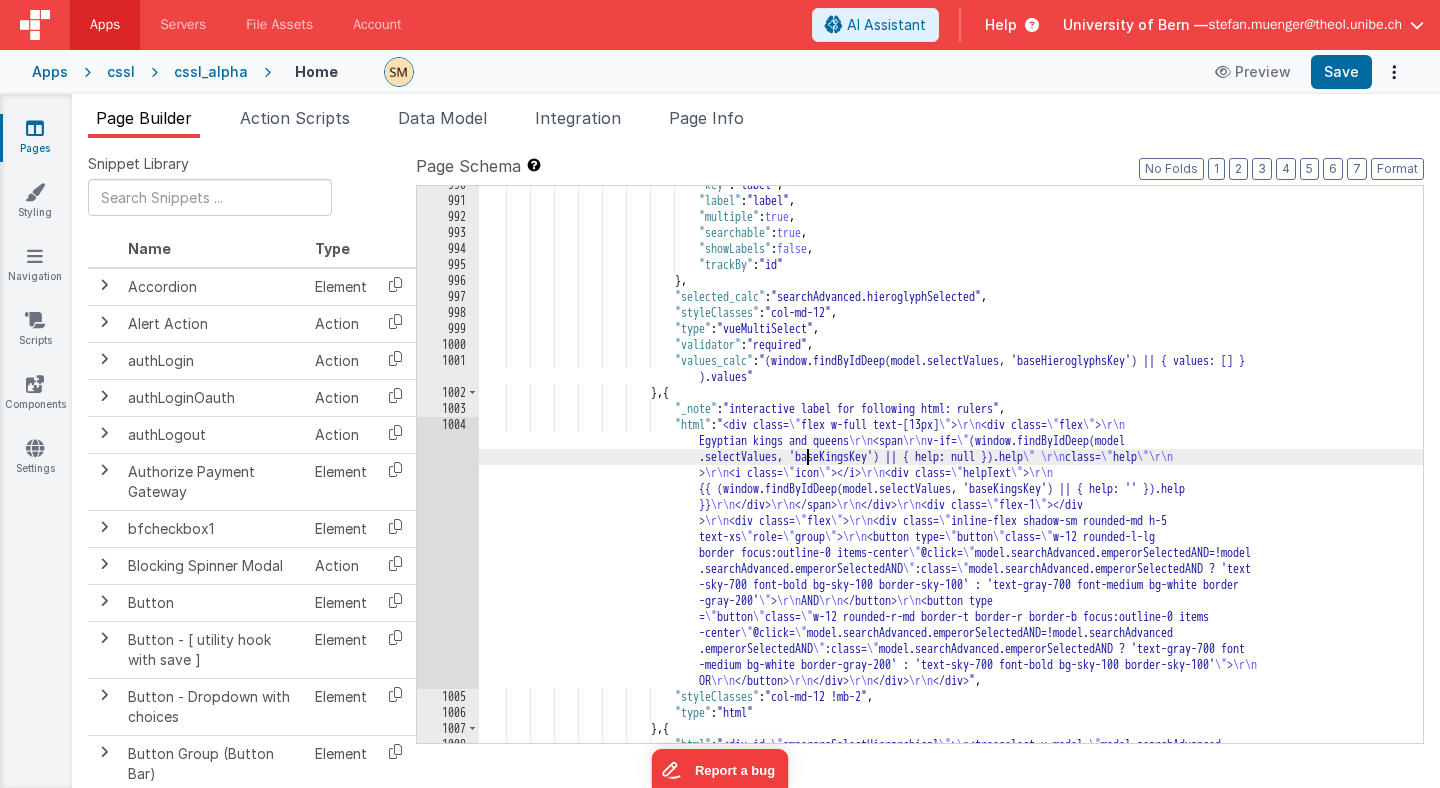 click on ""key" : "label" , "label" : "label" , "multiple" : true , "searchable" : true , "showLabels" : false , "trackBy" : "id" } , "selected_calc" : "searchAdvanced.hieroglyphSelected" , "styleClasses" : "col-md-12" , "type" : "vueMultiSelect" , "validator" : "required" , "values_calc" : "(window.findByIdDeep(model.selectValues, 'baseHieroglyphsKey') || { values: [] }).values" } , {" at bounding box center [951, 503] 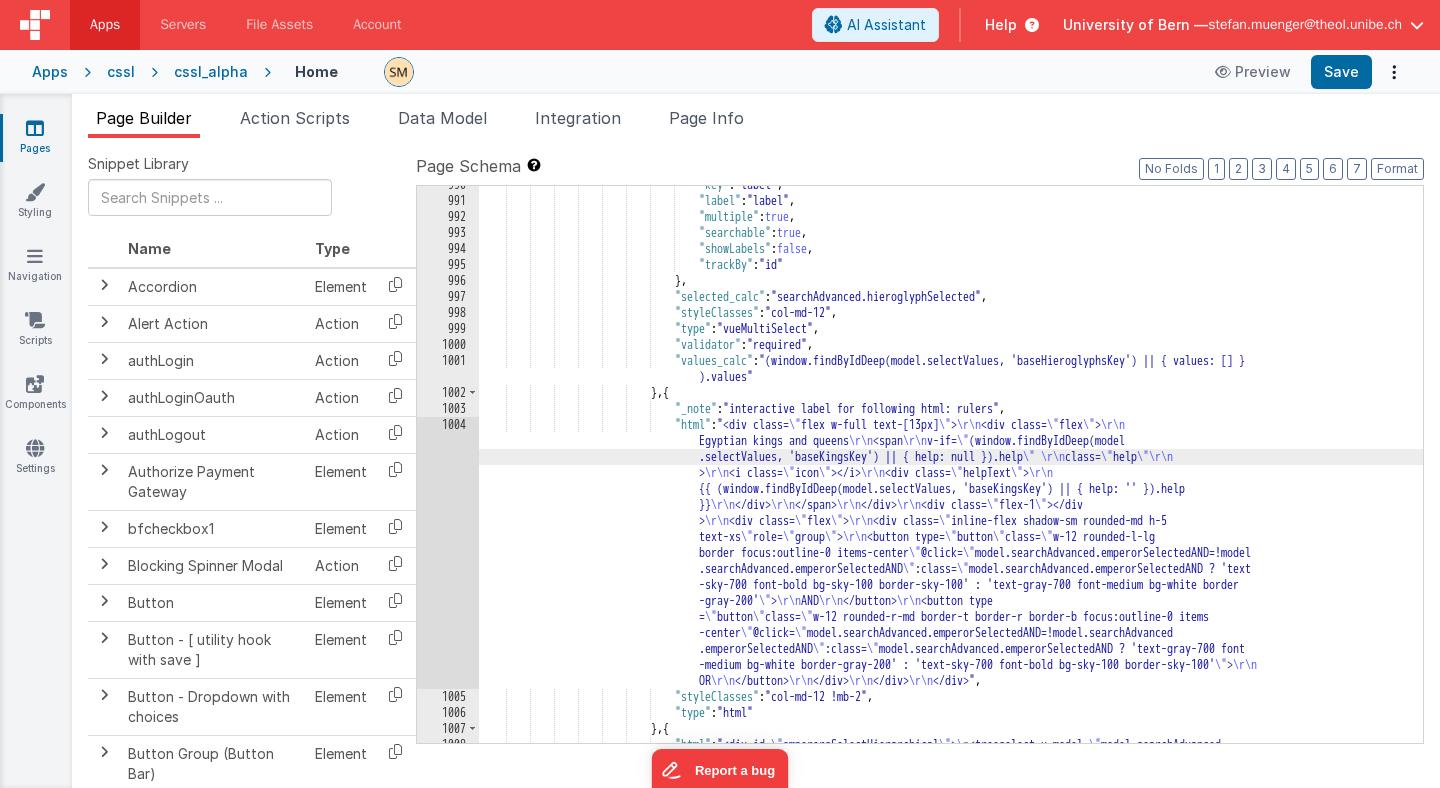 click on ""key" : "label" , "label" : "label" , "multiple" : true , "searchable" : true , "showLabels" : false , "trackBy" : "id" } , "selected_calc" : "searchAdvanced.hieroglyphSelected" , "styleClasses" : "col-md-12" , "type" : "vueMultiSelect" , "validator" : "required" , "values_calc" : "(window.findByIdDeep(model.selectValues, 'baseHieroglyphsKey') || { values: [] }).values" } , {" at bounding box center [951, 503] 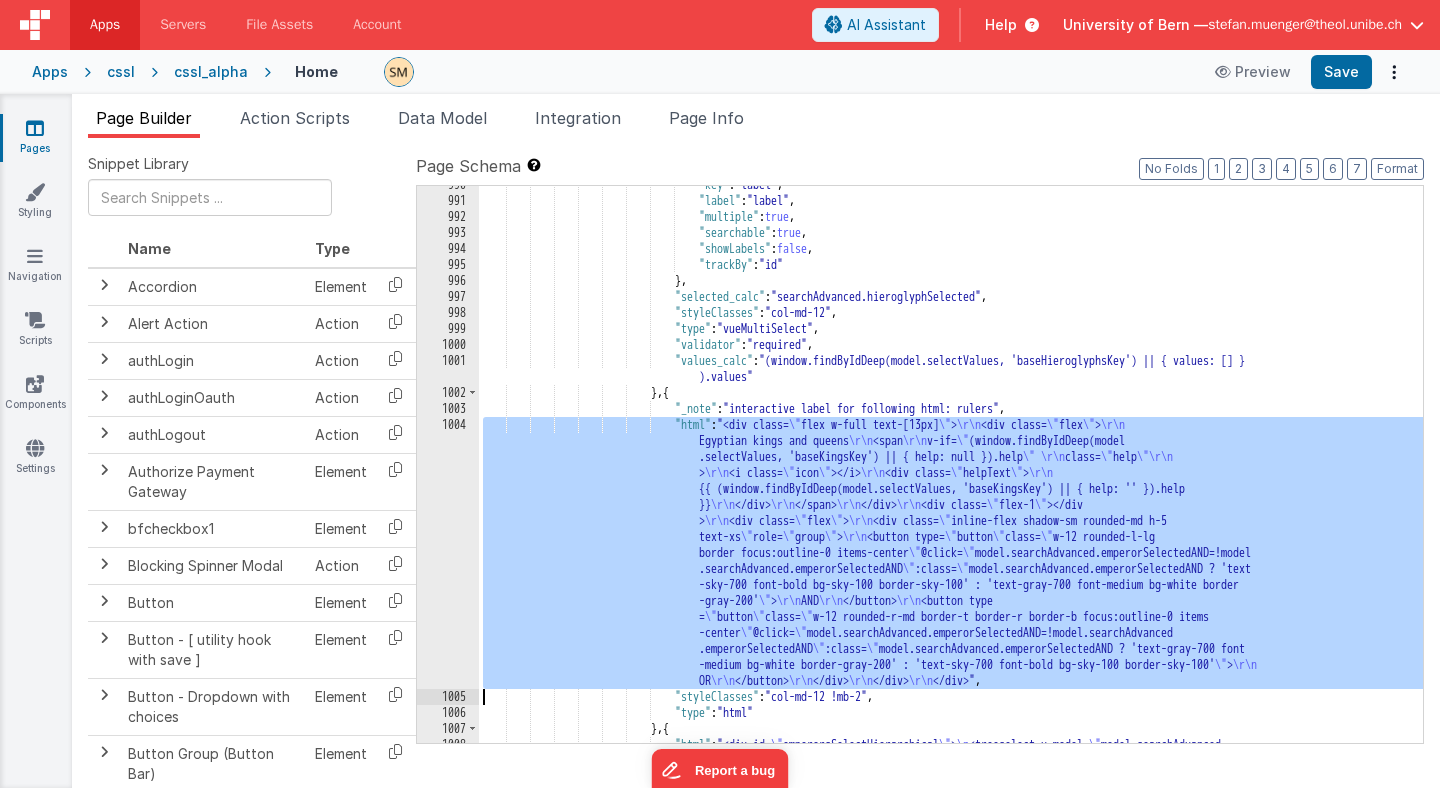 click on "1004" at bounding box center [448, 553] 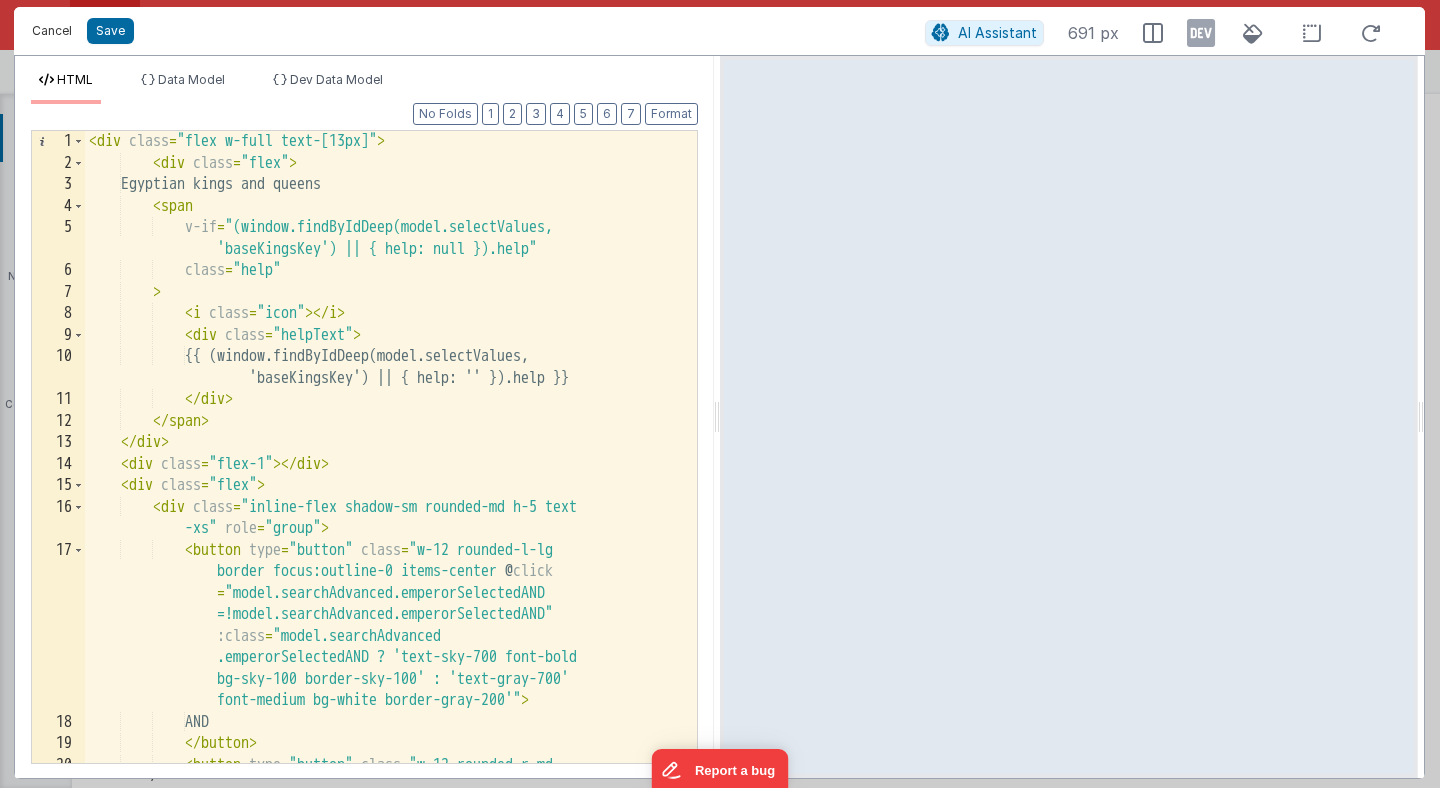 click on "Cancel" at bounding box center (52, 31) 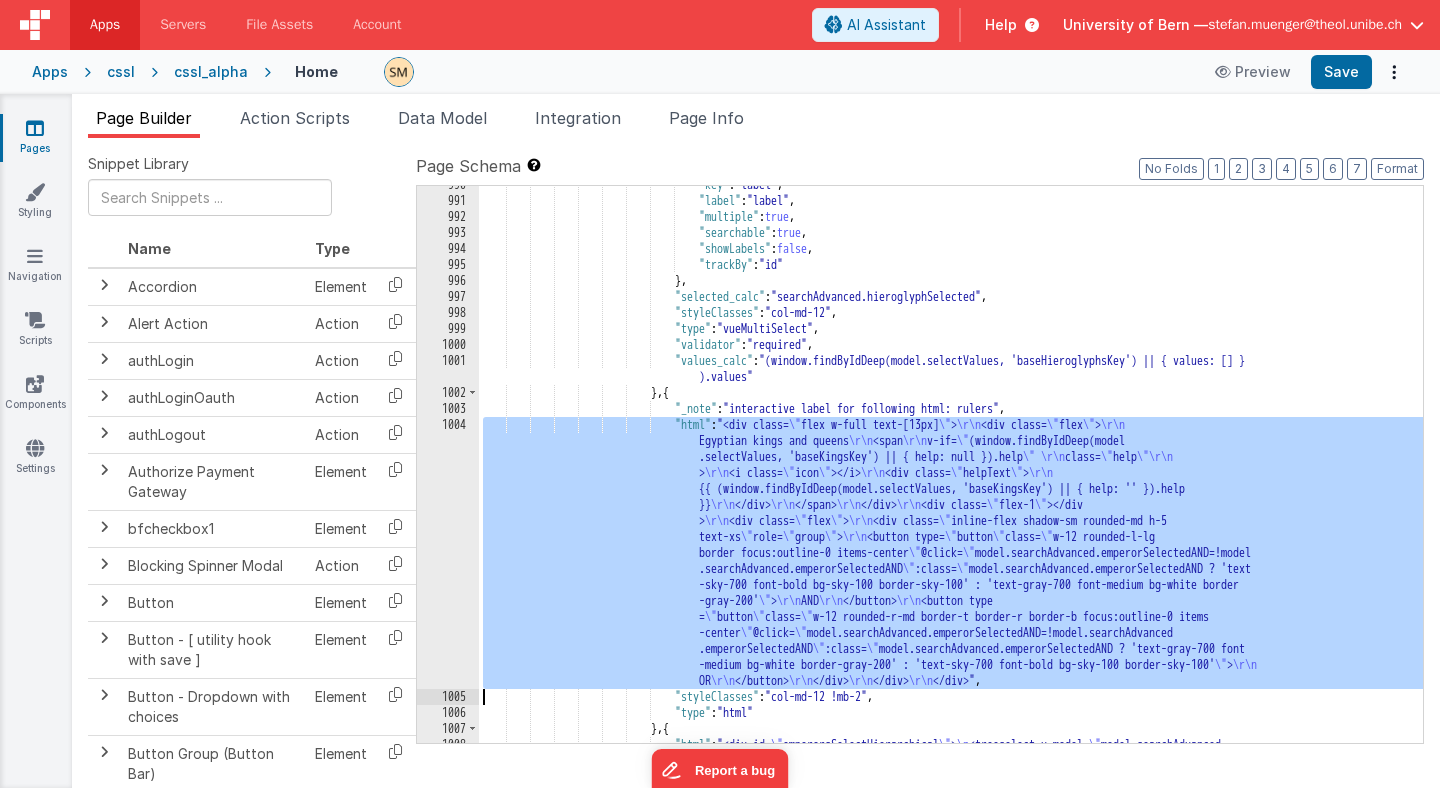 click on ""key" : "label" , "label" : "label" , "multiple" : true , "searchable" : true , "showLabels" : false , "trackBy" : "id" } , "selected_calc" : "searchAdvanced.hieroglyphSelected" , "styleClasses" : "col-md-12" , "type" : "vueMultiSelect" , "validator" : "required" , "values_calc" : "(window.findByIdDeep(model.selectValues, 'baseHieroglyphsKey') || { values: [] }).values" } , {" at bounding box center (951, 503) 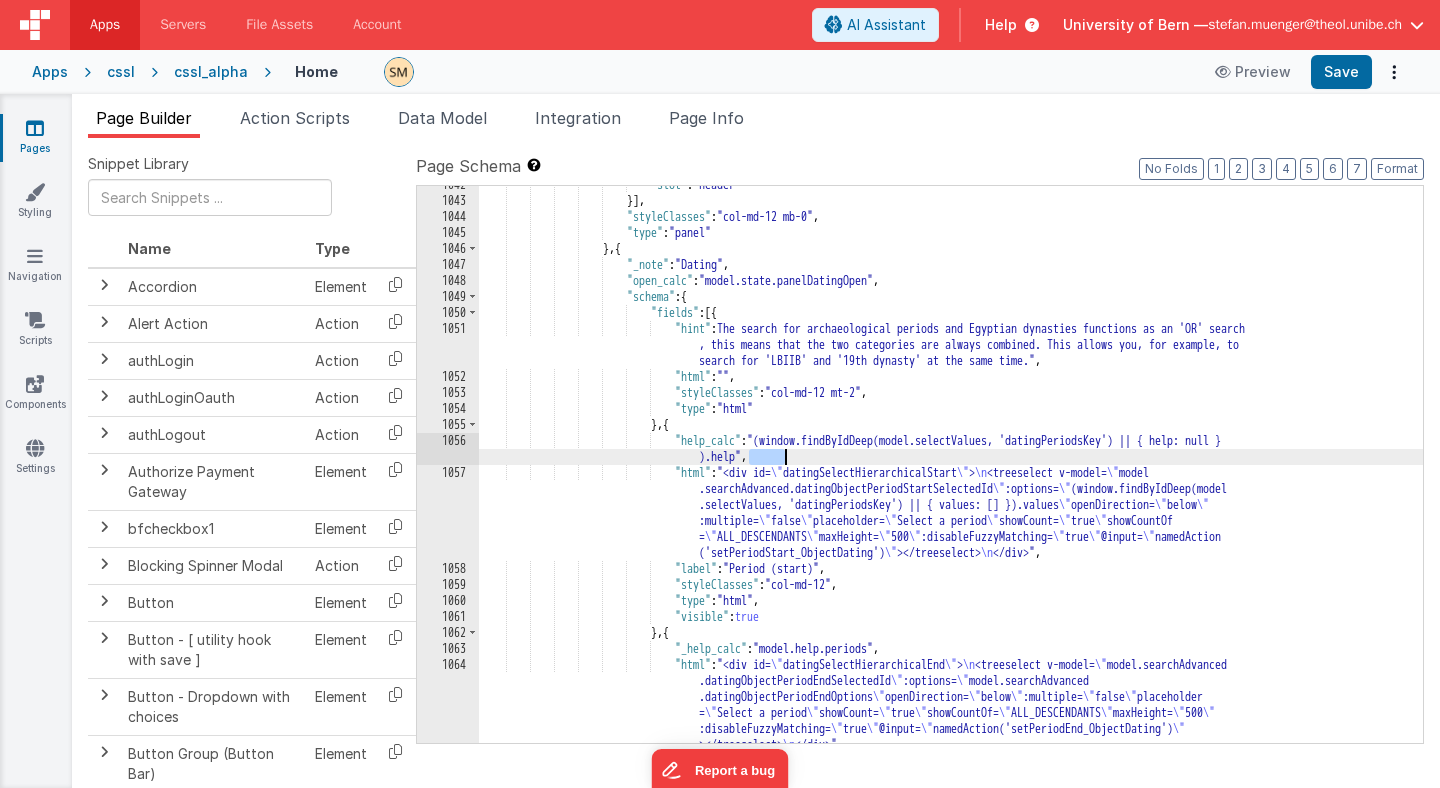scroll, scrollTop: 17560, scrollLeft: 0, axis: vertical 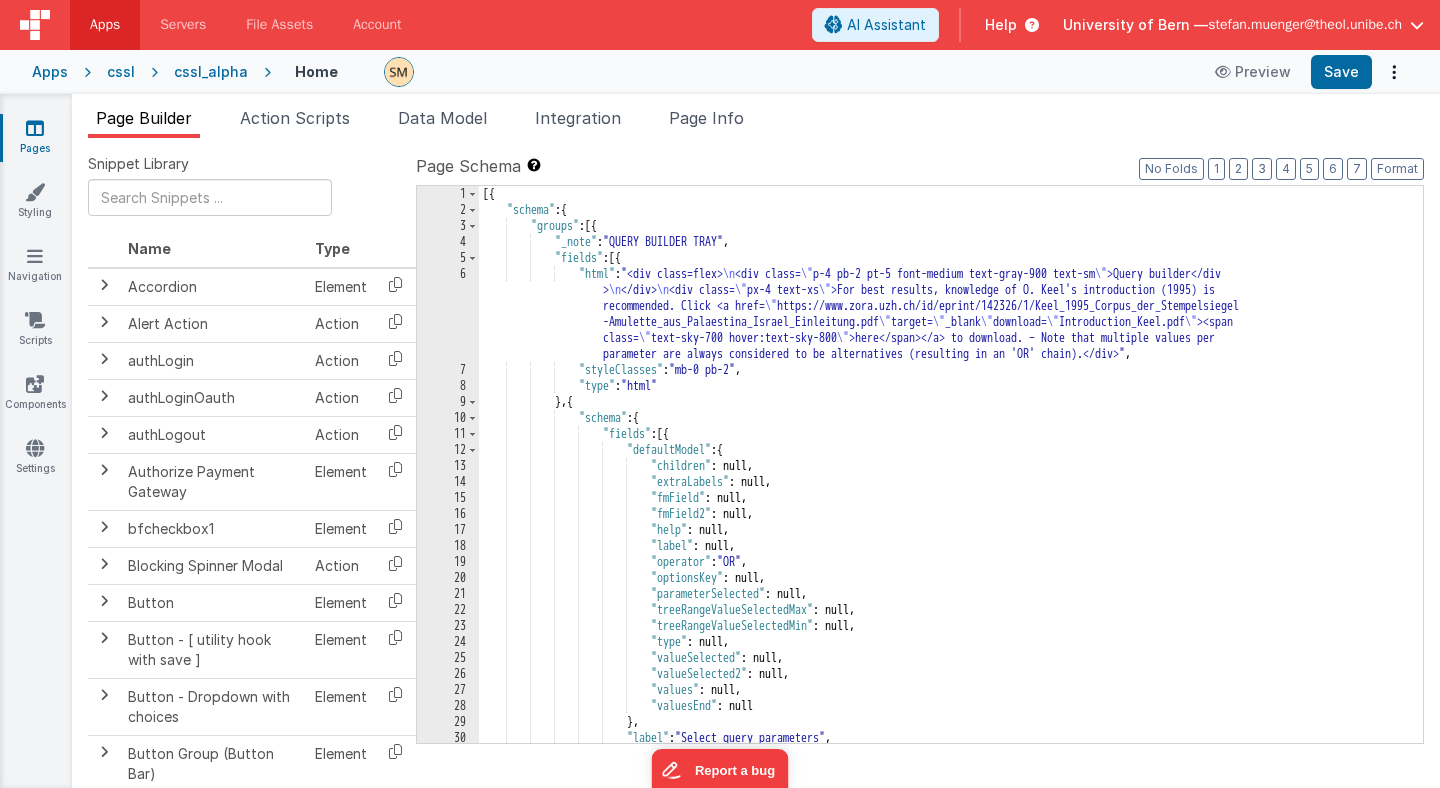 click on "[{      "schema" :  {           "groups" :  [{                "_note" :  "QUERY BUILDER TRAY" ,                "fields" :  [{                     "html" :  "<div class=flex> \n     <div class= \" p-4 pb-2 pt-5 font-medium text-gray-900 text-sm \" >Query builder</div                      > \n </div> \n <div class= \" px-4 text-xs \" >For best results, knowledge of O. Keel's introduction (1995) is                       recommended. Click <a href= \" https://www.zora.uzh.ch/id/eprint/142326/1/Keel_1995_Corpus_der_Stempelsiegel                      -Amulette_aus_Palaestina_Israel_Einleitung.pdf \"  target= \" _blank \"  download= \" Introduction_Keel.pdf \" ><span                       class= \" text-sky-700 hover:text-sky-800 \" >here</span></a> to download. – Note that multiple values per                       parameter are always considered to be alternatives (resulting in an 'OR' chain).</div>" ,           :" at bounding box center [951, 480] 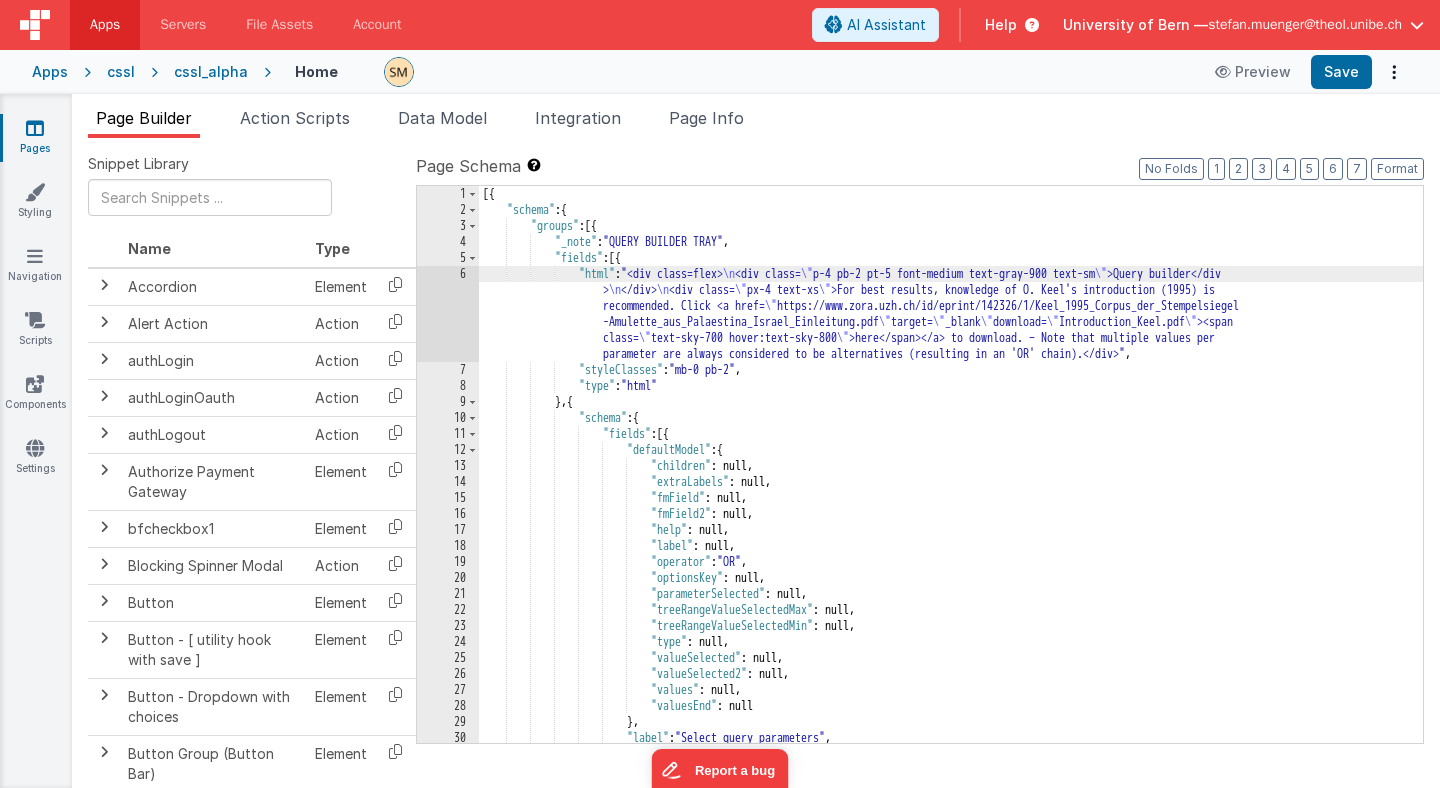 scroll, scrollTop: 513, scrollLeft: 0, axis: vertical 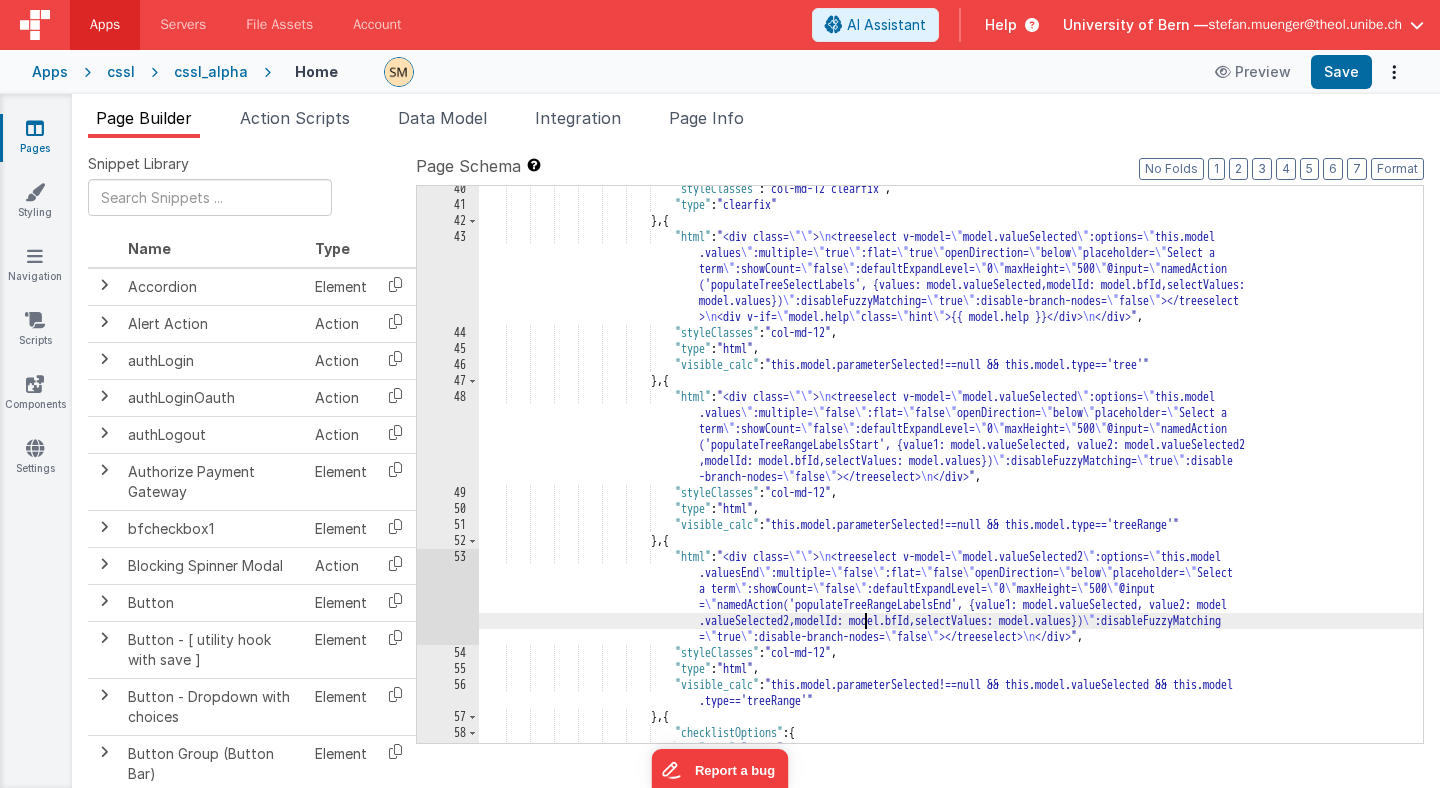 click on ""styleClasses" : "col-md-12 clearfix" , "type" : "clearfix" } , { "html" : "<div class= \"\" > \n     <treeselect v-model= \" model.valueSelected \"  :options= \" this.model                                      .values \"  :multiple= \" true \"  :flat= \" true \"  openDirection= \" below \"  placeholder= \" Select a                                       term \"  :showCount= \" false \"  :defaultExpandLevel= \" 0 \"  maxHeight= \" 500 \"  @input= \" namedAction                                      ('populateTreeSelectLabels', {values: model.valueSelected,modelId: model.bfId,selectValues:                                       model.values}) \"  :disableFuzzyMatching= \" true \"  :disable-branch-nodes= \" false \"" at bounding box center (951, 475) 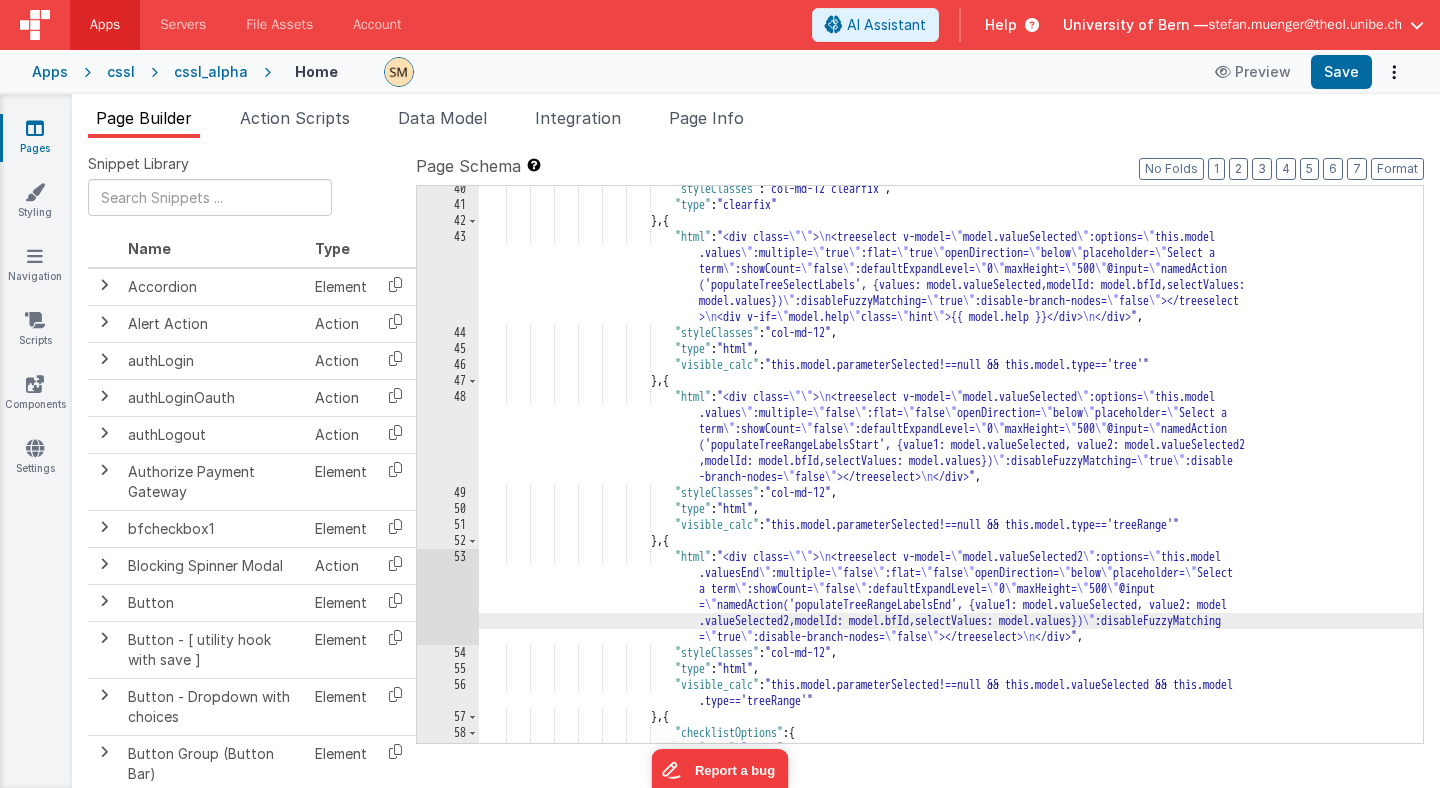 click on "53" at bounding box center [448, 597] 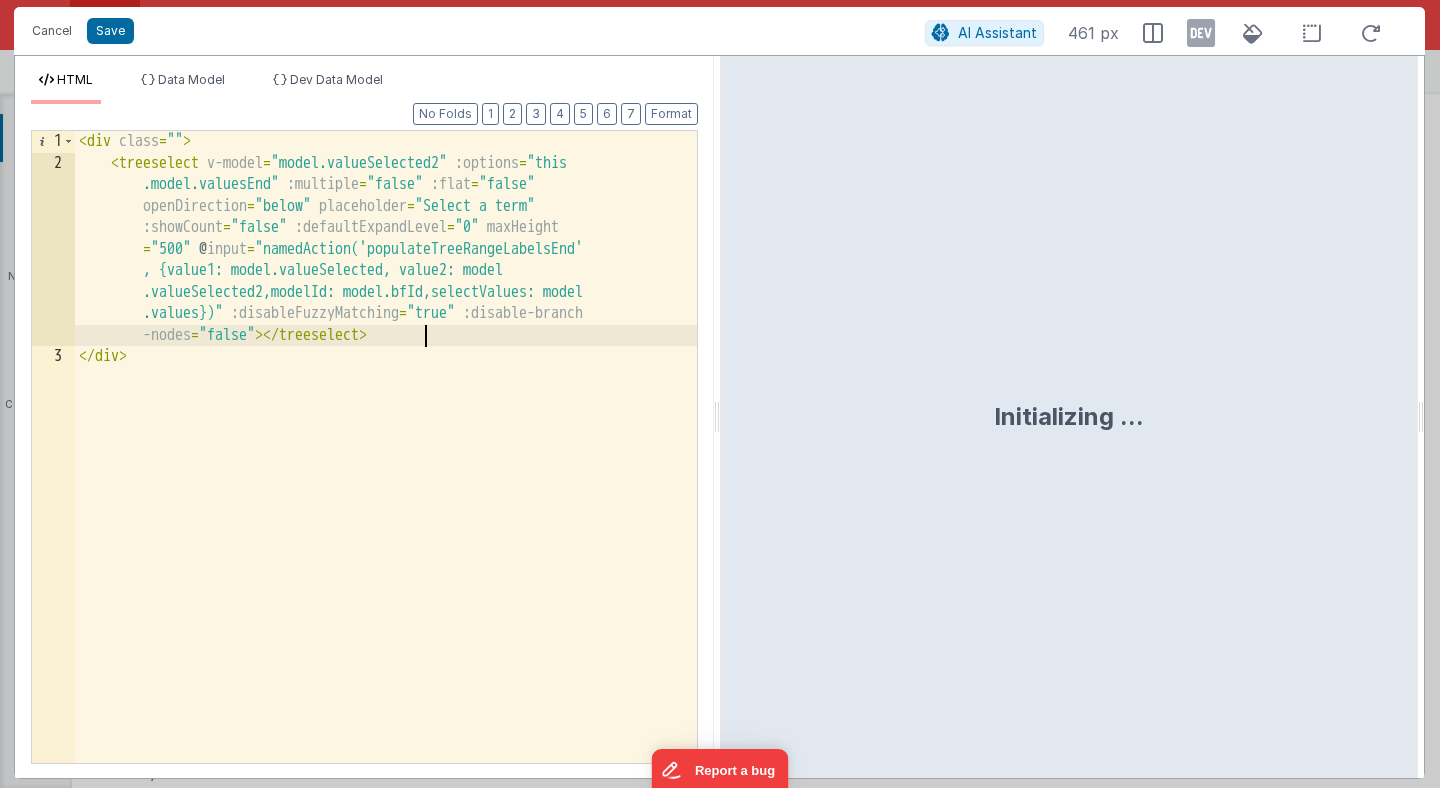 click on "< div   class = "" >      < treeselect   v-model = "model.valueSelected2"   :options = "this         .model.valuesEnd"   :multiple = "false"   :flat = "false"         openDirection = "below"   placeholder = "Select a term"         :showCount = "false"   :defaultExpandLevel = "0"   maxHeight         = "500"   @input = "namedAction('populateTreeRangeLabelsEnd'         , {value1: model.valueSelected, value2: model         .valueSelected2,modelId: model.bfId,selectValues: model         .values})"   :disableFuzzyMatching = "true"   :disable-branch         -nodes = "false" > </ treeselect > </ div >" at bounding box center (386, 468) 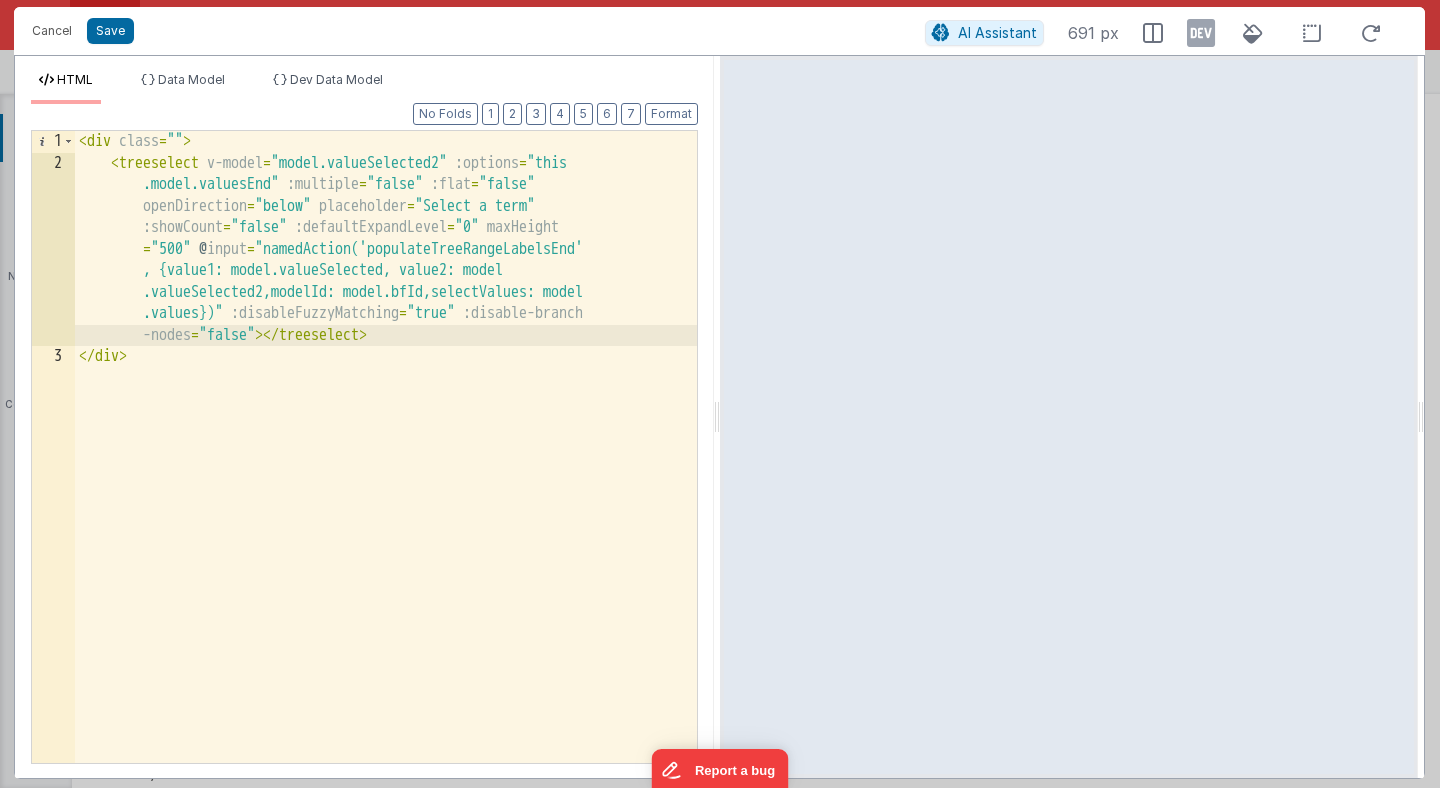 type 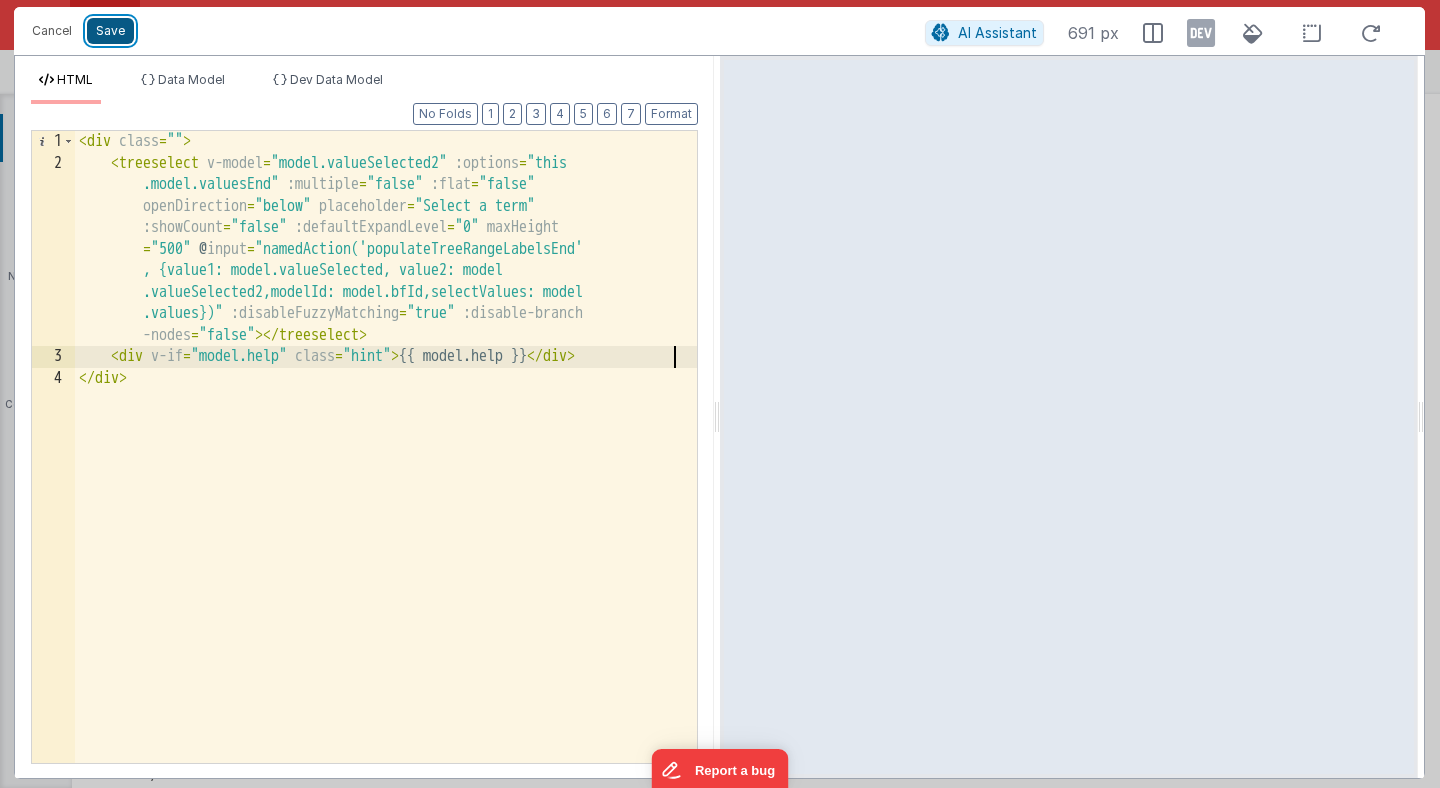click on "Save" at bounding box center [110, 31] 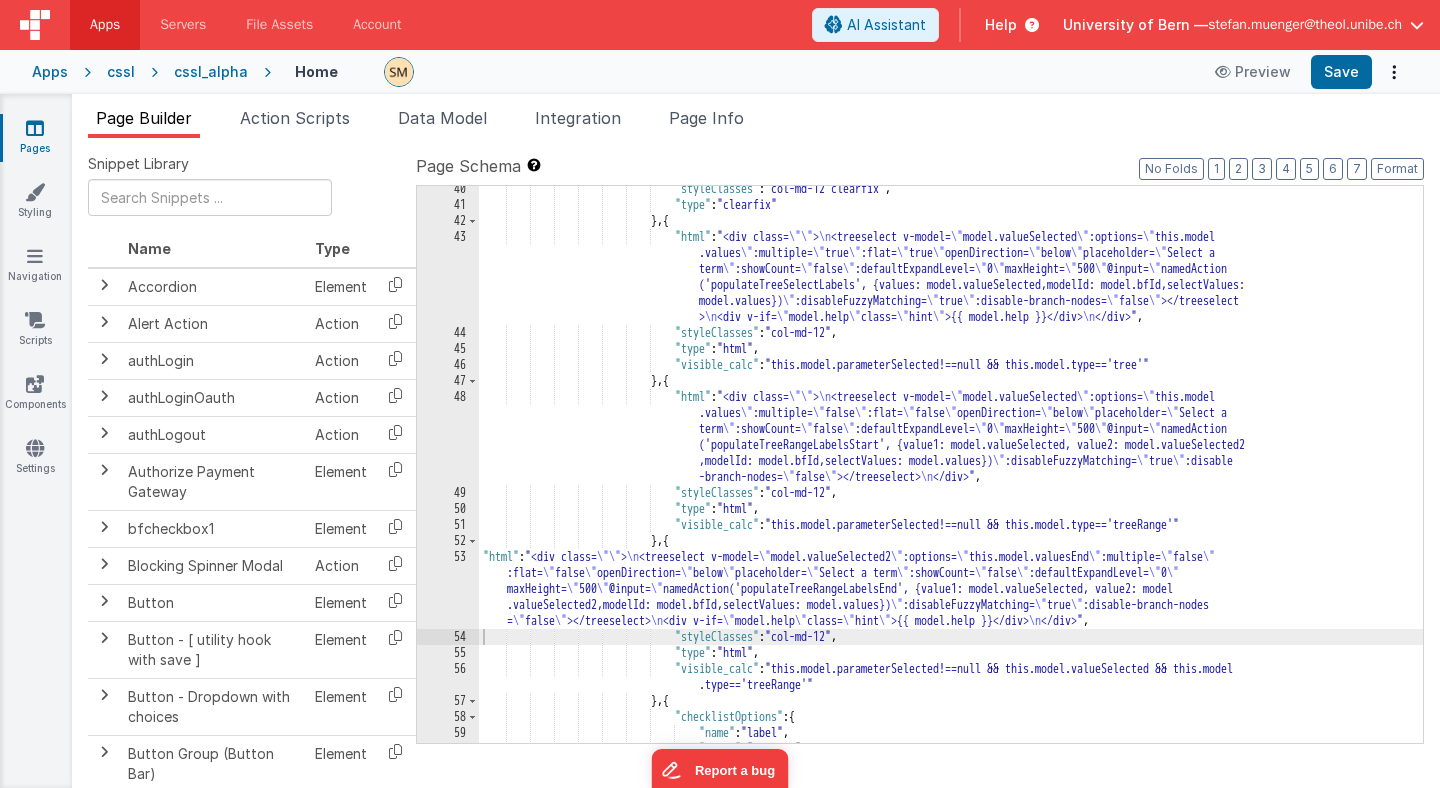 scroll, scrollTop: 623, scrollLeft: 0, axis: vertical 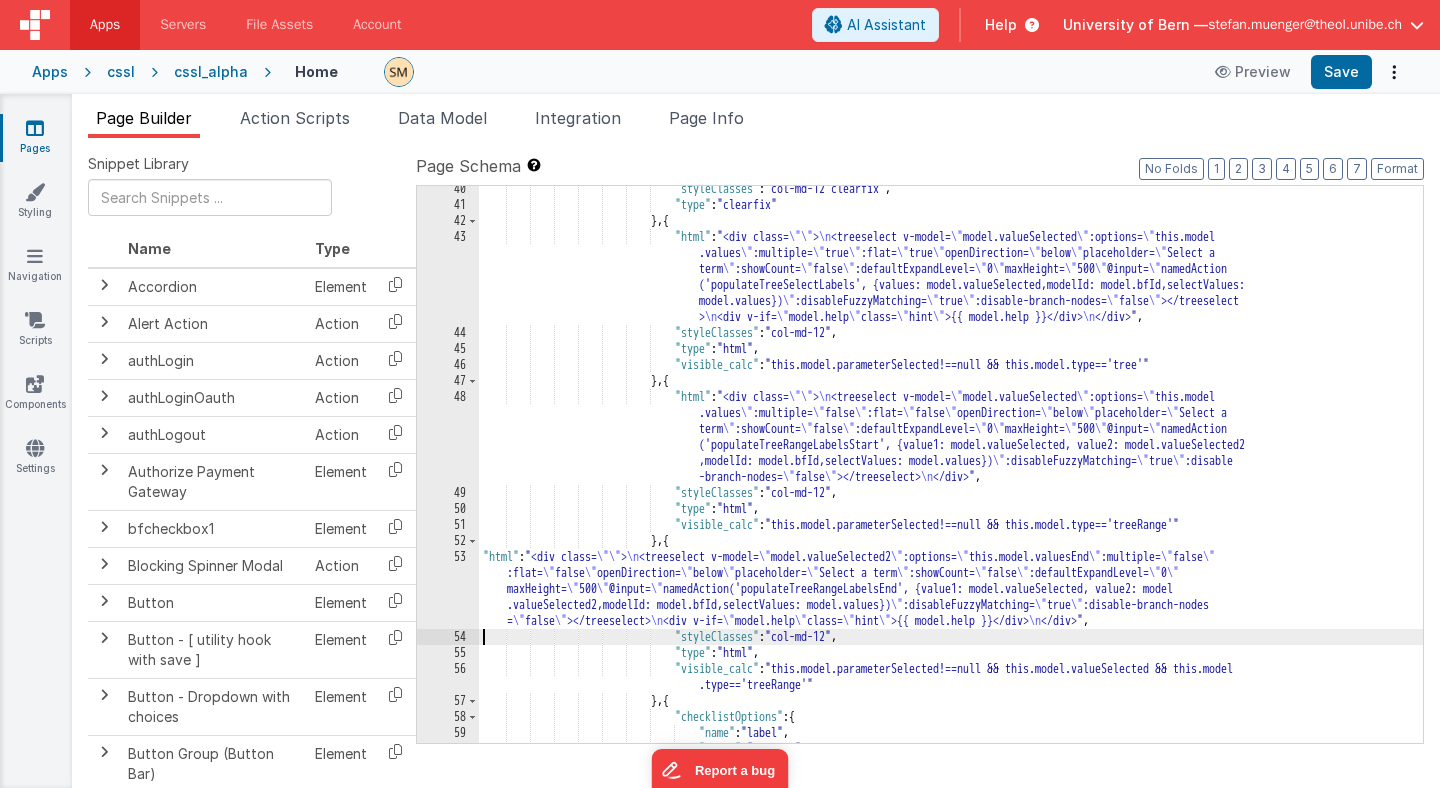click on "53" at bounding box center [448, 589] 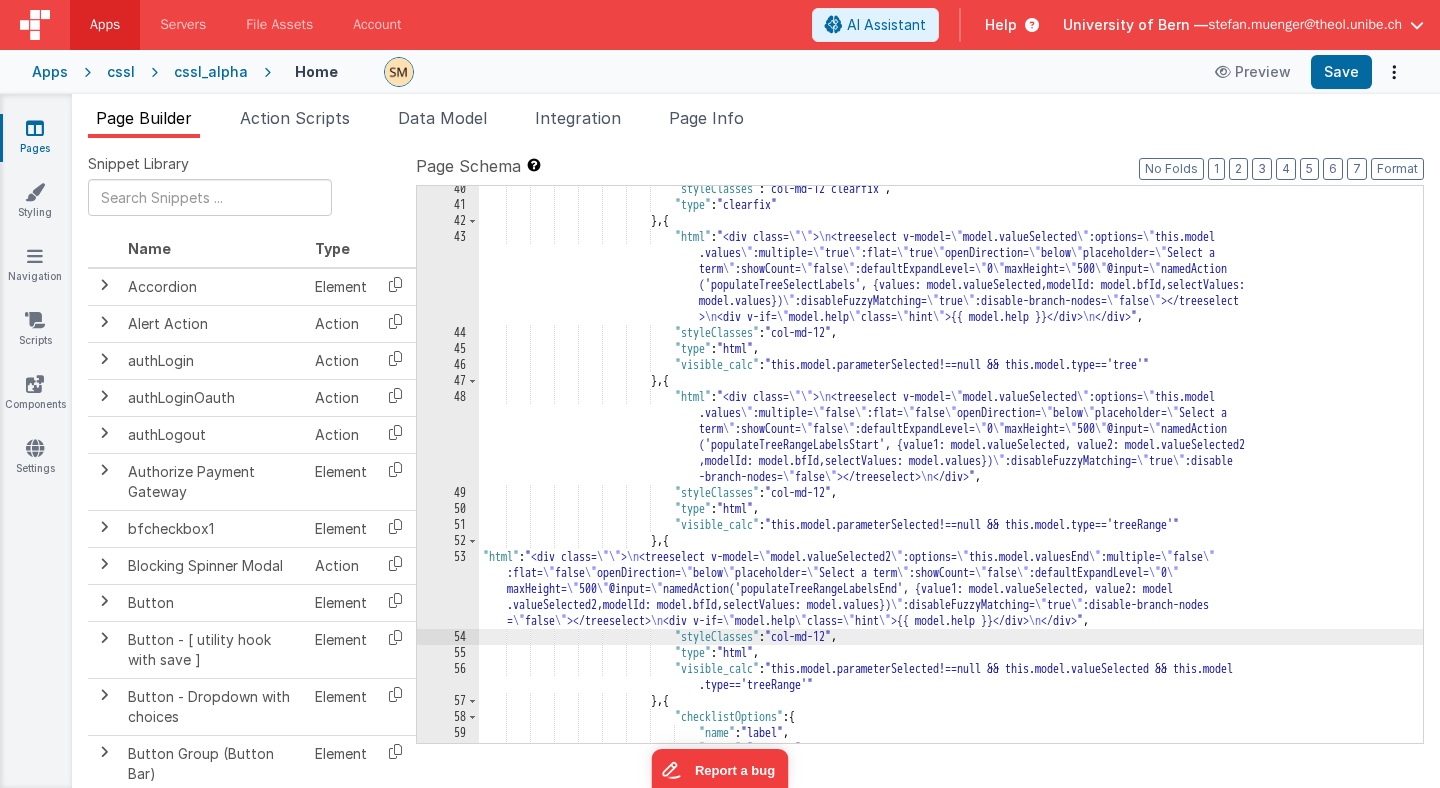 click on "53" at bounding box center (448, 589) 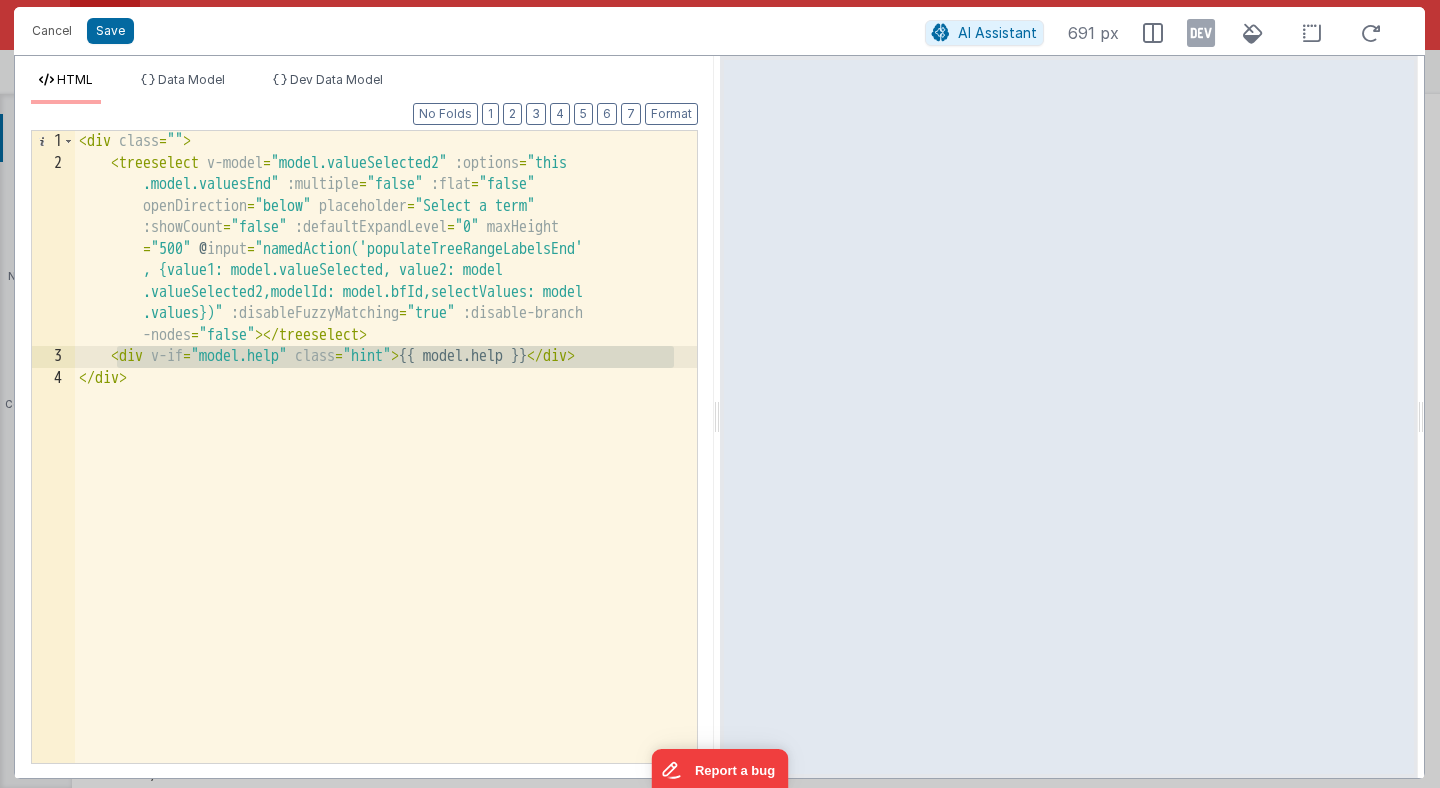 drag, startPoint x: 677, startPoint y: 356, endPoint x: 120, endPoint y: 358, distance: 557.0036 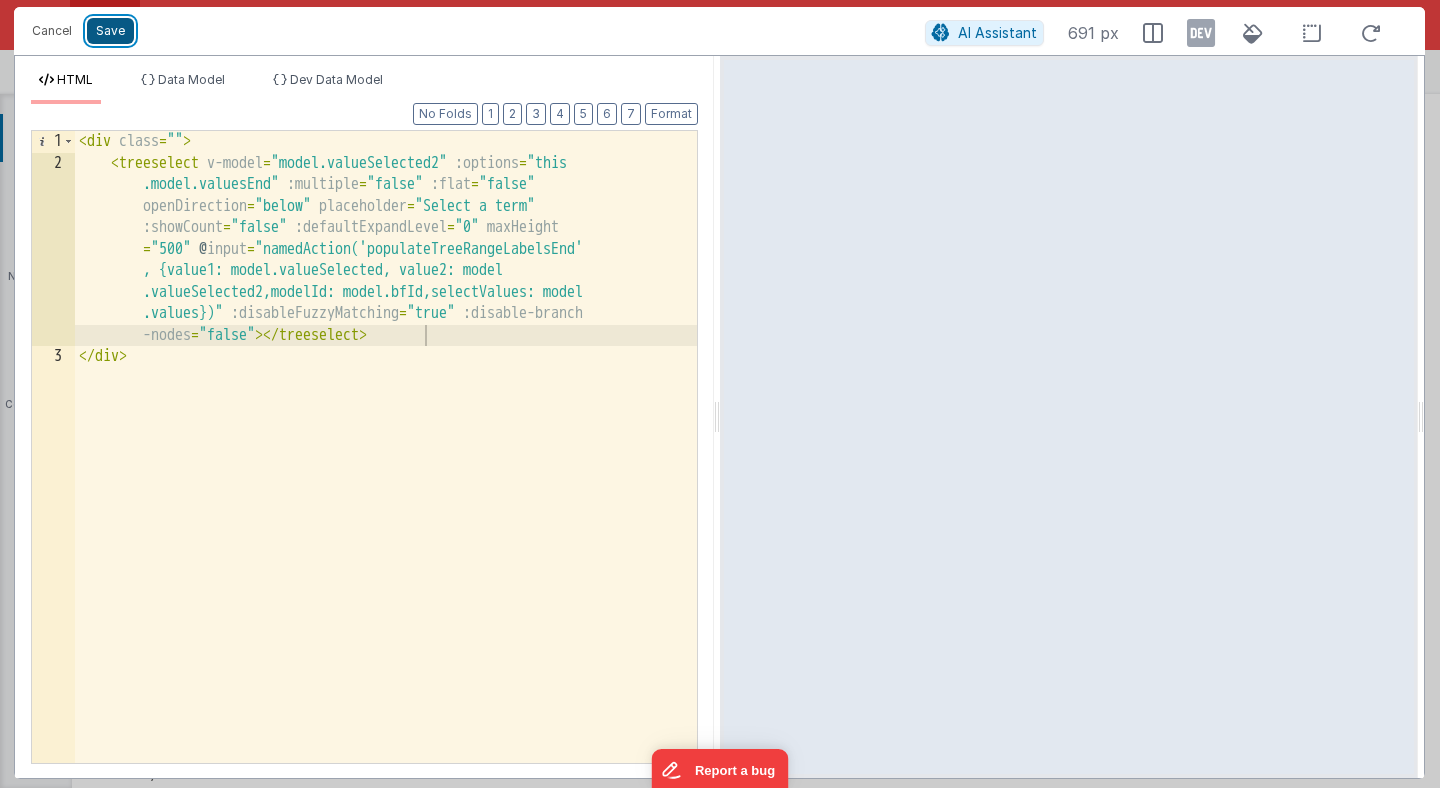 click on "Save" at bounding box center [110, 31] 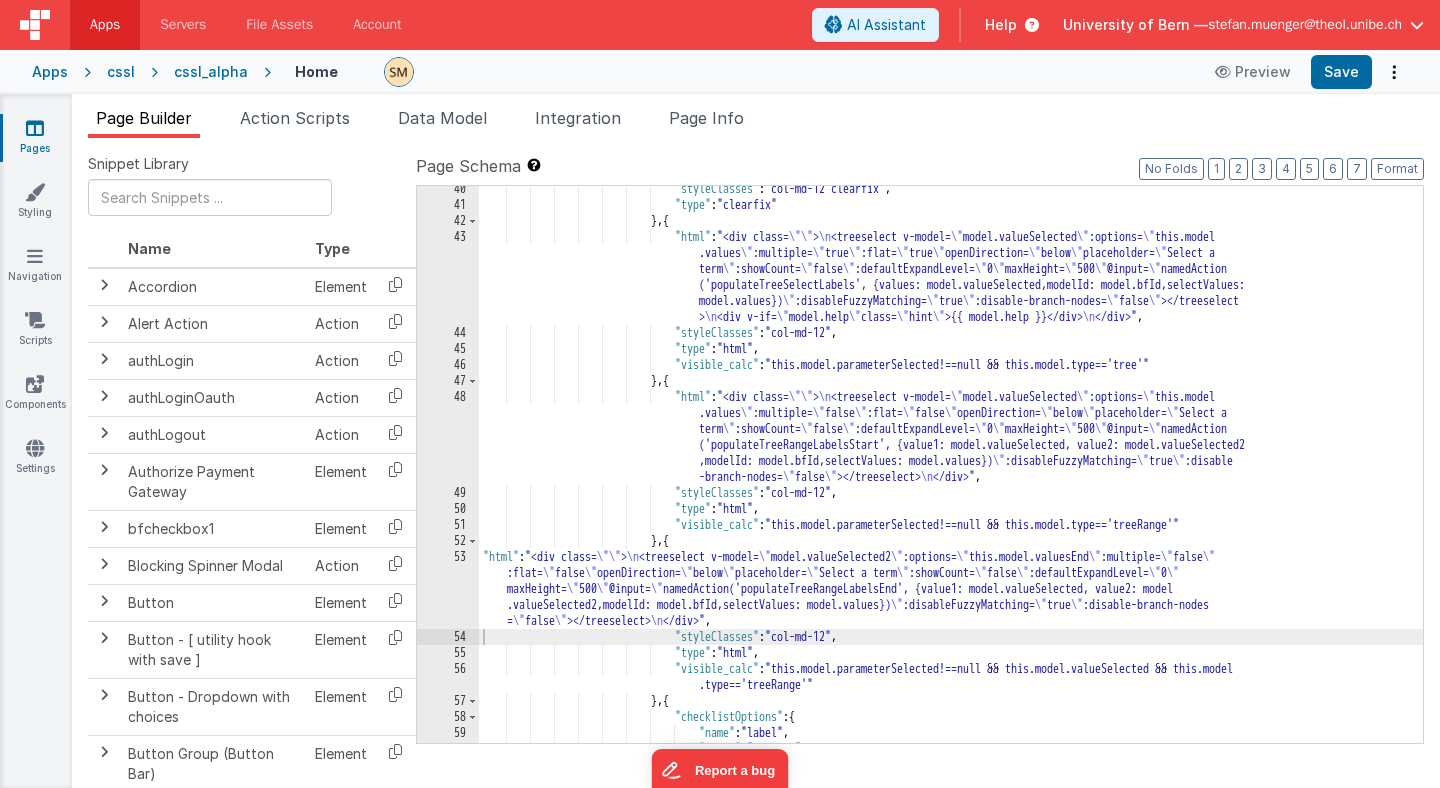 click on ""styleClasses" : "col-md-12 clearfix" , "type" : "clearfix" } , { "html" : "<div class= \"\" > \n     <treeselect v-model= \" model.valueSelected \"  :options= \" this.model                                      .values \"  :multiple= \" true \"  :flat= \" true \"  openDirection= \" below \"  placeholder= \" Select a                                       term \"  :showCount= \" false \"  :defaultExpandLevel= \" 0 \"  maxHeight= \" 500 \"  @input= \" namedAction                                      ('populateTreeSelectLabels', {values: model.valueSelected,modelId: model.bfId,selectValues:                                       model.values}) \"  :disableFuzzyMatching= \" true \"  :disable-branch-nodes= \" false \"" at bounding box center [951, 475] 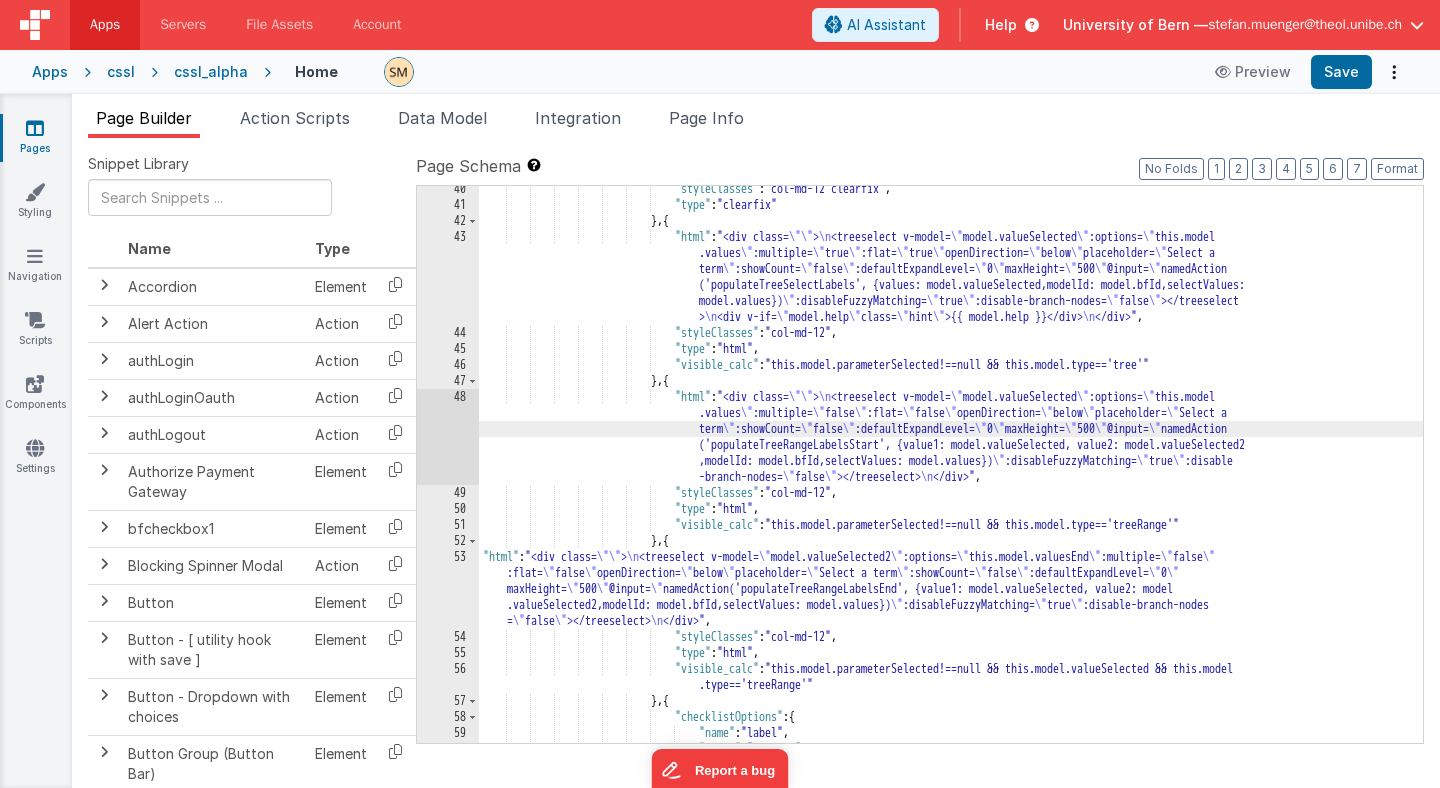 click on "48" at bounding box center [448, 437] 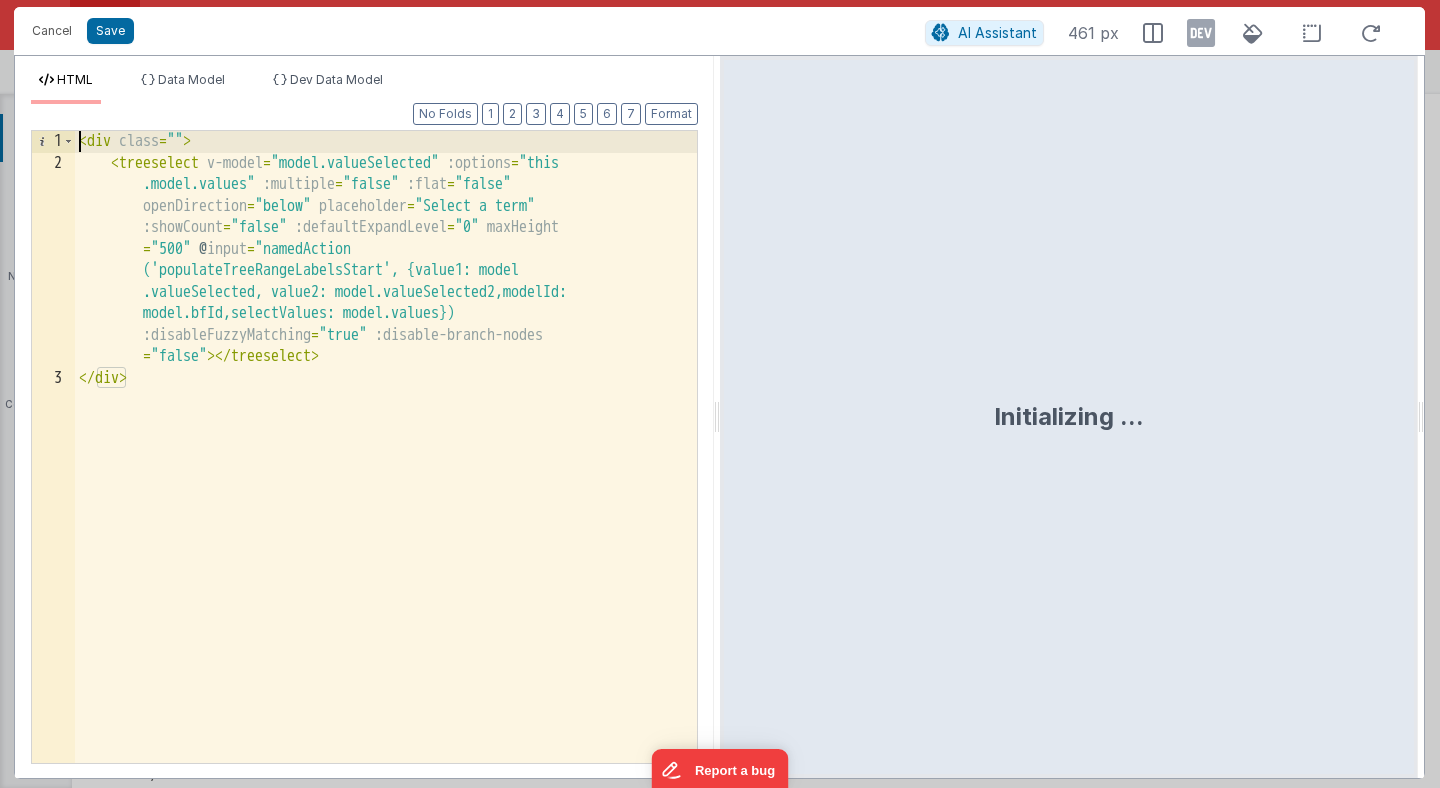 click on "< div   class = "" >      < treeselect   v-model = "model.valueSelected"   :options = "this         .model.values"   :multiple = "false"   :flat = "false"         openDirection = "below"   placeholder = "Select a term"         :showCount = "false"   :defaultExpandLevel = "0"   maxHeight         = "500"   @input = "namedAction         ('populateTreeRangeLabelsStart', {value1: model         .valueSelected, value2: model.valueSelected2,modelId:          model.bfId,selectValues: model.values})"         :disableFuzzyMatching = "true"   :disable-branch-nodes         = "false" > </ treeselect > </ div >" at bounding box center (386, 468) 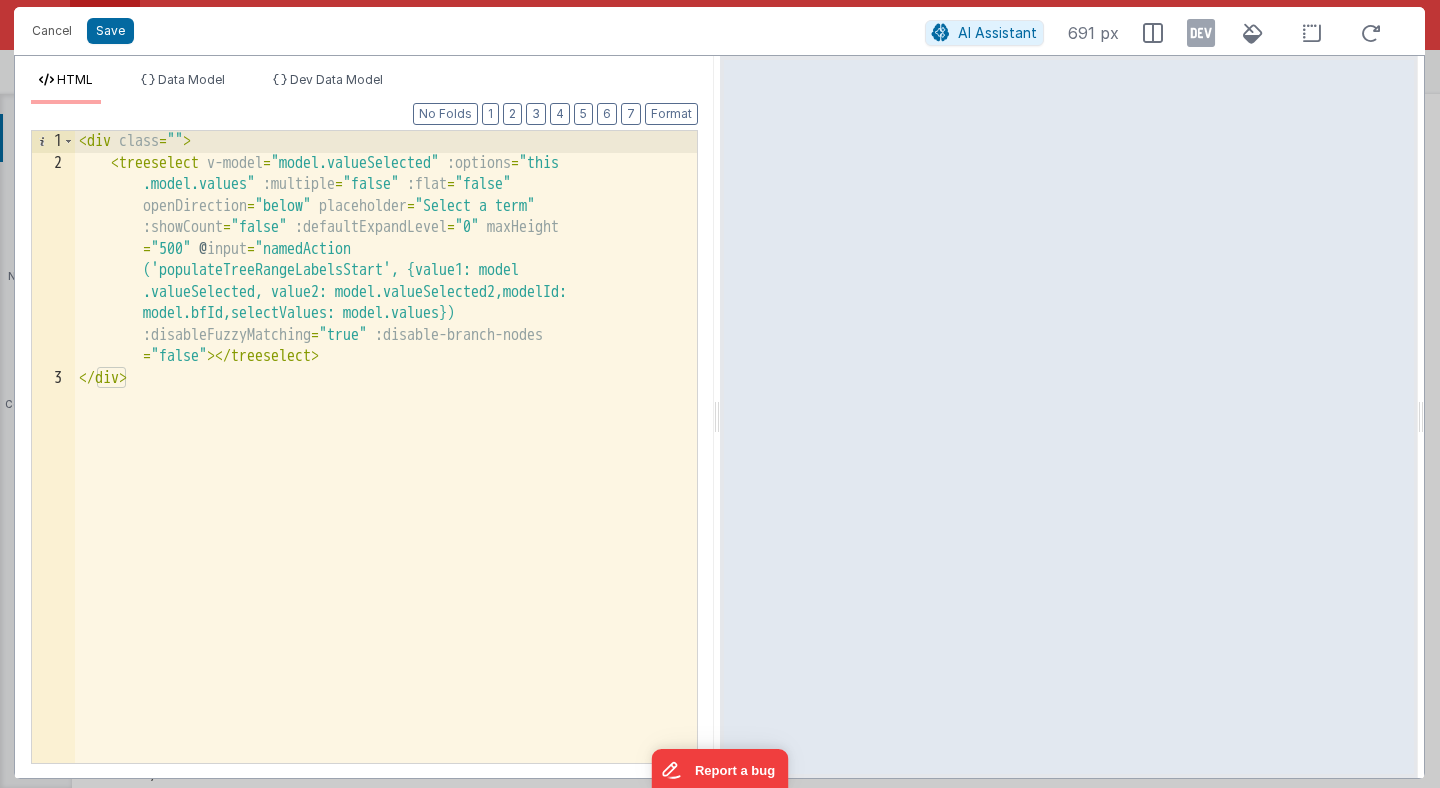 paste 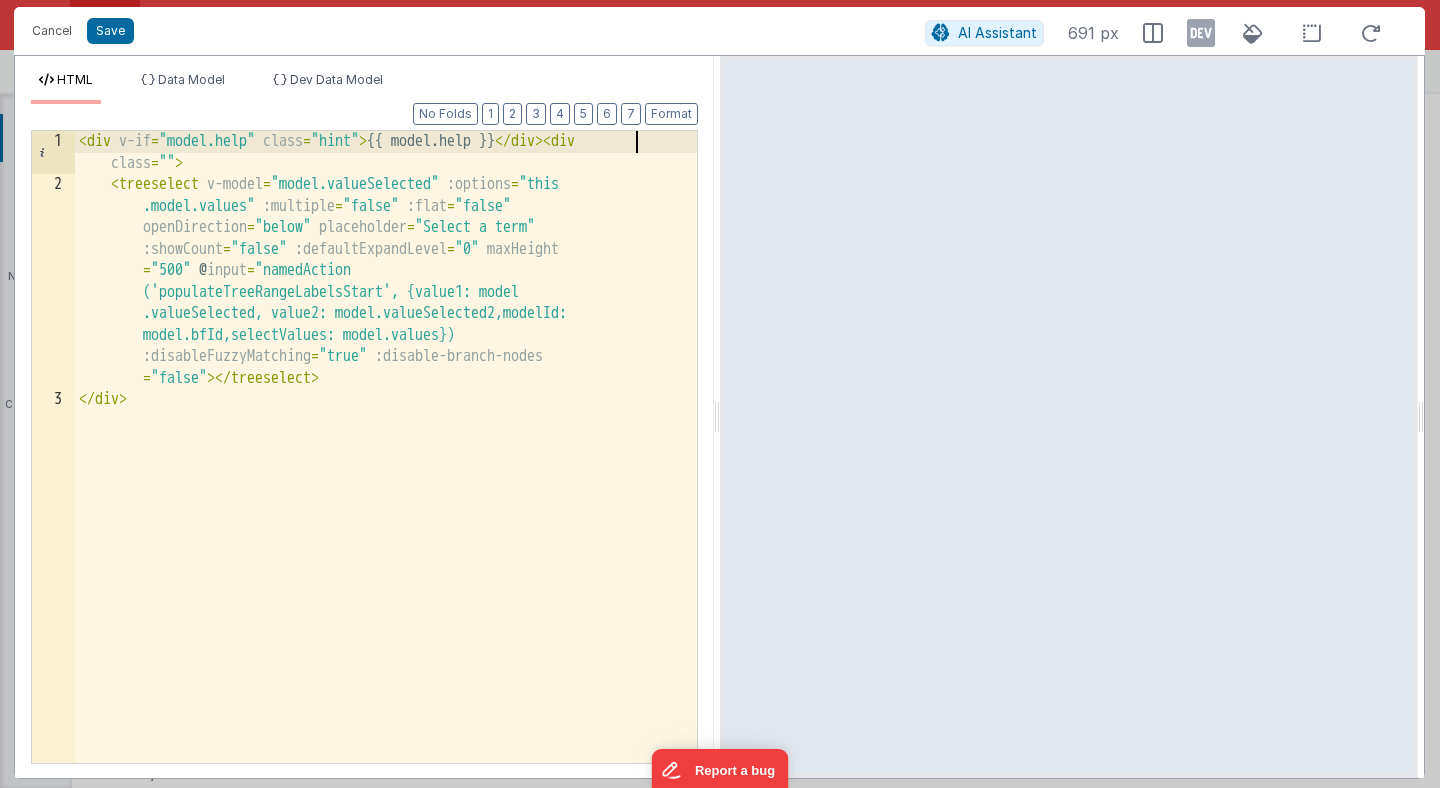type 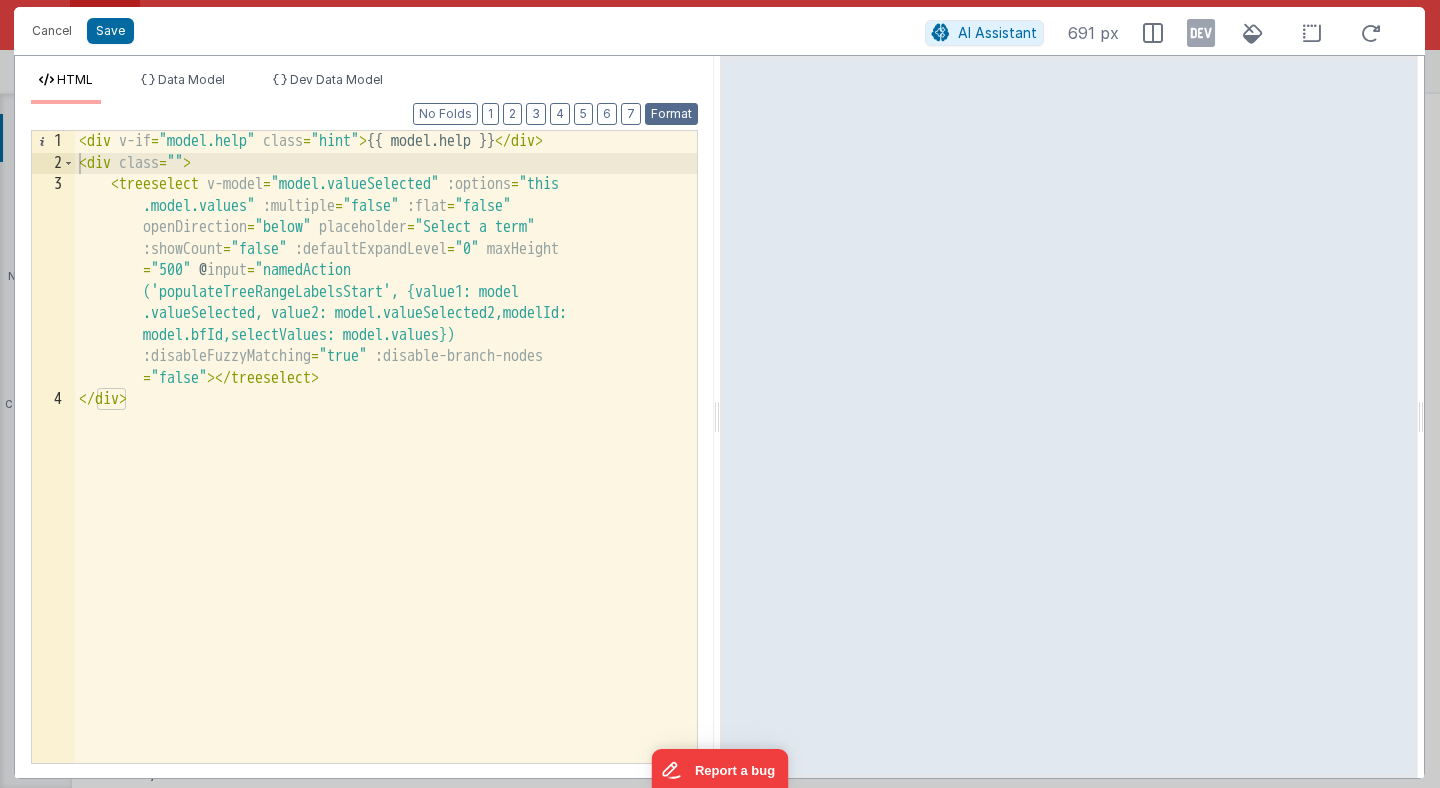click on "Format" at bounding box center (671, 114) 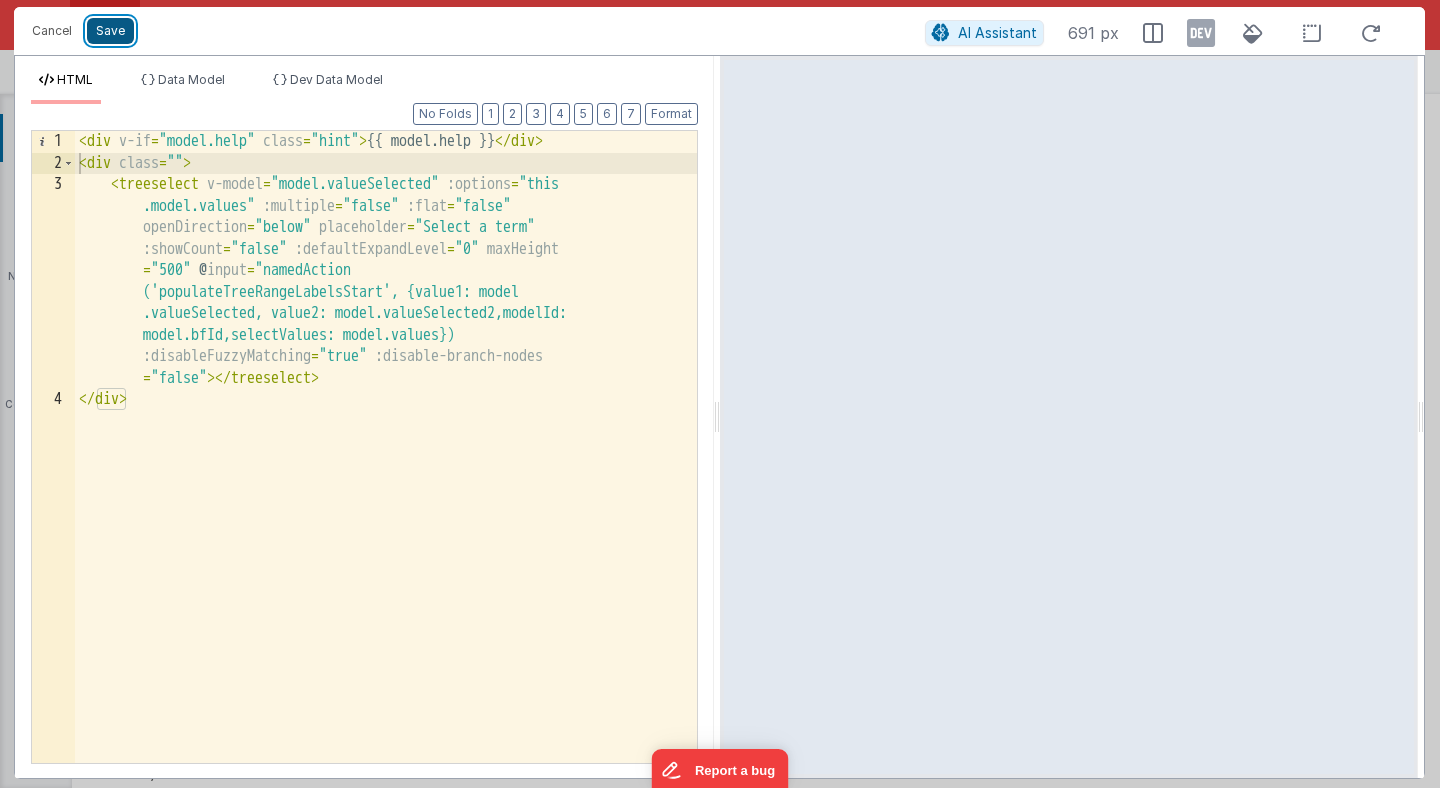 click on "Save" at bounding box center [110, 31] 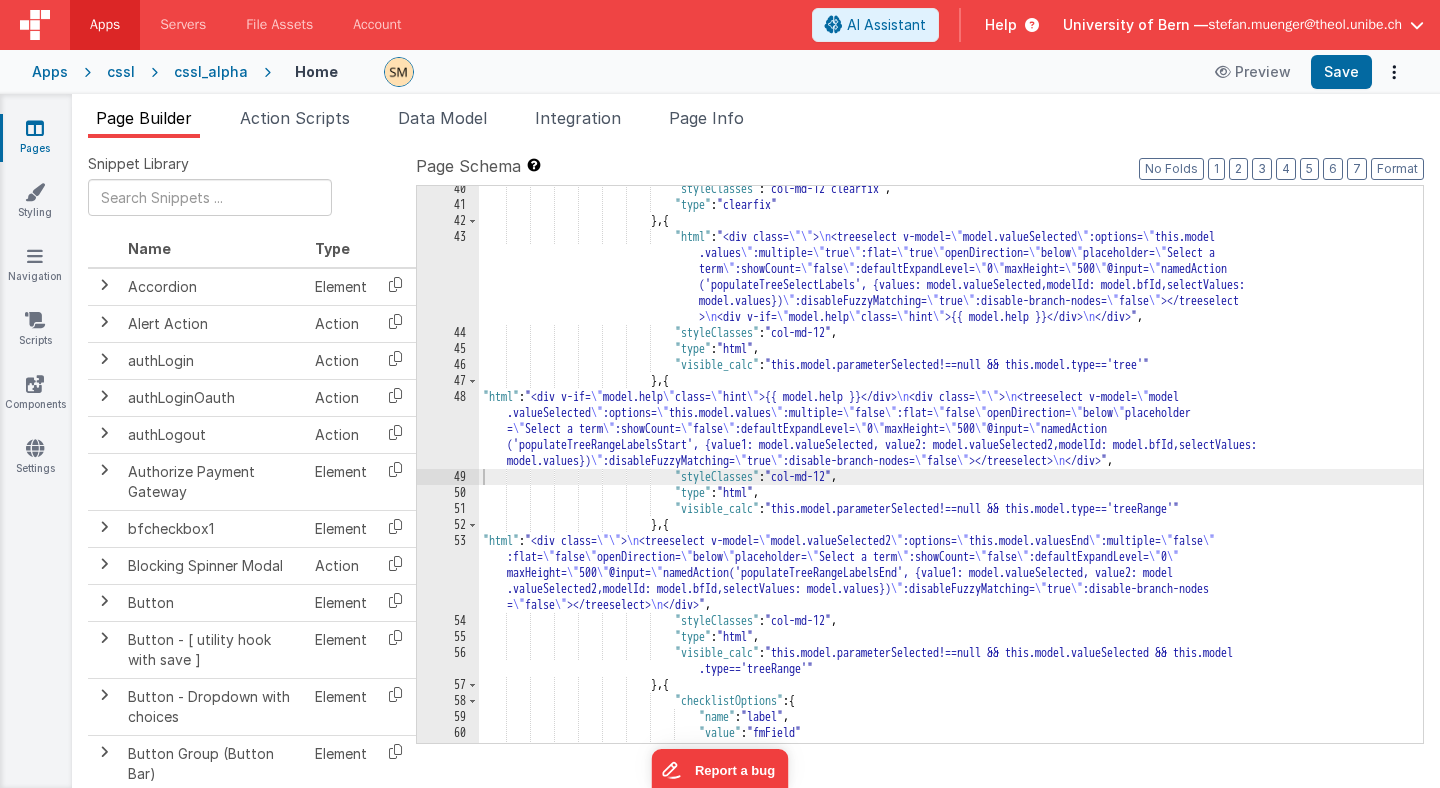 click on ""styleClasses" : "col-md-12 clearfix" , "type" : "clearfix" } , { "html" : "<div class= \"\" > \n     <treeselect v-model= \" model.valueSelected \"  :options= \" this.model                                      .values \"  :multiple= \" true \"  :flat= \" true \"  openDirection= \" below \"  placeholder= \" Select a                                       term \"  :showCount= \" false \"  :defaultExpandLevel= \" 0 \"  maxHeight= \" 500 \"  @input= \" namedAction                                      ('populateTreeSelectLabels', {values: model.valueSelected,modelId: model.bfId,selectValues:                                       model.values}) \"  :disableFuzzyMatching= \" true \"  :disable-branch-nodes= \" false \"" at bounding box center (951, 475) 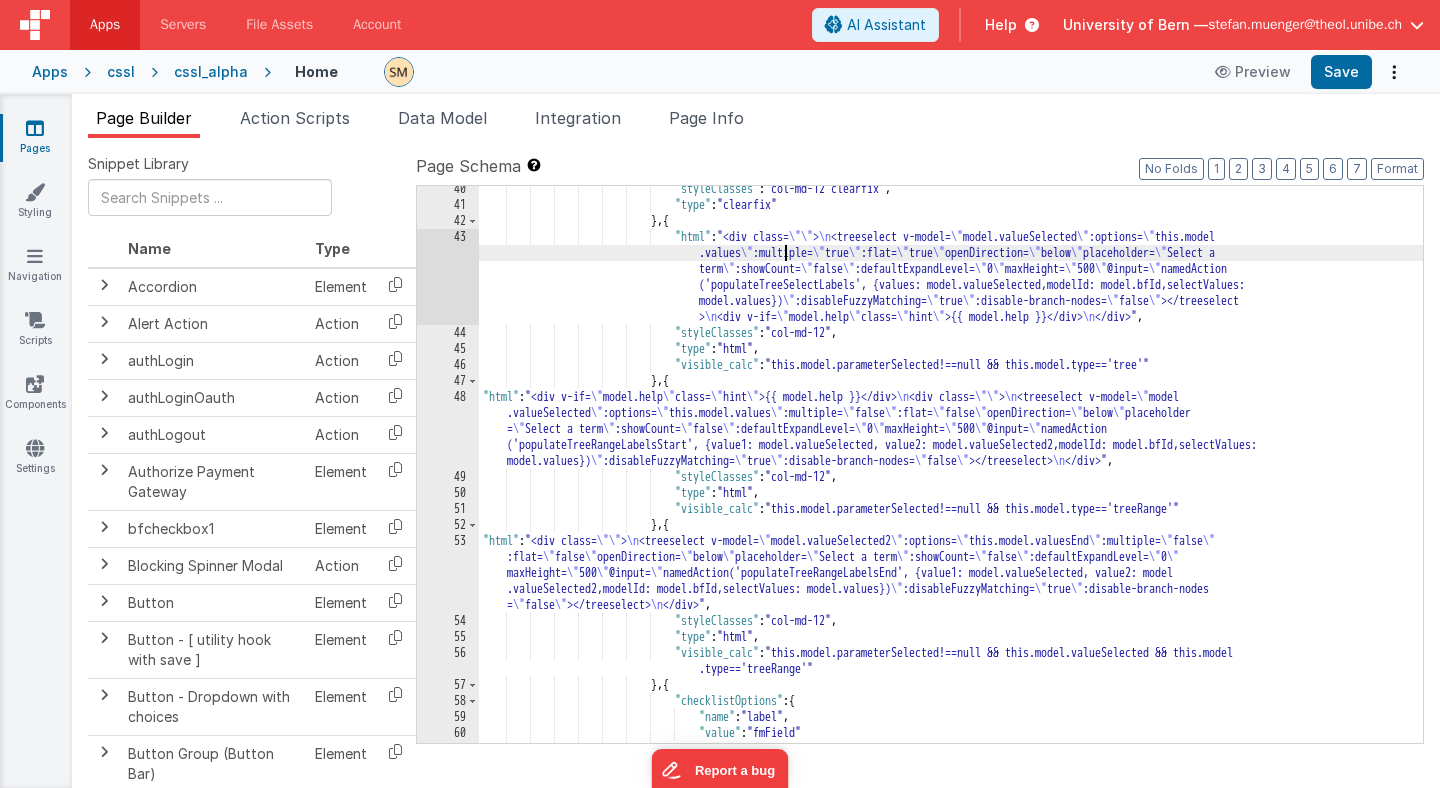 click on "43" at bounding box center (448, 277) 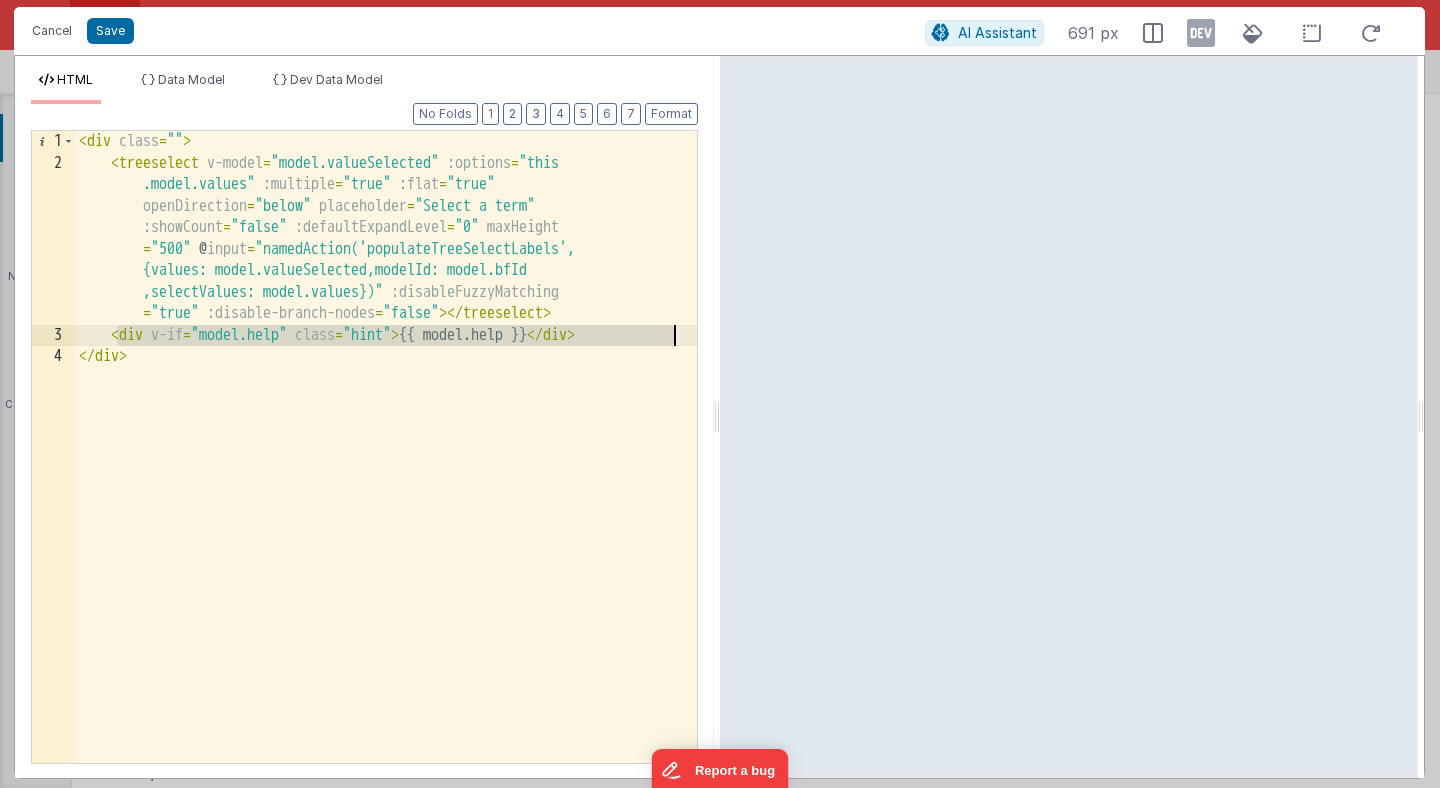 drag, startPoint x: 119, startPoint y: 335, endPoint x: 698, endPoint y: 340, distance: 579.0216 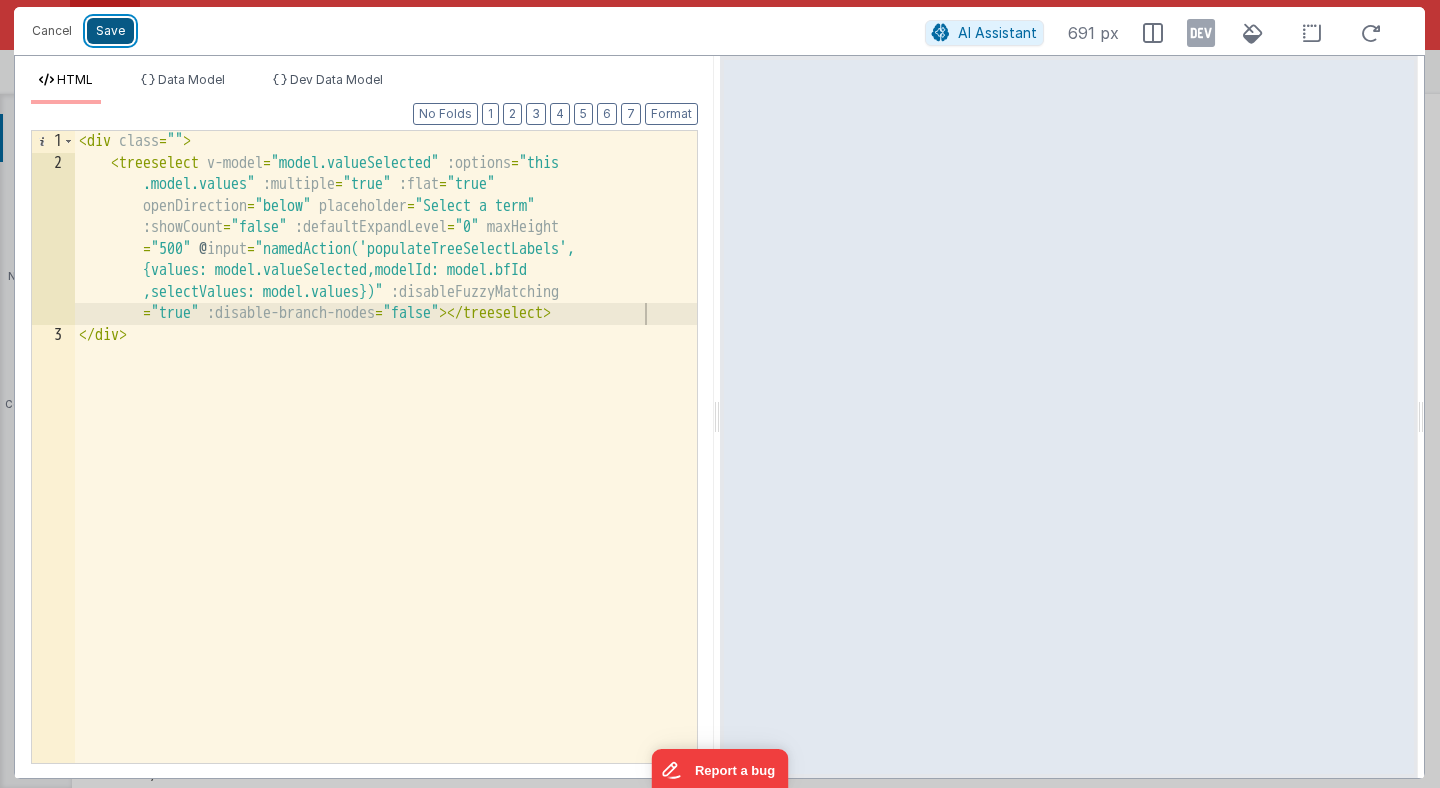click on "Save" at bounding box center [110, 31] 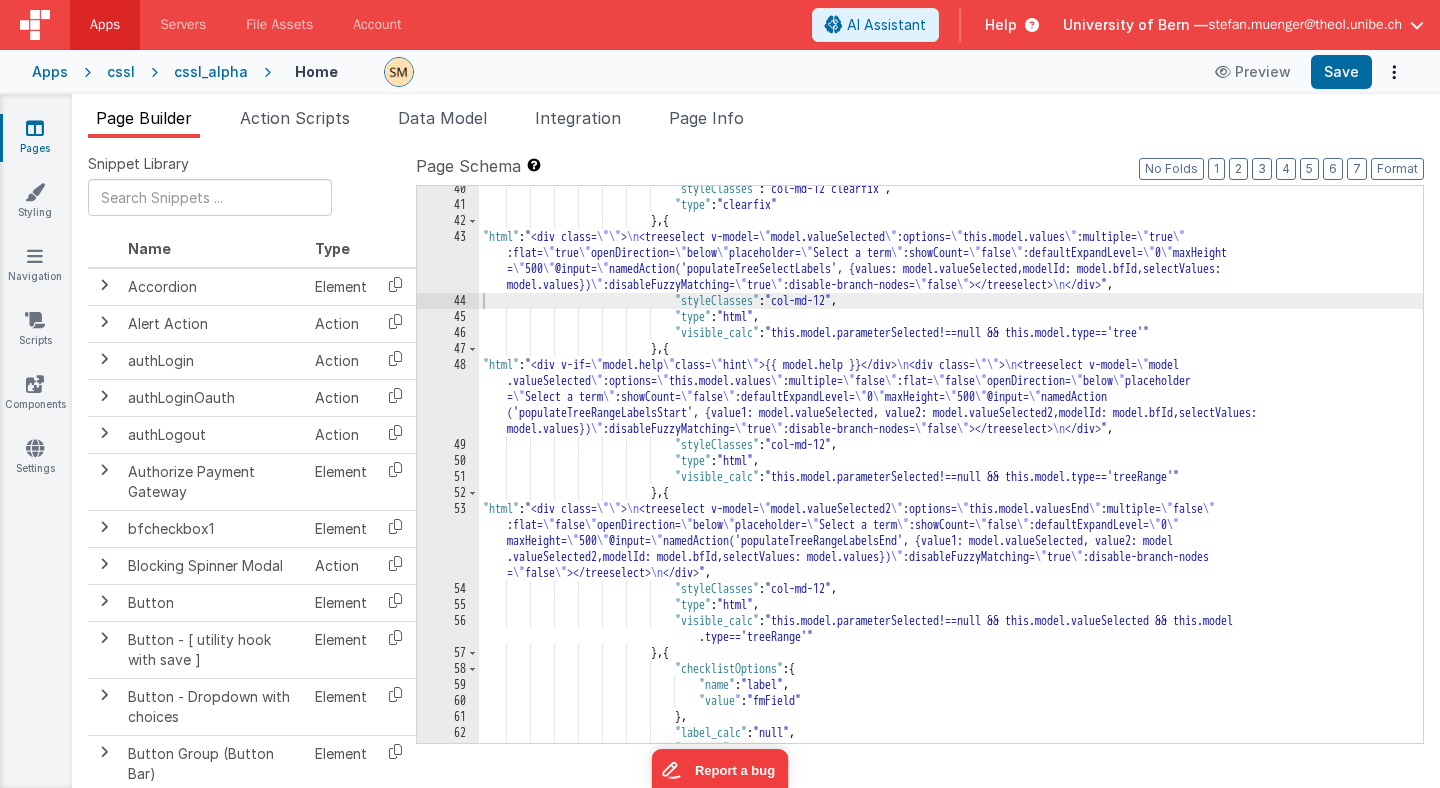 scroll, scrollTop: 624, scrollLeft: 0, axis: vertical 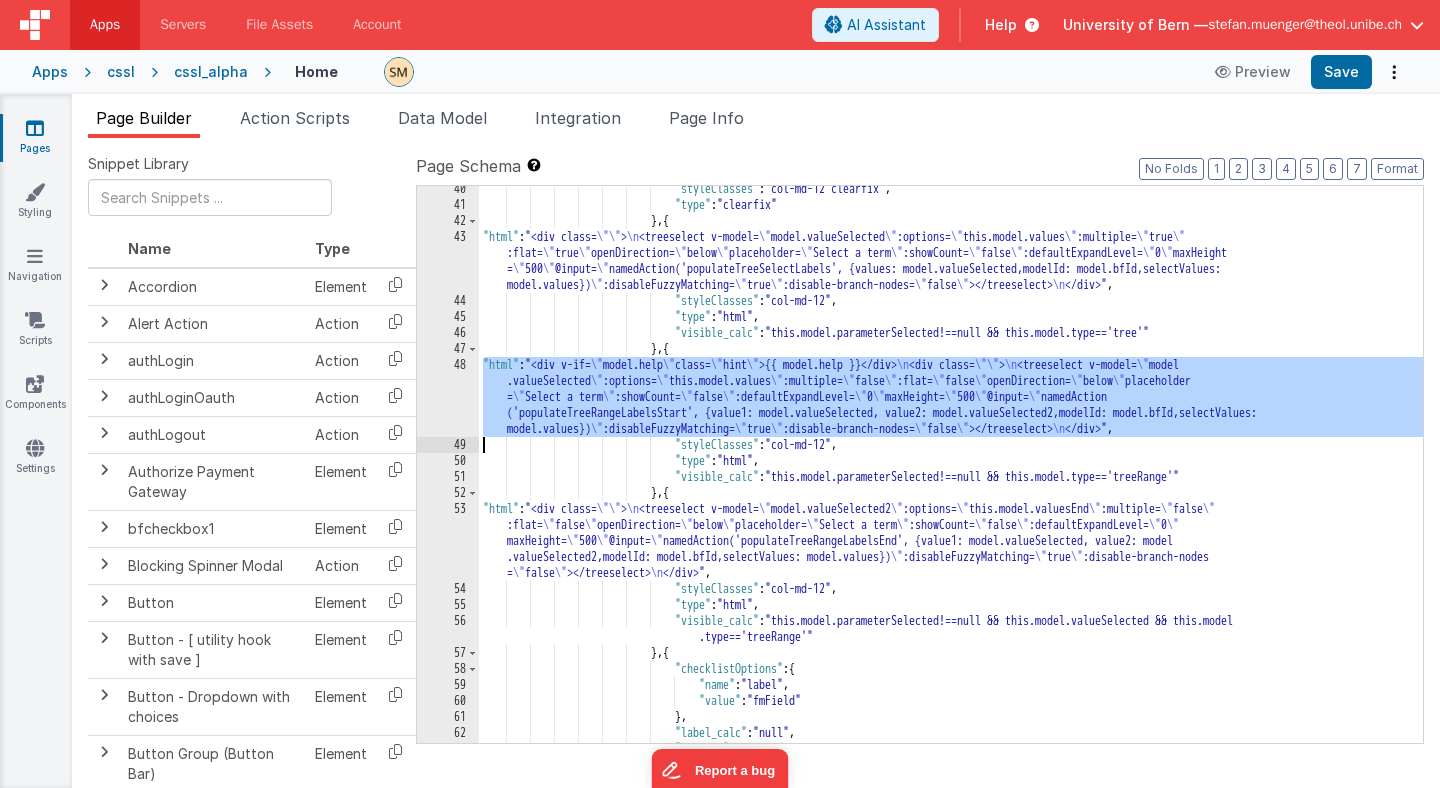 click on "48" at bounding box center (448, 397) 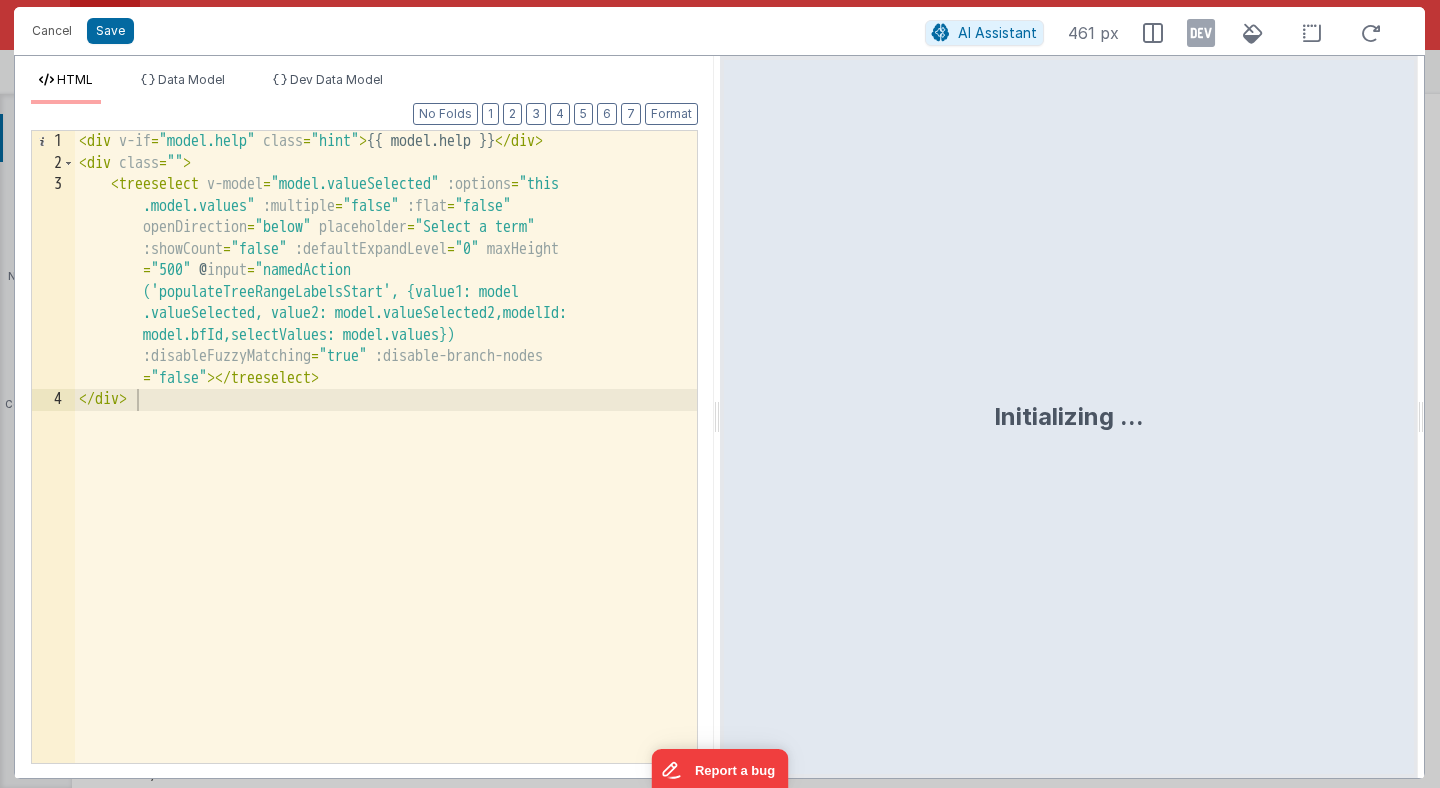 click on "< div   class = "" >      < treeselect   v-model = "model.valueSelected"   :options = "this         .model.values"   :multiple = "false"   :flat = "false"         openDirection = "below"   placeholder = "Select a term"         :showCount = "false"   :defaultExpandLevel = "0"   maxHeight         = "500"   @input = "namedAction         ('populateTreeRangeLabelsStart', {value1: model         .valueSelected, value2: model.valueSelected2,modelId:          model.bfId,selectValues: model.values})"         :disableFuzzyMatching = "true"   :disable-branch-nodes         = "false" > </ treeselect > </ div >" at bounding box center [386, 468] 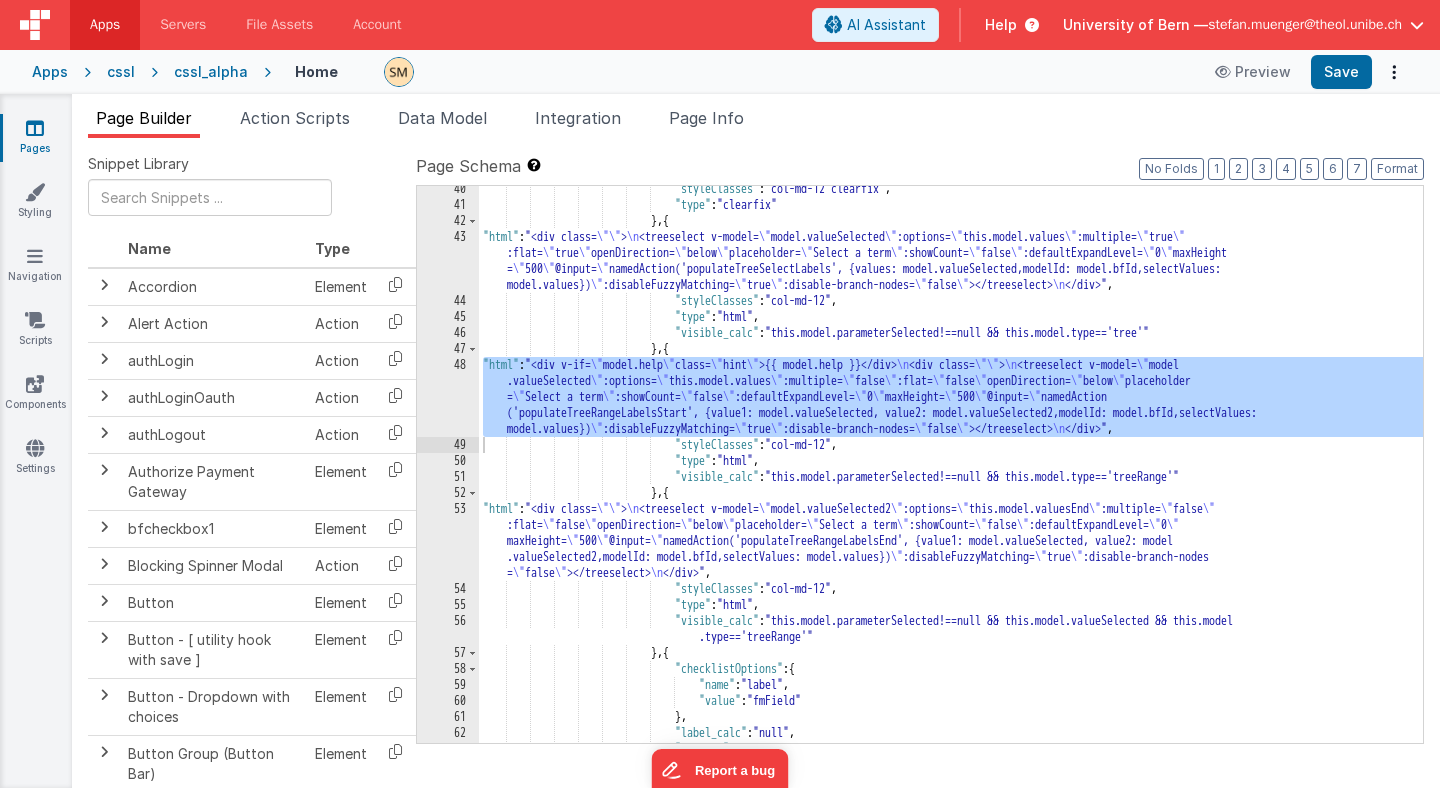 click on ""html" :  "<div class= \"\" > \n     <treeselect v-model= \" model.valueSelected \"  :options= \" this.model.values \"  :multiple= \" true \"        :flat= \" true \"  openDirection= \" below \"  placeholder= \" Select a term \"  :showCount= \" false \"  :defaultExpandLevel= \" 0 \"  maxHeight      = \" 500 \"  @input= \" namedAction('populateTreeSelectLabels', {values: model.valueSelected,modelId: model.bfId,selectValues:       model.values}) \"  :disableFuzzyMatching= \" true \"  :disable-branch-nodes= \" false \" > </treeselect> \n </div>" ,                                         "styleClasses" :  "col-md-12" ,                                         "type" :  "html" ,                                         "visible_calc" :  "this.model.parameterSelected!==null && this.model.type=='tree'"" at bounding box center [951, 475] 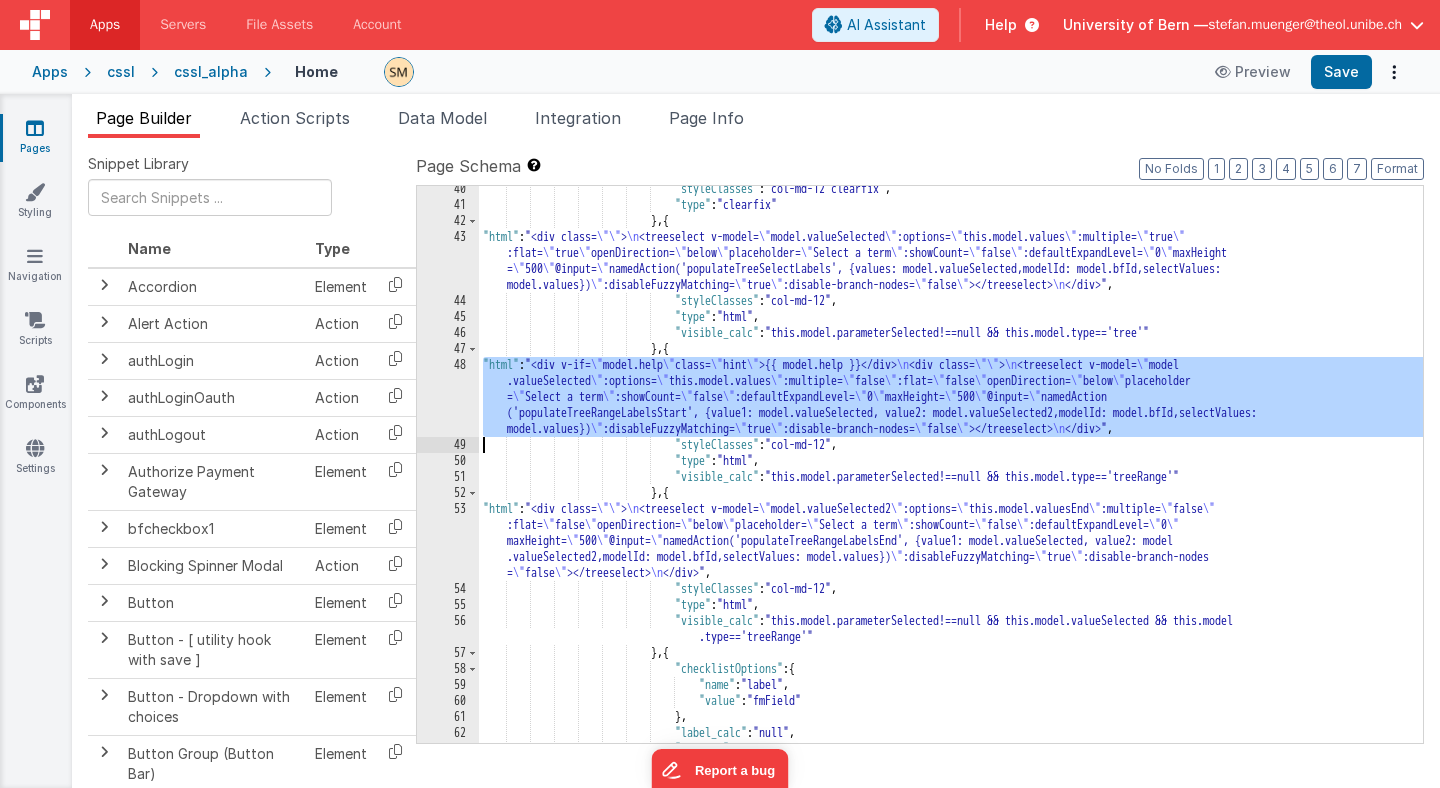 click on "48" at bounding box center [448, 397] 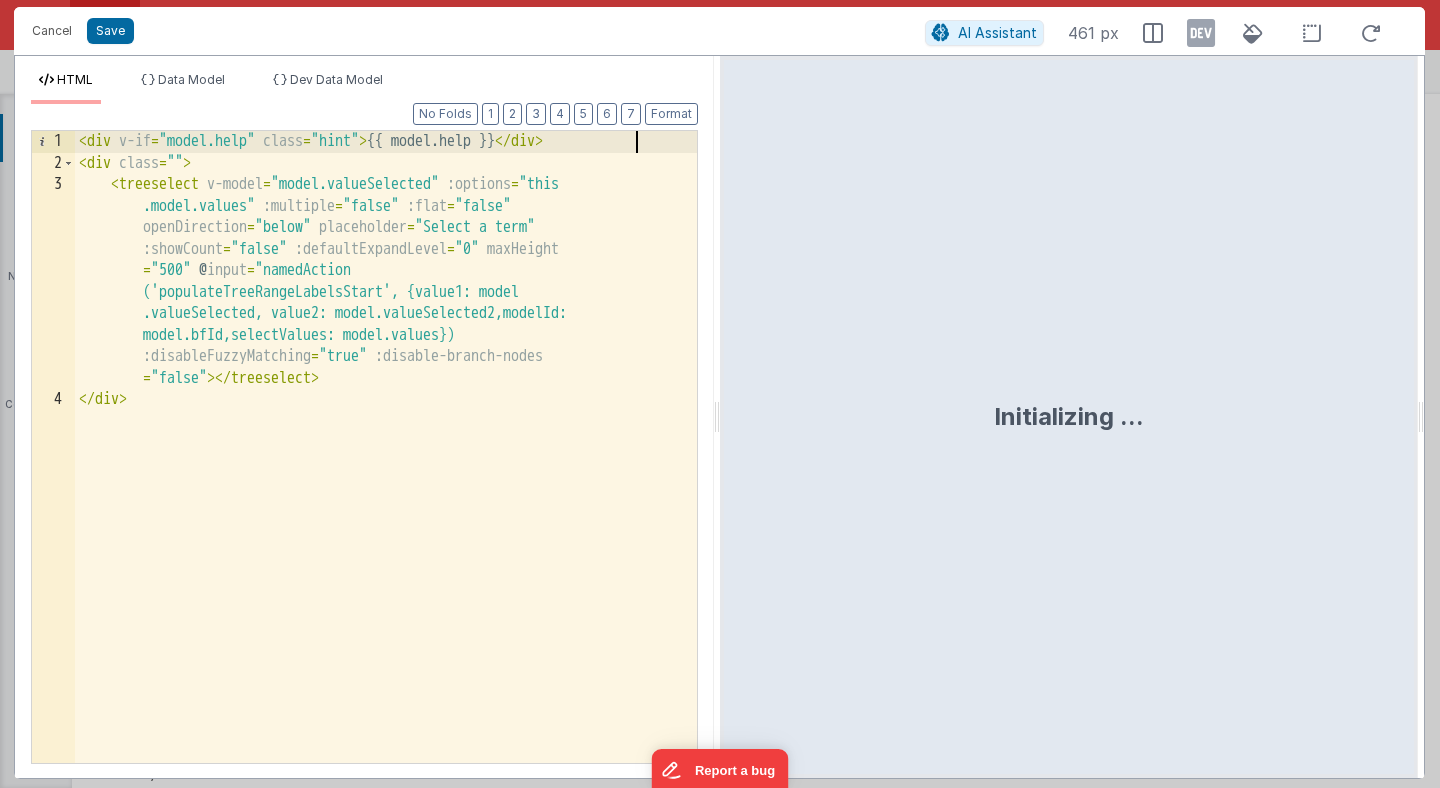 drag, startPoint x: 638, startPoint y: 147, endPoint x: 635, endPoint y: 94, distance: 53.08484 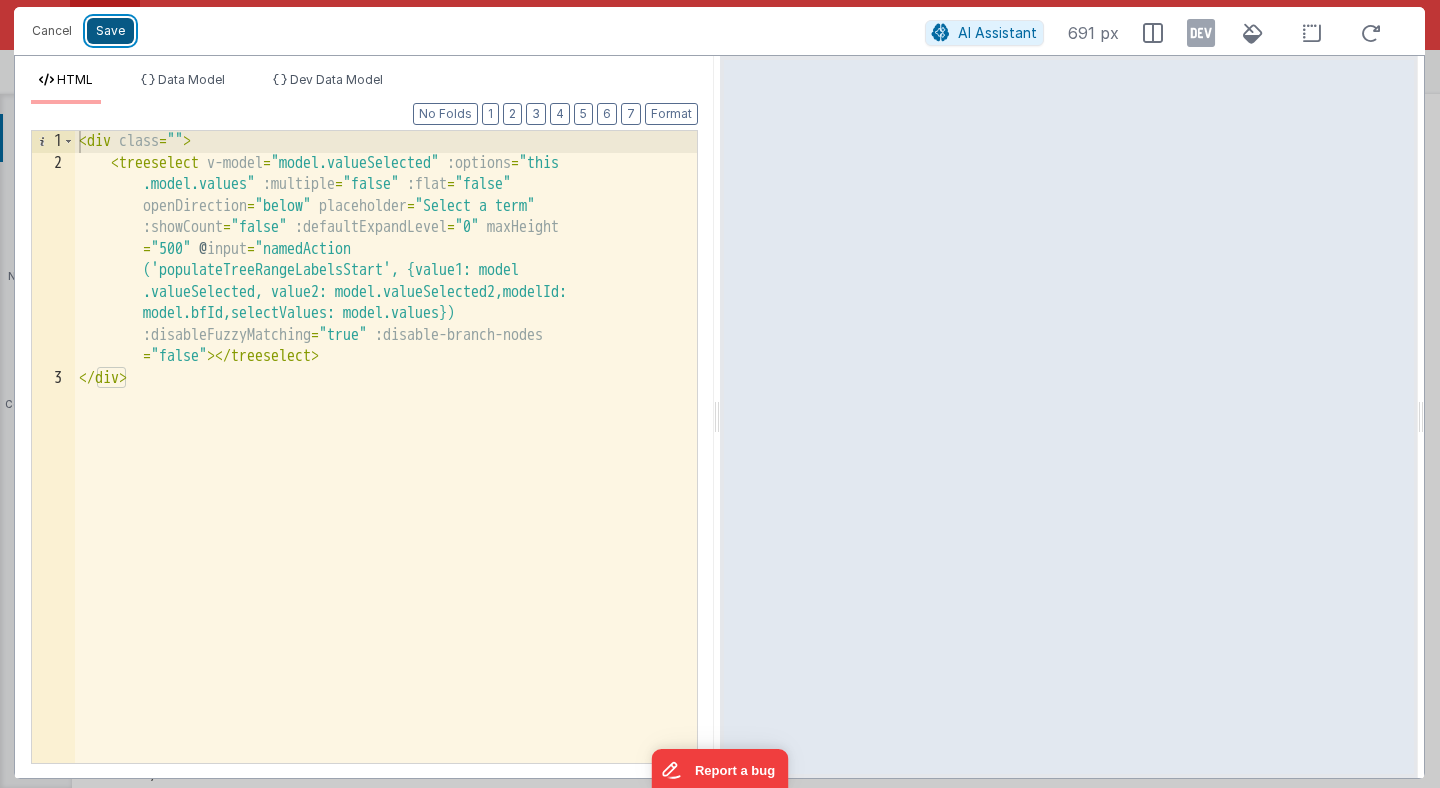 click on "Save" at bounding box center (110, 31) 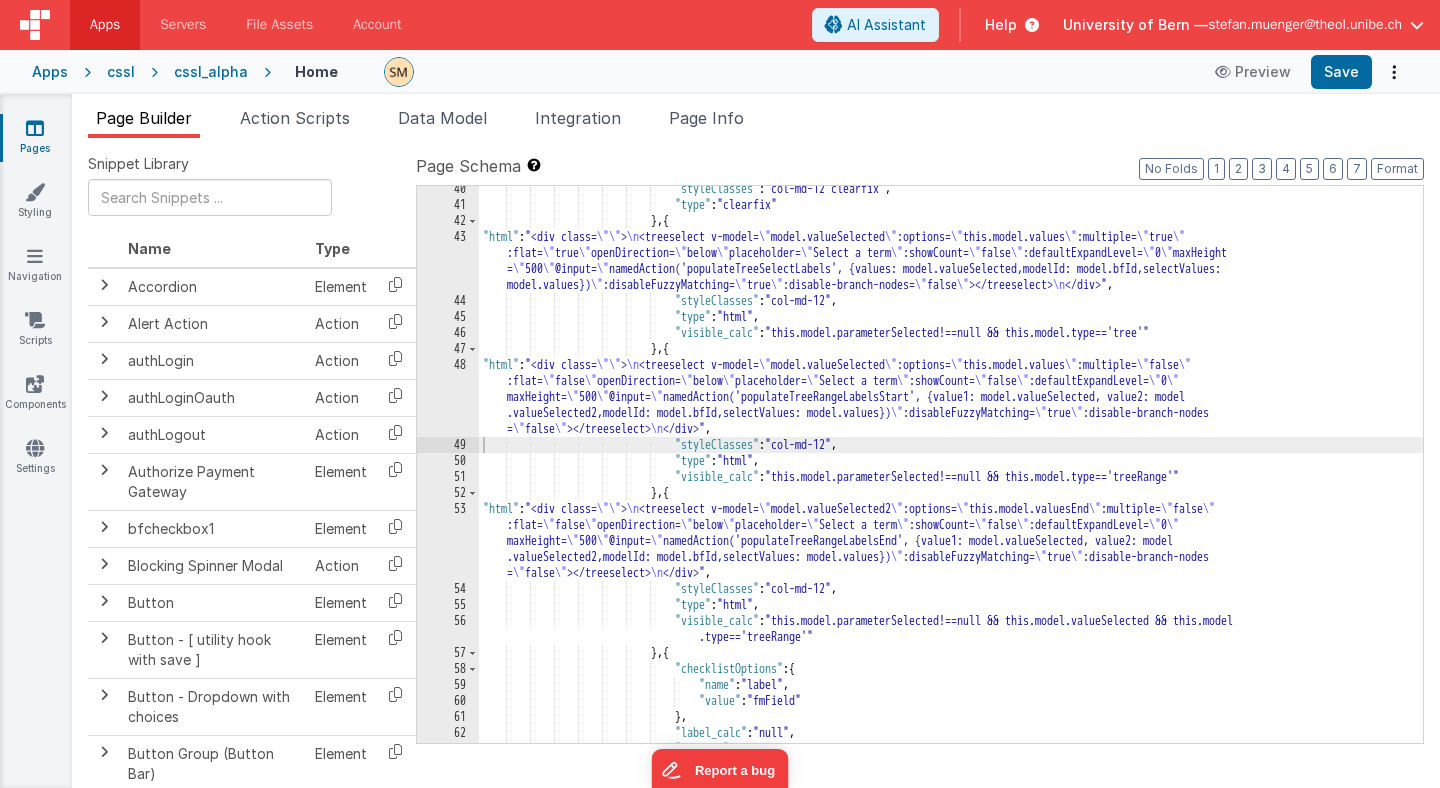 click on ""html" :  "<div class= \"\" > \n     <treeselect v-model= \" model.valueSelected \"  :options= \" this.model.values \"  :multiple= \" true \"        :flat= \" true \"  openDirection= \" below \"  placeholder= \" Select a term \"  :showCount= \" false \"  :defaultExpandLevel= \" 0 \"  maxHeight      = \" 500 \"  @input= \" namedAction('populateTreeSelectLabels', {values: model.valueSelected,modelId: model.bfId,selectValues:       model.values}) \"  :disableFuzzyMatching= \" true \"  :disable-branch-nodes= \" false \" > </treeselect> \n </div>" ,                                         "styleClasses" :  "col-md-12" ,                                         "type" :  "html" ,                                         "visible_calc" :  "this.model.parameterSelected!==null && this.model.type=='tree'"" at bounding box center [951, 475] 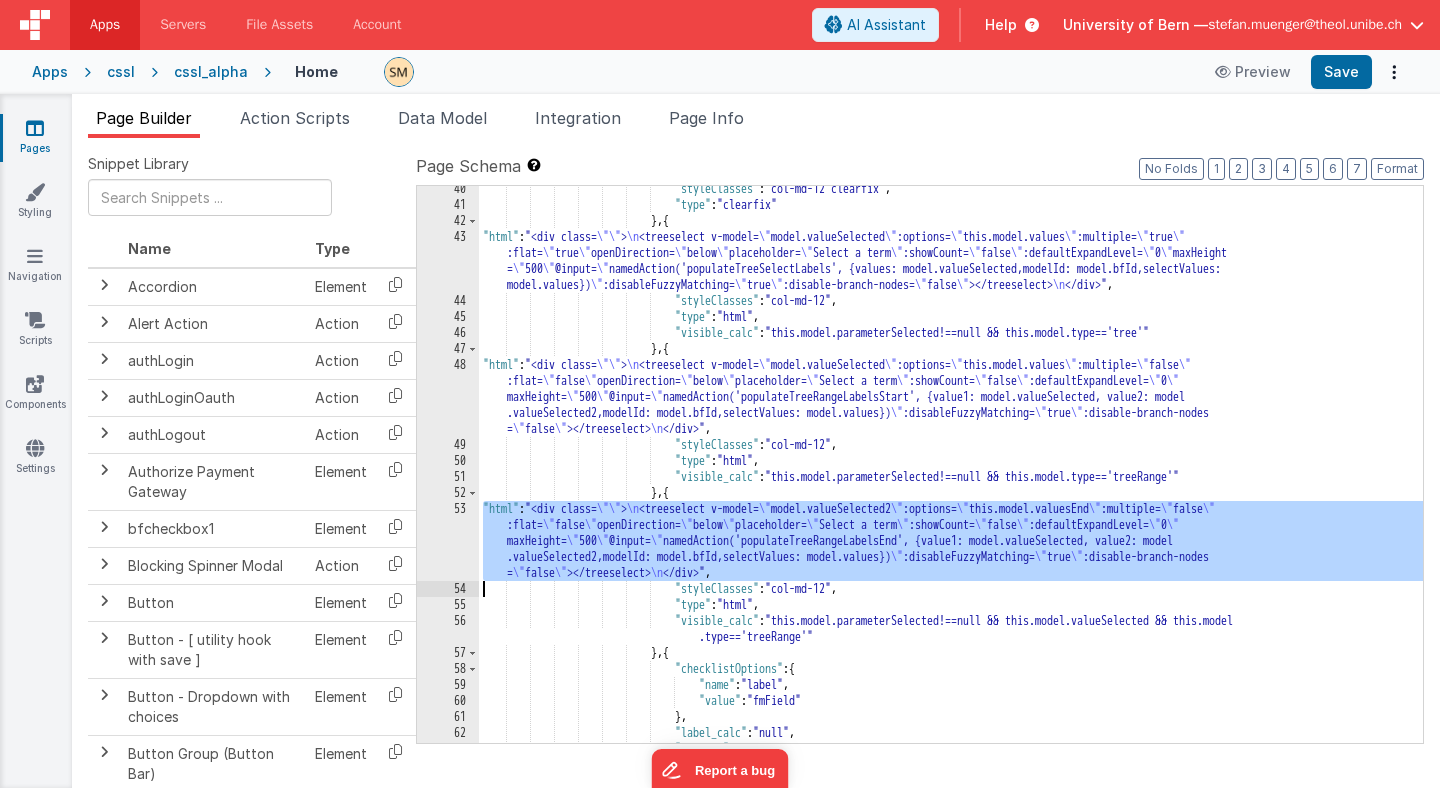 click on "53" at bounding box center (448, 541) 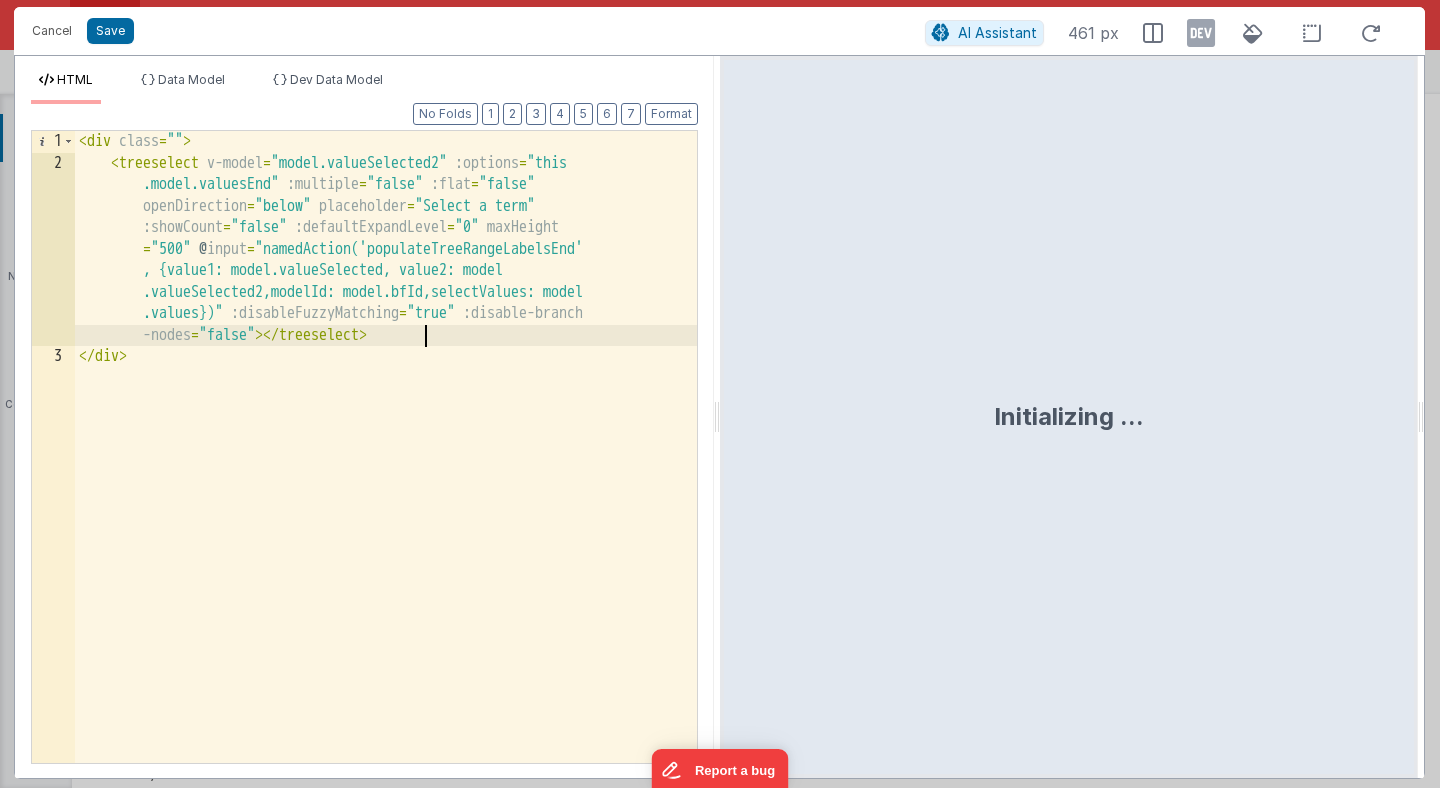 click on "< div   class = "" >      < treeselect   v-model = "model.valueSelected2"   :options = "this         .model.valuesEnd"   :multiple = "false"   :flat = "false"         openDirection = "below"   placeholder = "Select a term"         :showCount = "false"   :defaultExpandLevel = "0"   maxHeight         = "500"   @input = "namedAction('populateTreeRangeLabelsEnd'         , {value1: model.valueSelected, value2: model         .valueSelected2,modelId: model.bfId,selectValues: model         .values})"   :disableFuzzyMatching = "true"   :disable-branch         -nodes = "false" > </ treeselect > </ div >" at bounding box center (386, 468) 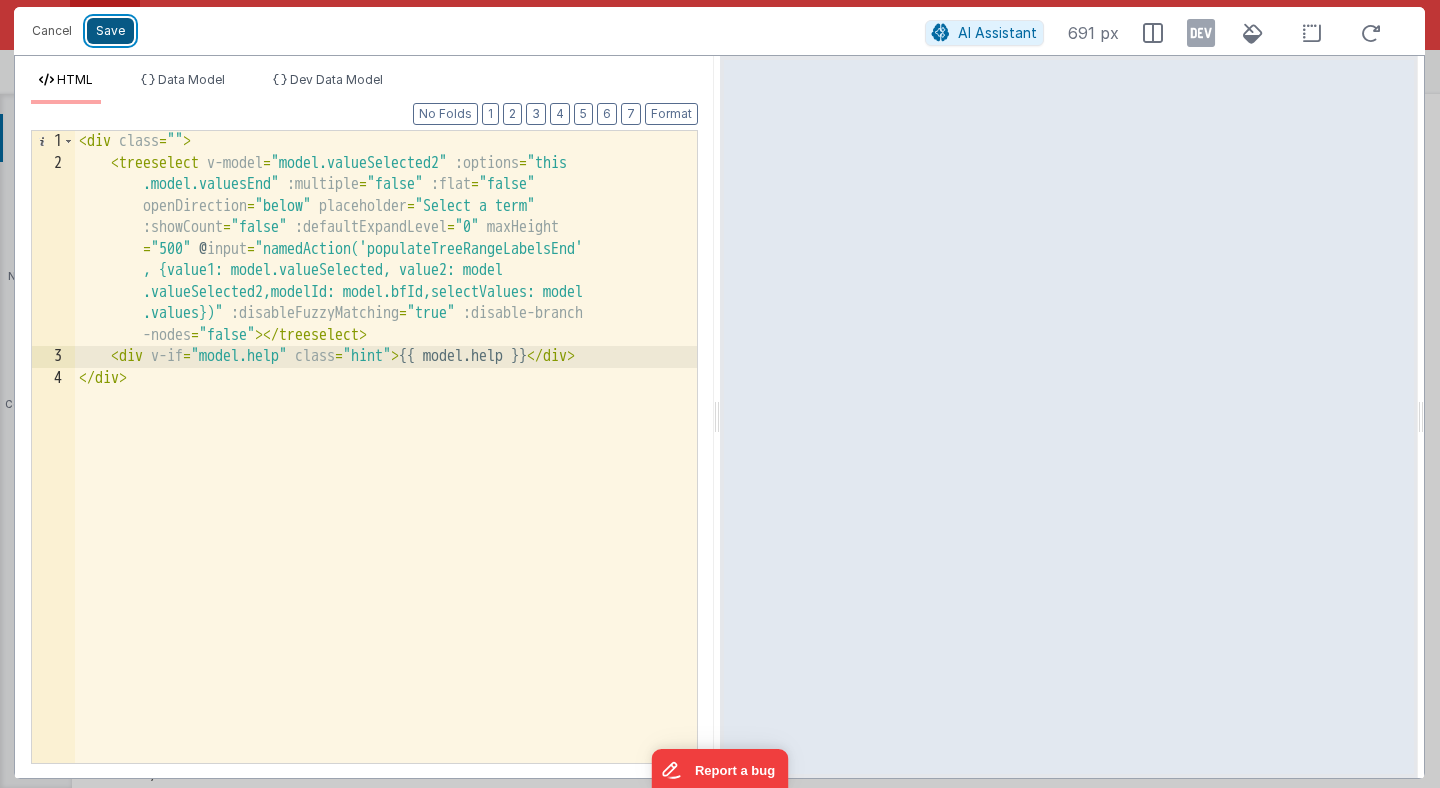 click on "Save" at bounding box center [110, 31] 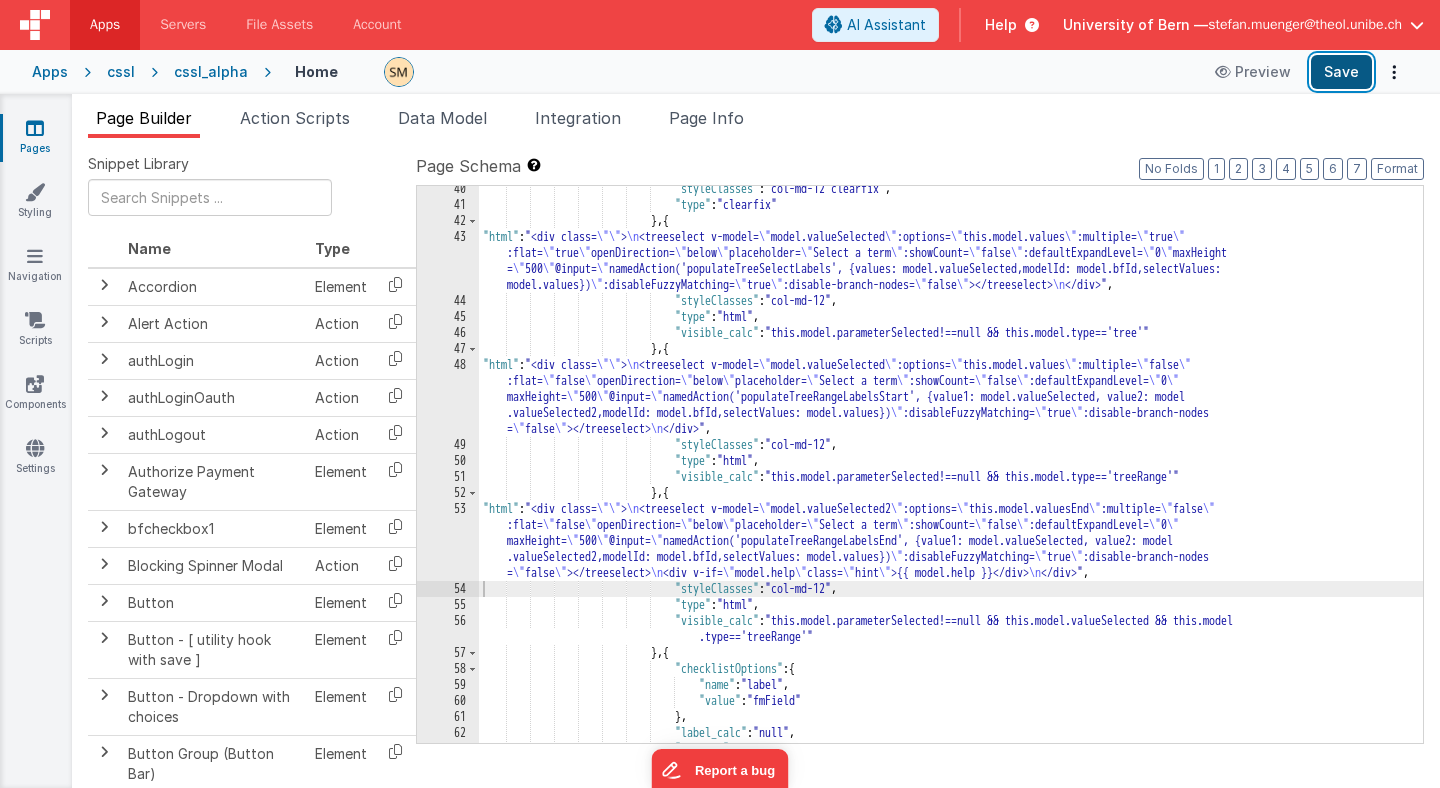 click on "Save" at bounding box center (1341, 72) 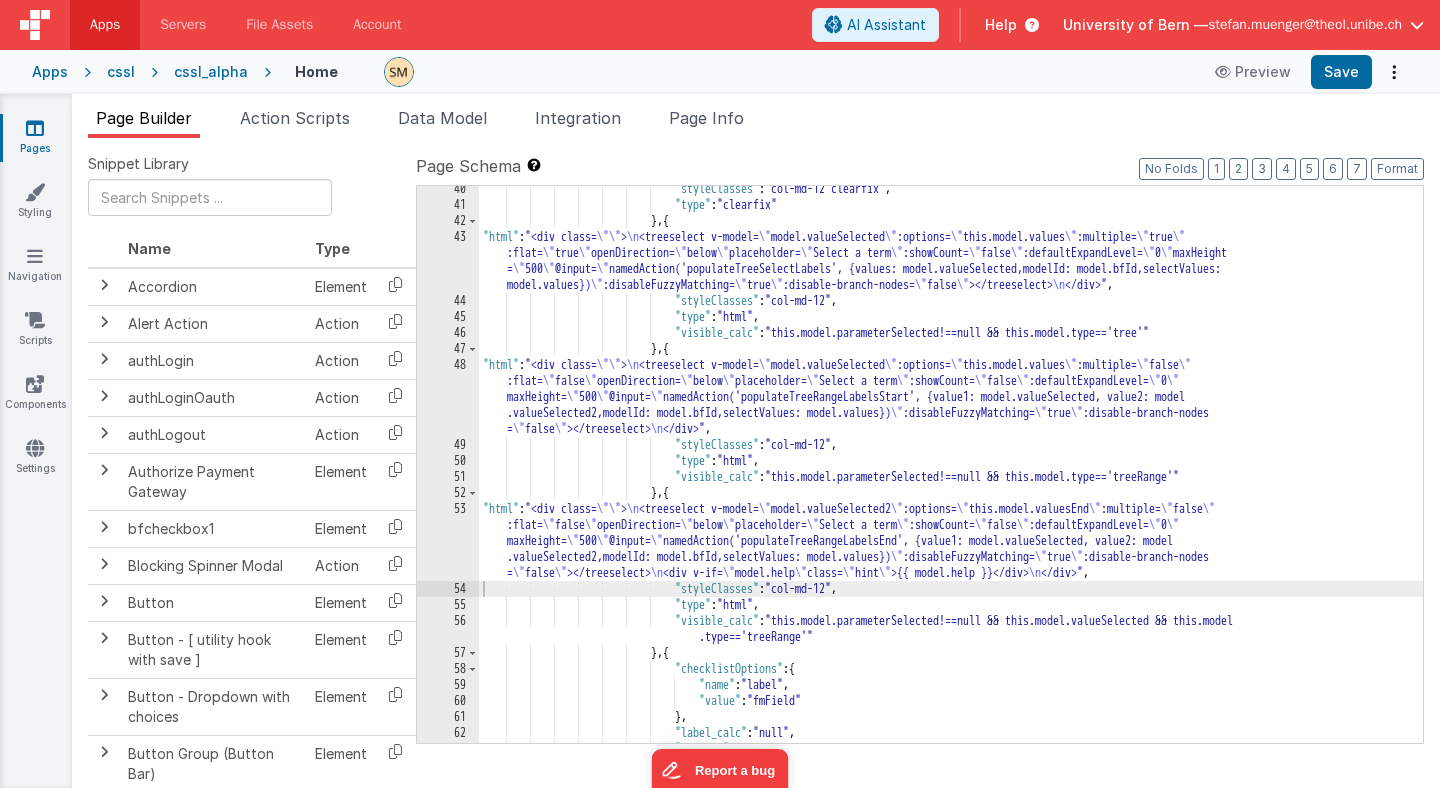 click on "53" at bounding box center [448, 541] 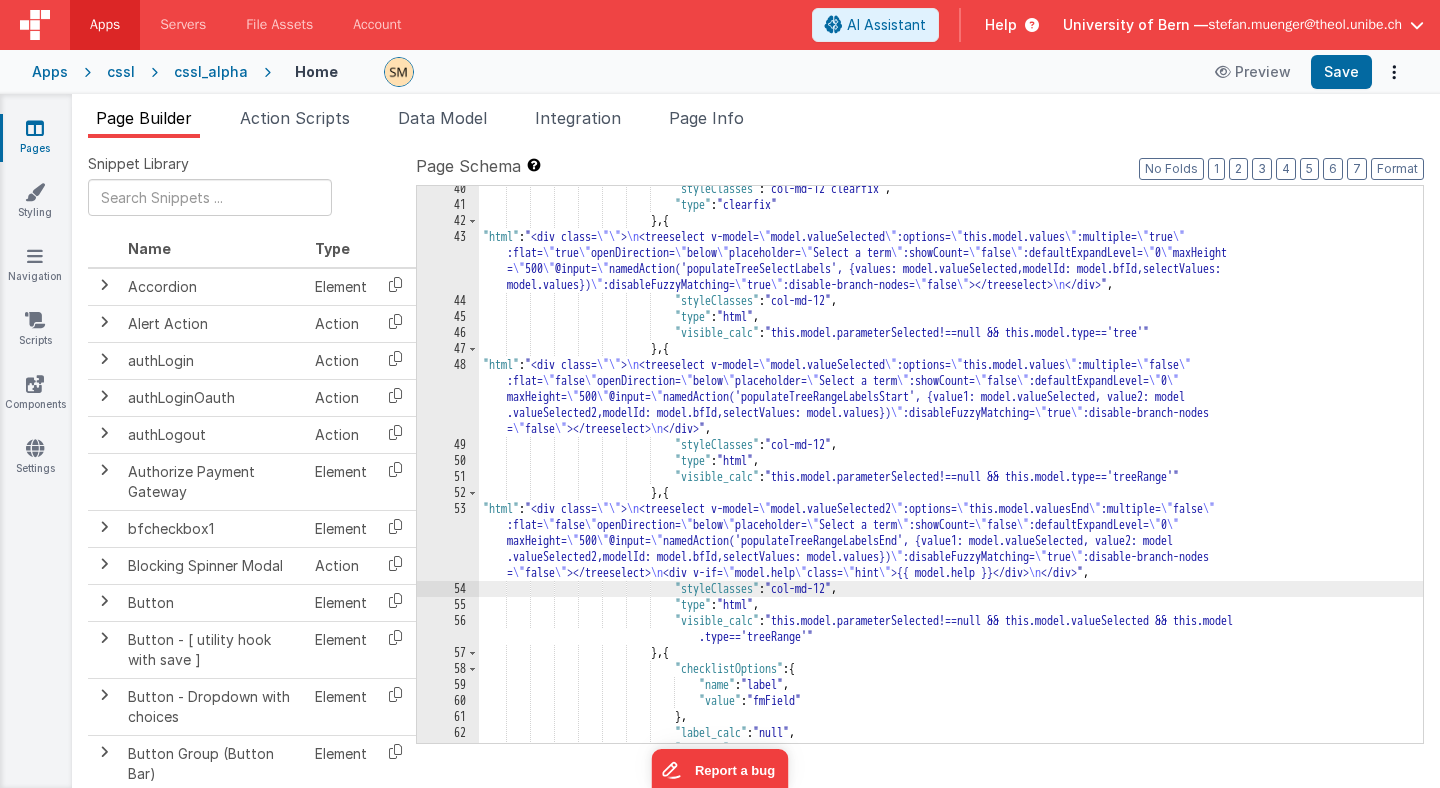 click on "53" at bounding box center [448, 541] 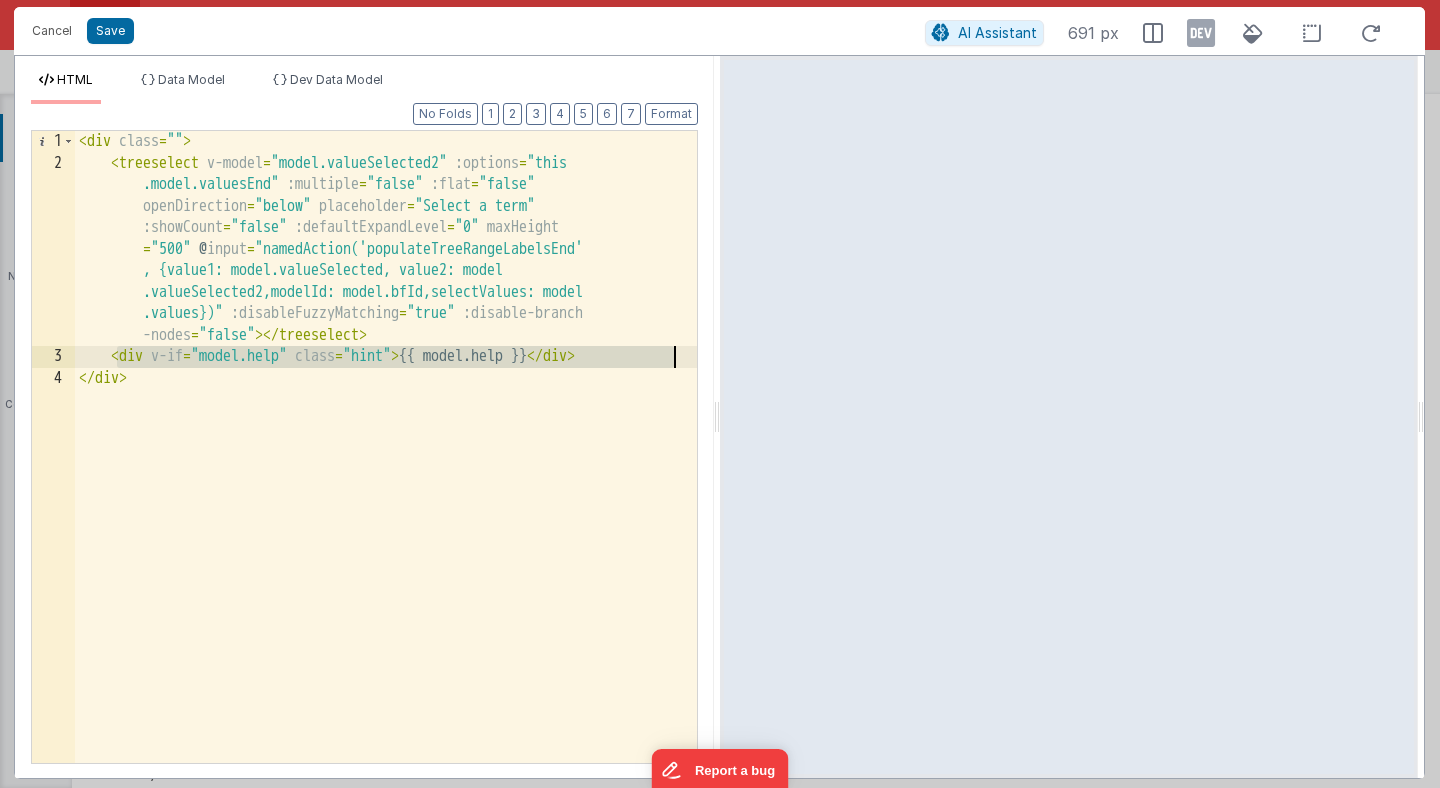 drag, startPoint x: 118, startPoint y: 355, endPoint x: 685, endPoint y: 364, distance: 567.0714 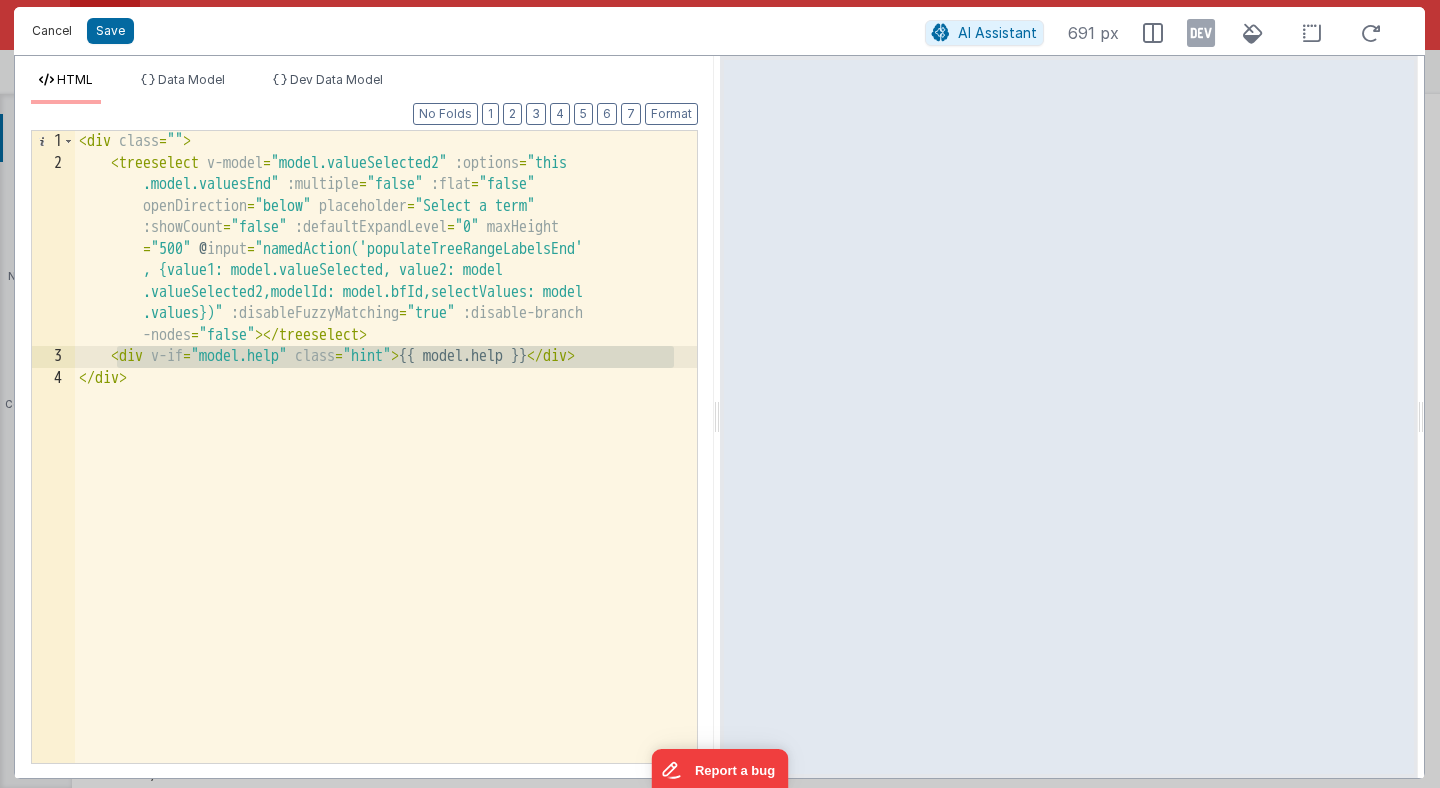 click on "Cancel" at bounding box center [52, 31] 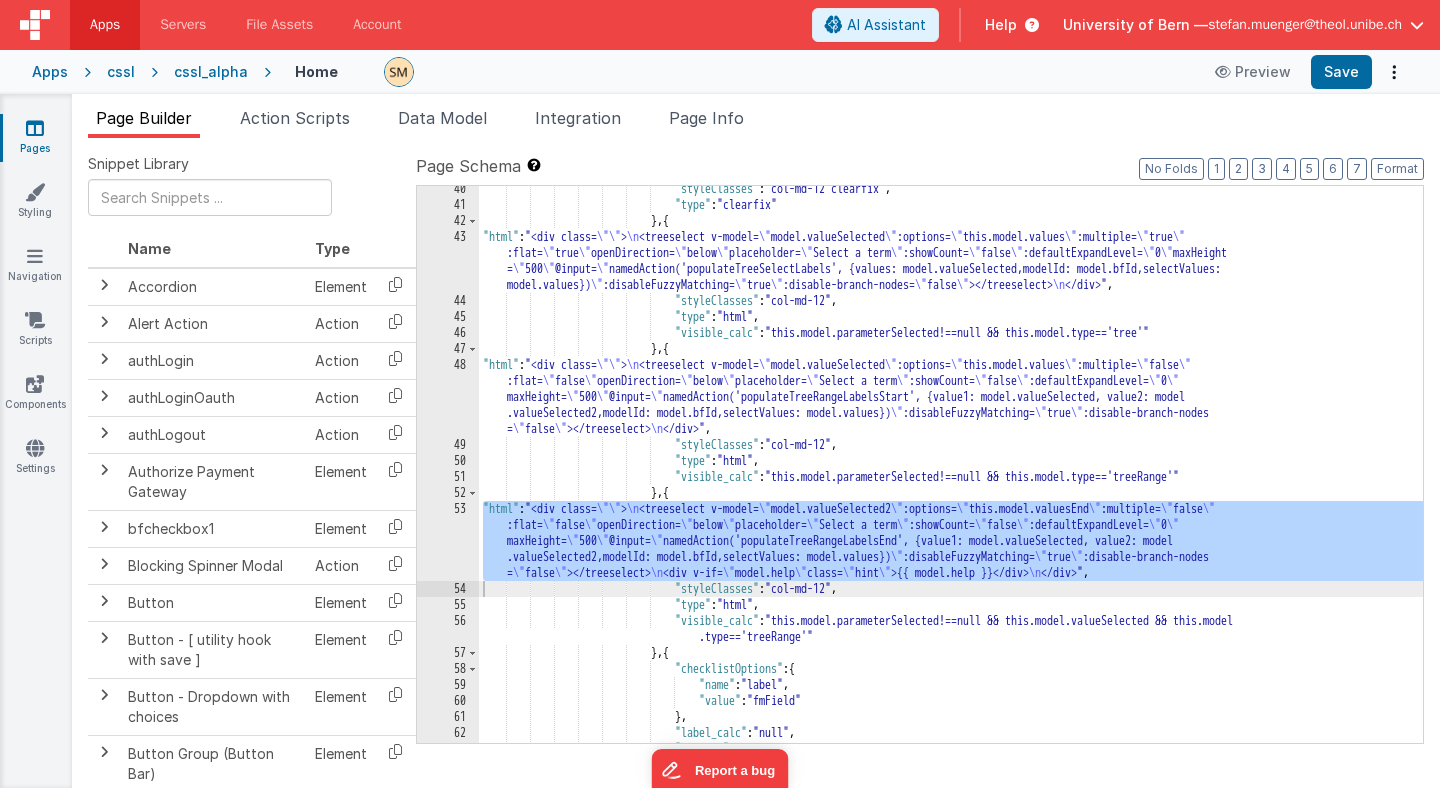 click on ""html" :  "<div class= \"\" > \n     <treeselect v-model= \" model.valueSelected \"  :options= \" this.model.values \"  :multiple= \" true \"        :flat= \" true \"  openDirection= \" below \"  placeholder= \" Select a term \"  :showCount= \" false \"  :defaultExpandLevel= \" 0 \"  maxHeight      = \" 500 \"  @input= \" namedAction('populateTreeSelectLabels', {values: model.valueSelected,modelId: model.bfId,selectValues:       model.values}) \"  :disableFuzzyMatching= \" true \"  :disable-branch-nodes= \" false \" > </treeselect> \n </div>" ,                                         "styleClasses" :  "col-md-12" ,                                         "type" :  "html" ,                                         "visible_calc" :  "this.model.parameterSelected!==null && this.model.type=='tree'"" at bounding box center [951, 475] 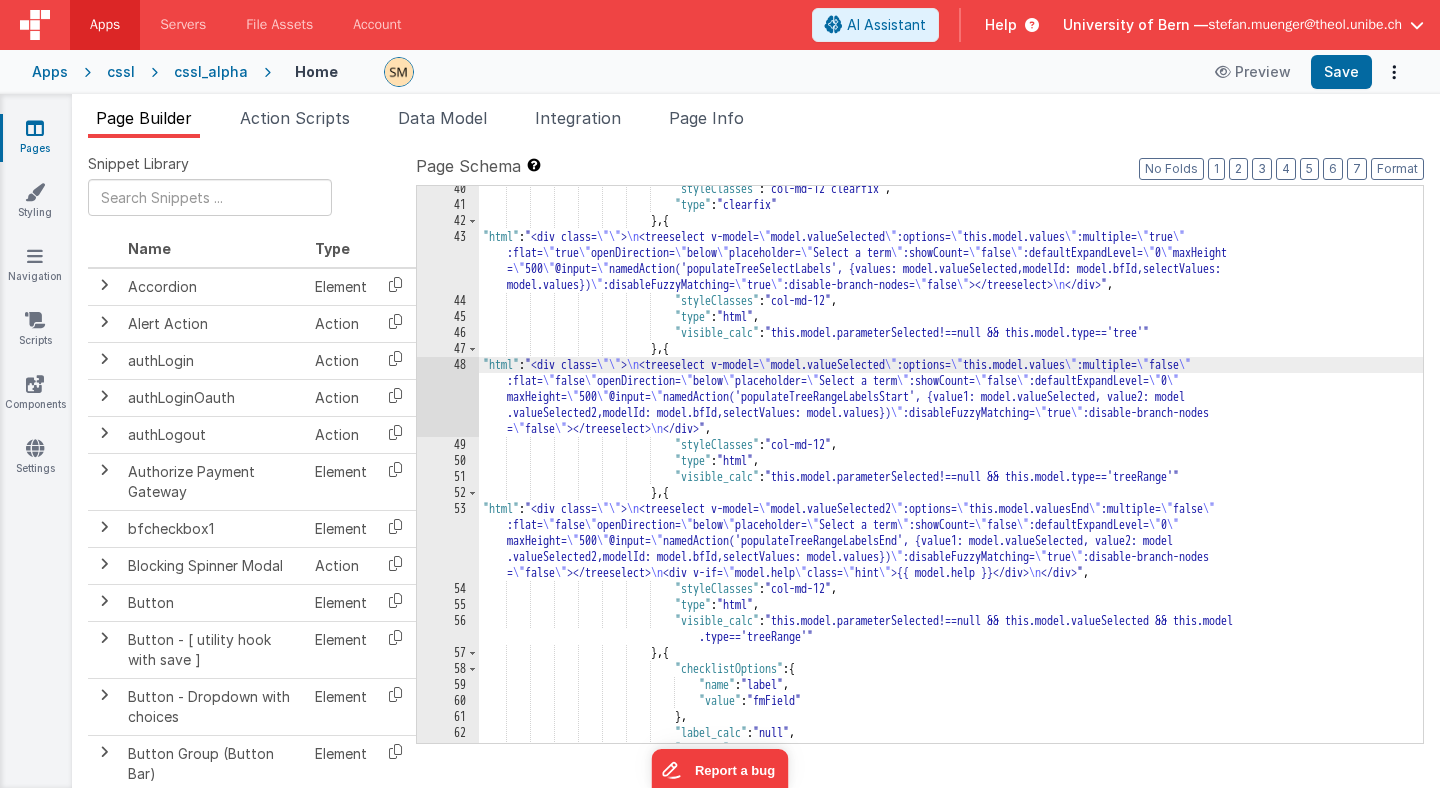 click on "48" at bounding box center (448, 397) 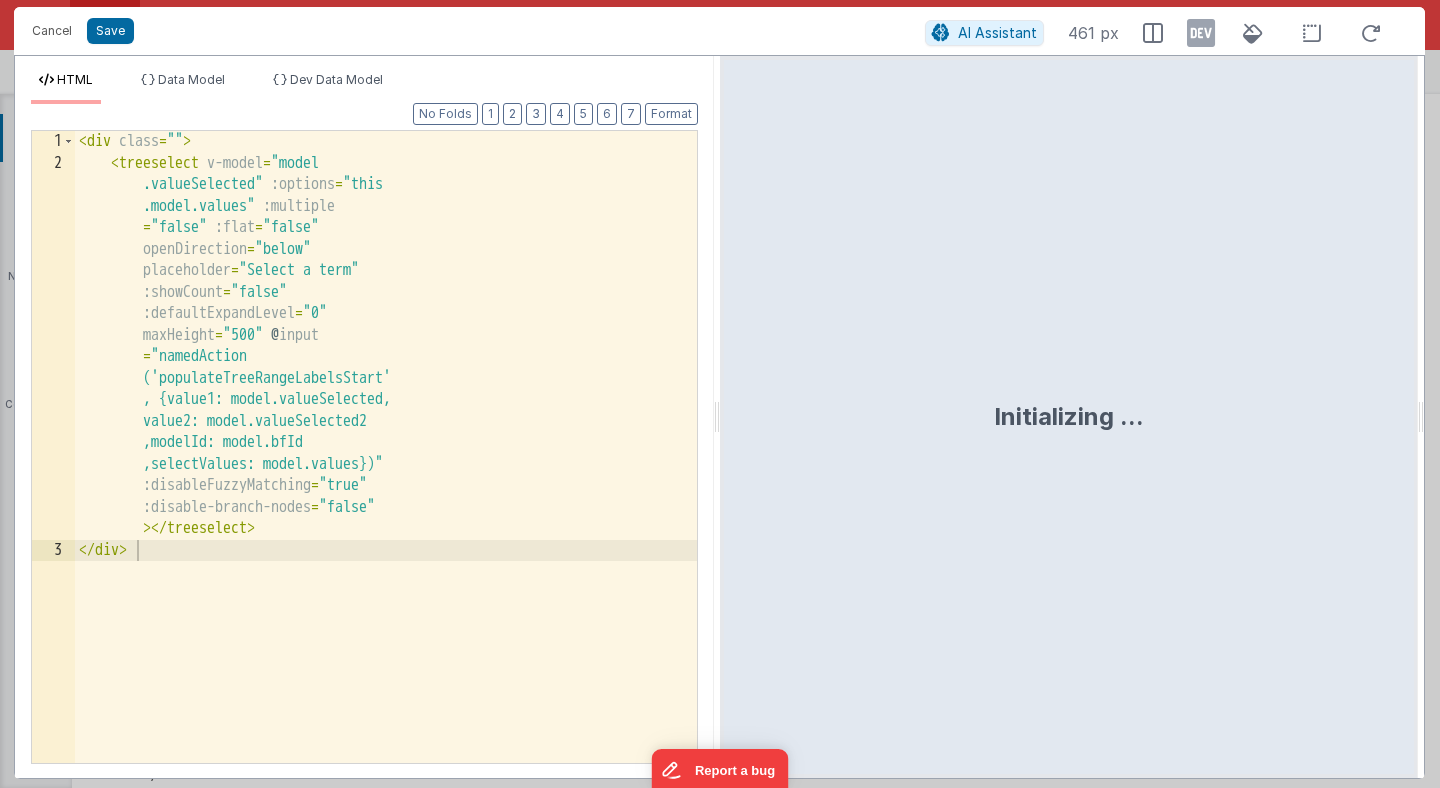 click on "< div class = "" > < treeselect v-model = "model .valueSelected" :options = "this .model.values" :multiple = "false" :flat = "false" openDirection = "below" placeholder = "Select a term" :showCount = "false" :defaultExpandLevel = "0" maxHeight = "500" @input = "namedAction ('populateTreeRangeLabelsStart' , {value1: model.valueSelected, value2: model.valueSelected2 ,modelId: model.bfId ,selectValues: model.values})" :disableFuzzyMatching = "true" :disable-branch-nodes = "false" > < / treeselect > < / div >" at bounding box center [386, 468] 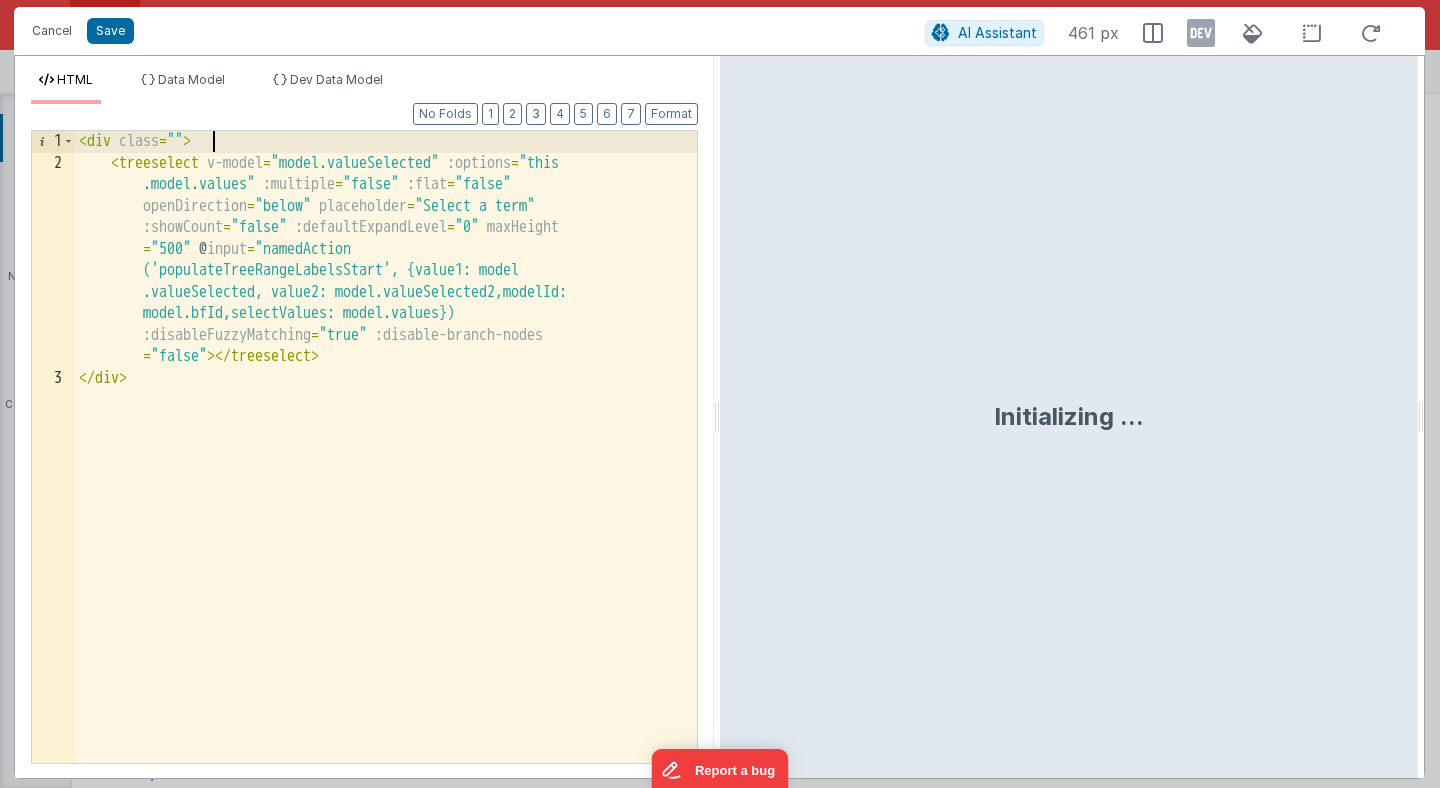 click on "< div   class = "" >      < treeselect   v-model = "model.valueSelected"   :options = "this         .model.values"   :multiple = "false"   :flat = "false"         openDirection = "below"   placeholder = "Select a term"         :showCount = "false"   :defaultExpandLevel = "0"   maxHeight         = "500"   @input = "namedAction         ('populateTreeRangeLabelsStart', {value1: model         .valueSelected, value2: model.valueSelected2,modelId:          model.bfId,selectValues: model.values})"         :disableFuzzyMatching = "true"   :disable-branch-nodes         = "false" > </ treeselect > </ div >" at bounding box center [386, 468] 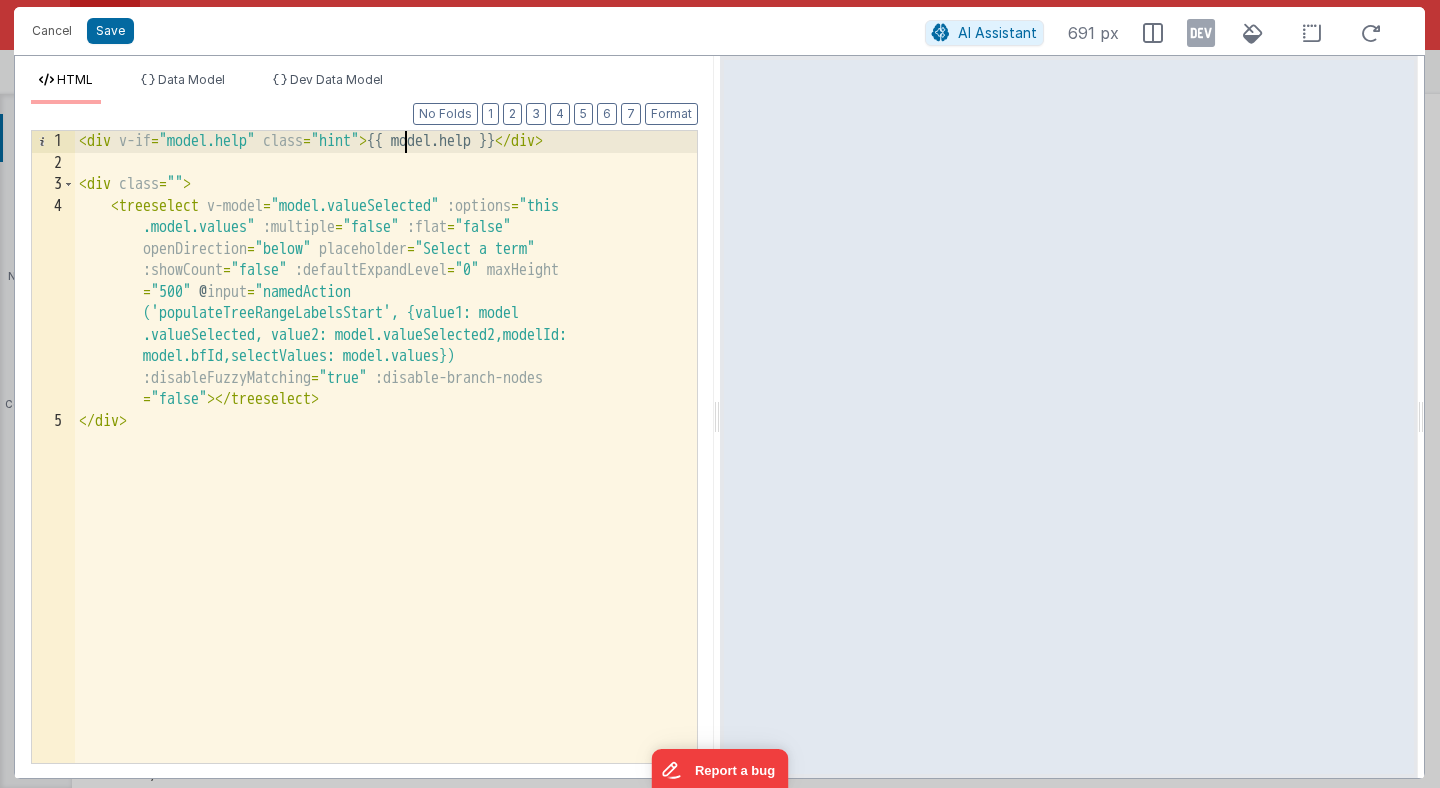 click on "< div   class = "" >      < treeselect   v-model = "model.valueSelected"   :options = "this         .model.values"   :multiple = "false"   :flat = "false"         openDirection = "below"   placeholder = "Select a term"         :showCount = "false"   :defaultExpandLevel = "0"   maxHeight         = "500"   @input = "namedAction         ('populateTreeRangeLabelsStart', {value1: model         .valueSelected, value2: model.valueSelected2,modelId:          model.bfId,selectValues: model.values})"         :disableFuzzyMatching = "true"   :disable-branch-nodes         = "false" > </ treeselect > </ div >" at bounding box center [386, 468] 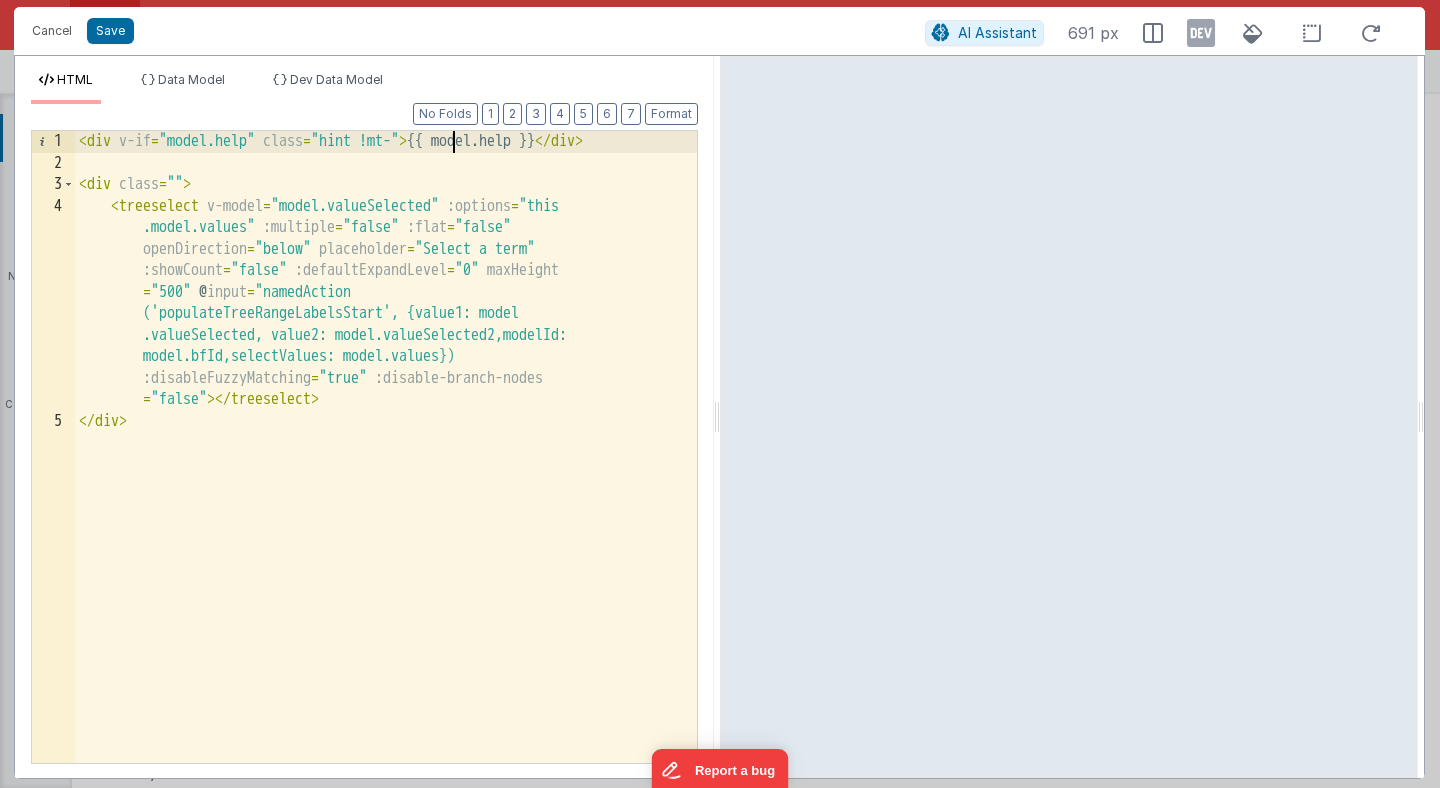 type 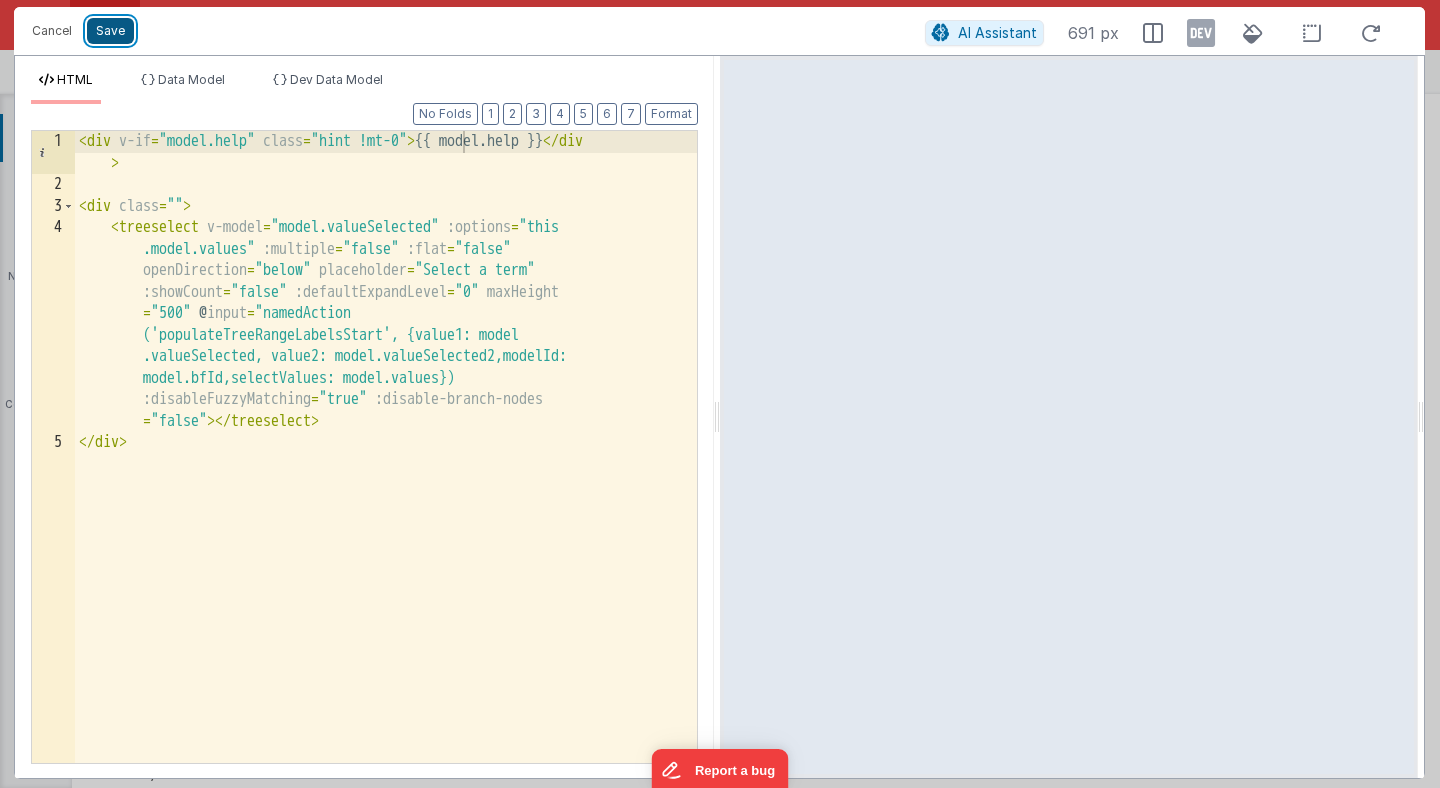 click on "Save" at bounding box center (110, 31) 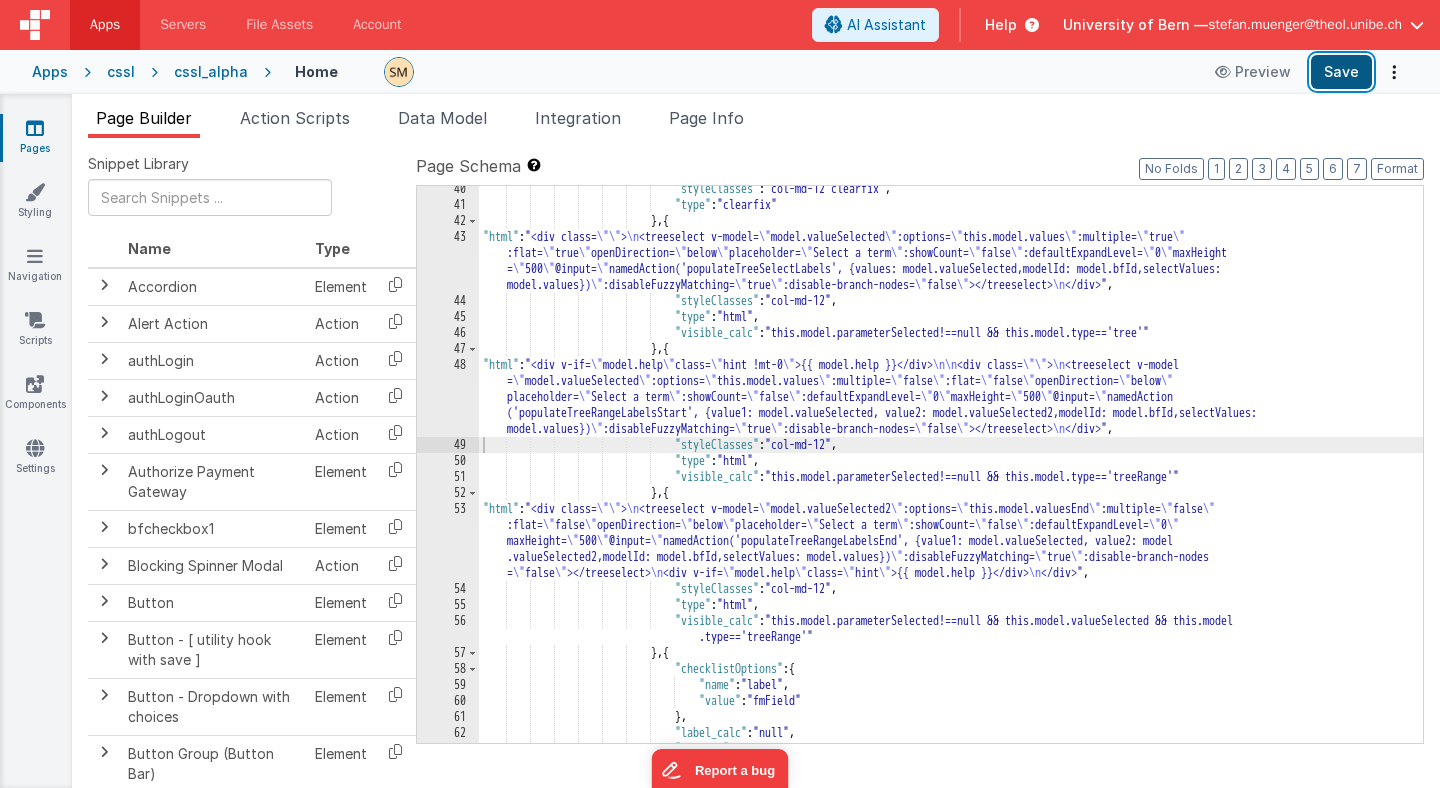 click on "Save" at bounding box center [1341, 72] 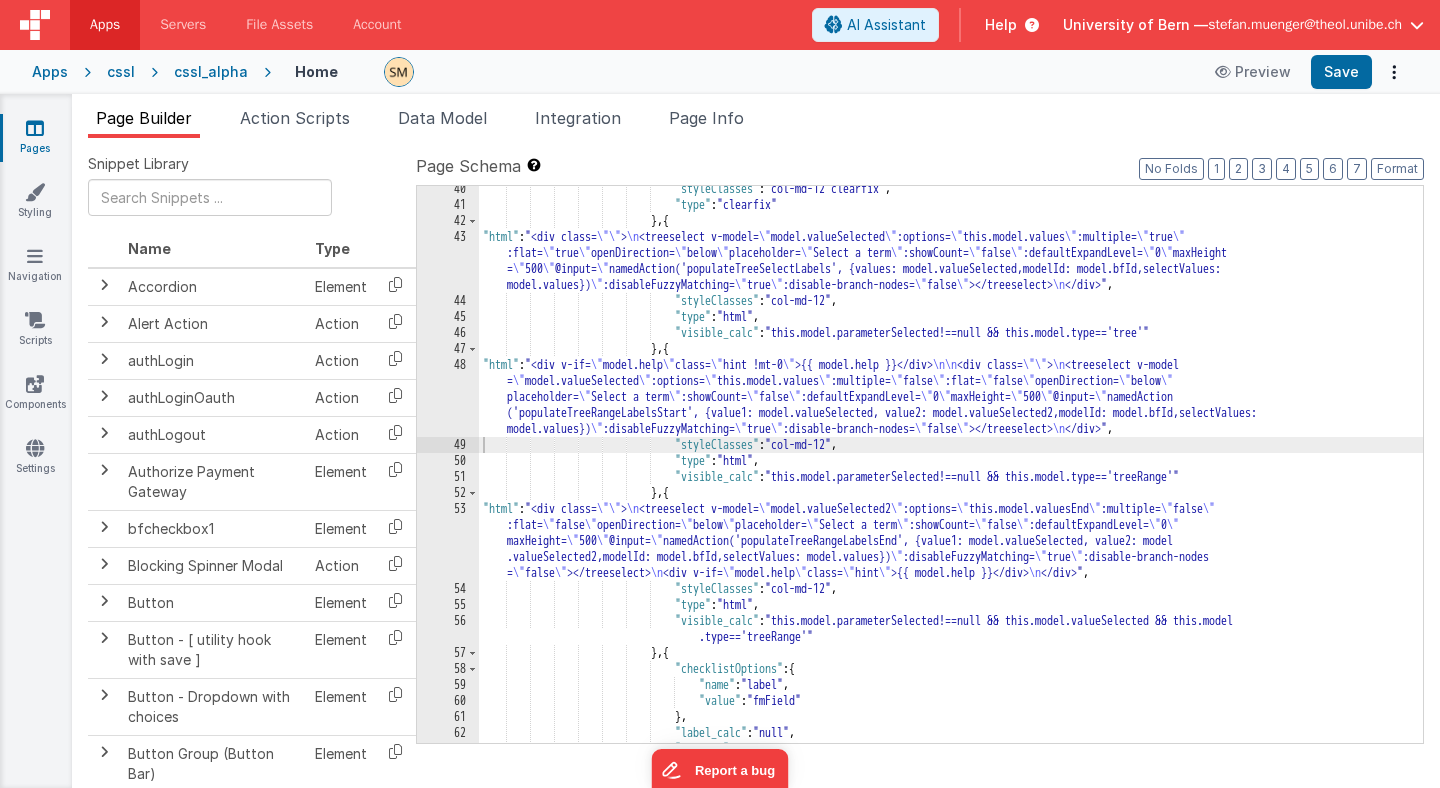 click on "48" at bounding box center (448, 397) 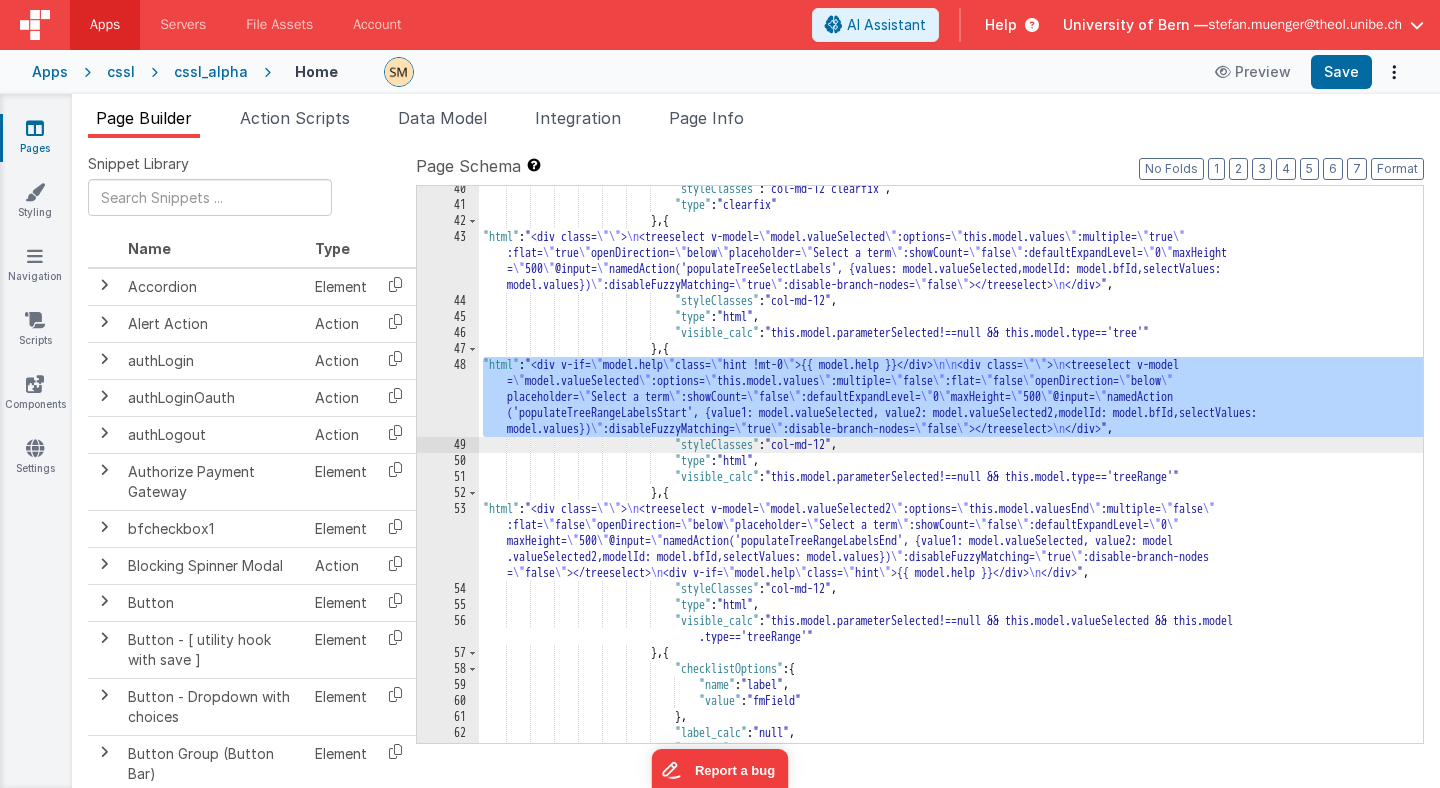 click on "48" at bounding box center (448, 397) 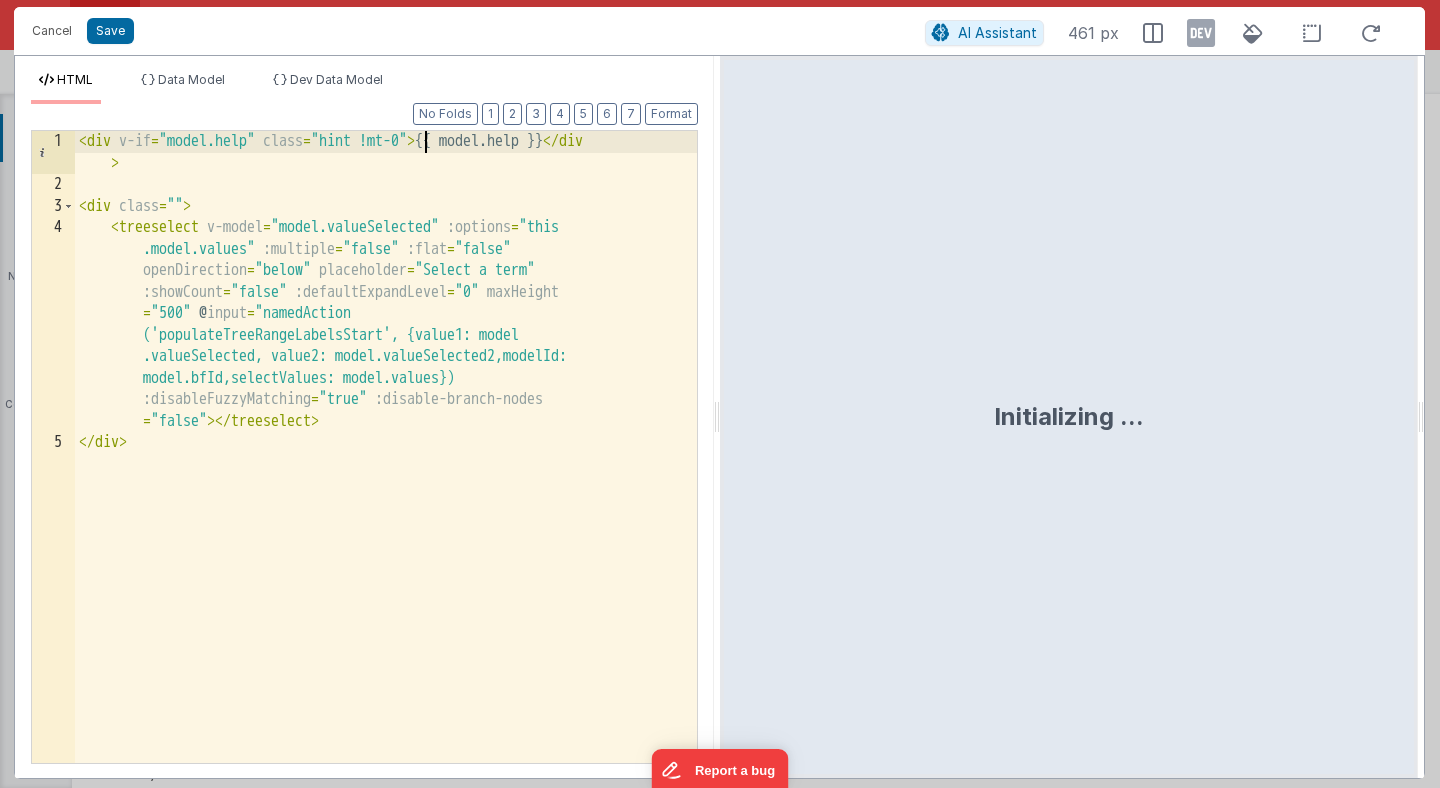 click on "< div   v-if = "model.help"   class = "hint !mt-0" > {{ model.help }} </ div      > < div   class = "" >      < treeselect   v-model = "model.valueSelected"   :options = "this          .model.values"   :multiple = "false"   :flat = "false"            openDirection = "below"   placeholder = "Select a term"            :showCount = "false"   :defaultExpandLevel = "0"   maxHeight          = "500"   @ input = "namedAction          ('populateTreeRangeLabelsStart', {value1: model          .valueSelected, value2: model.valueSelected2,modelId:           model.bfId,selectValues: model.values})"            :disableFuzzyMatching = "true"   :disable-branch-nodes          = "false" > </ treeselect > </ div >" at bounding box center [386, 479] 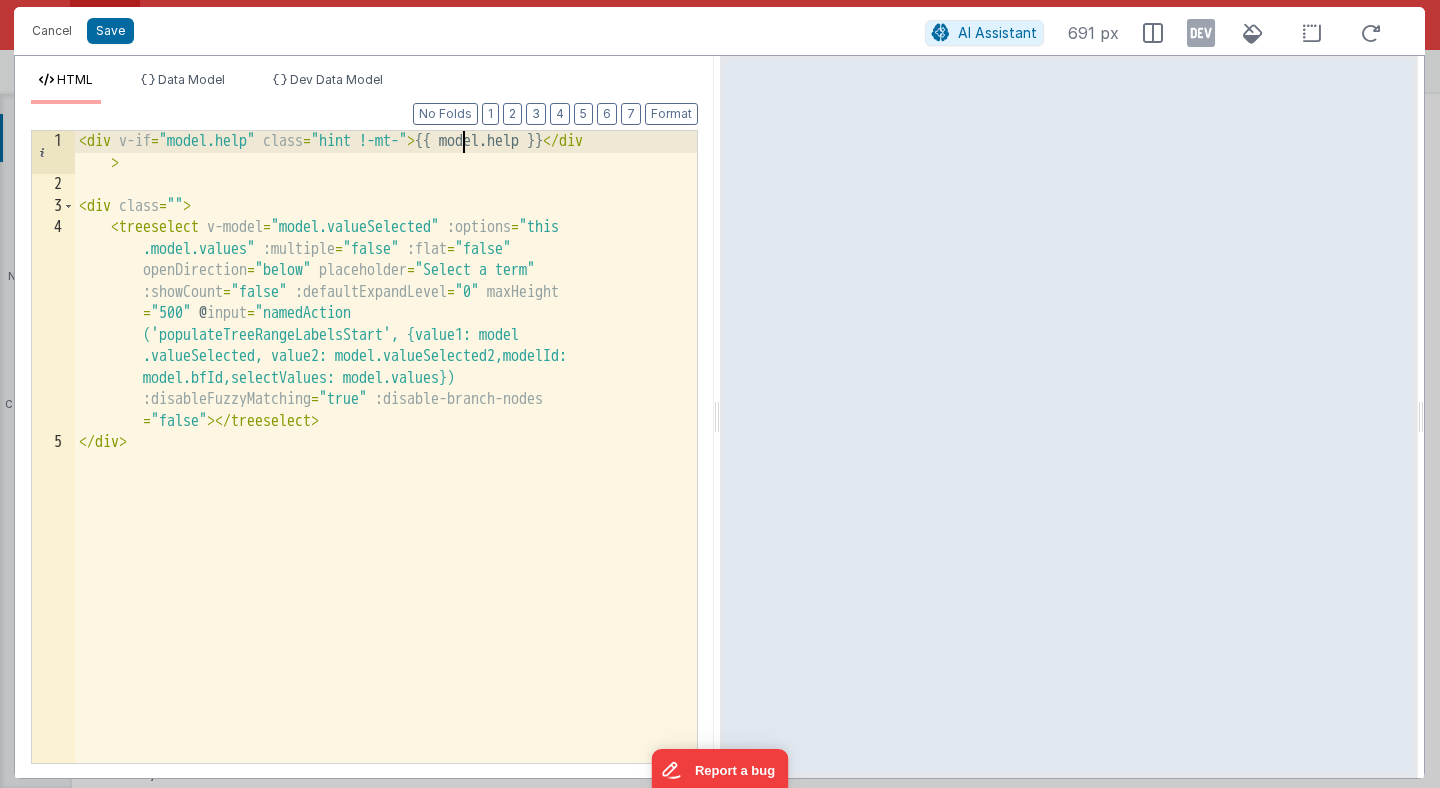type 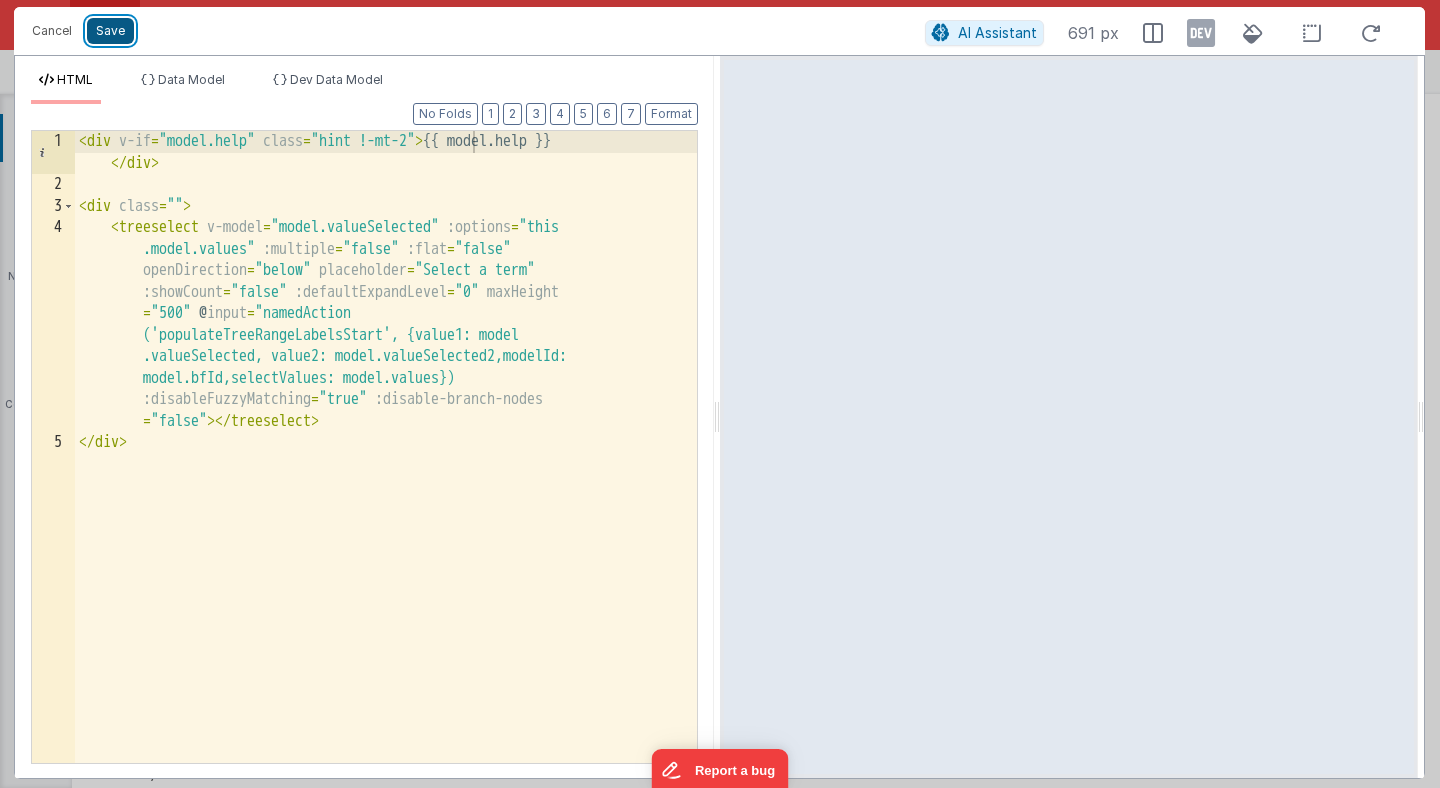 click on "Save" at bounding box center (110, 31) 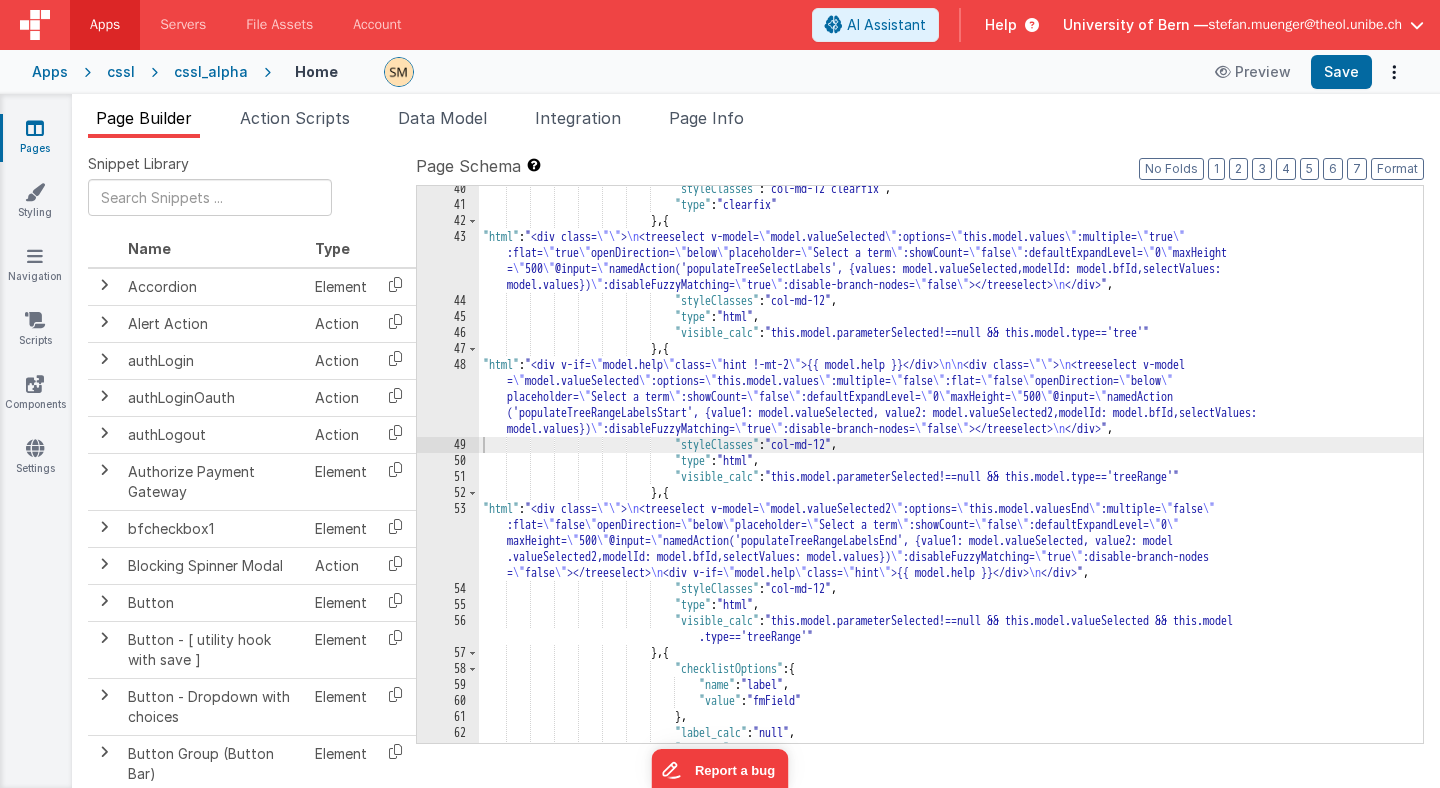 click on ""html" :  "<div class= \"\" > \n     <treeselect v-model= \" model.valueSelected \"  :options= \" this.model.values \"  :multiple= \" true \"        :flat= \" true \"  openDirection= \" below \"  placeholder= \" Select a term \"  :showCount= \" false \"  :defaultExpandLevel= \" 0 \"  maxHeight      = \" 500 \"  @input= \" namedAction('populateTreeSelectLabels', {values: model.valueSelected,modelId: model.bfId,selectValues:       model.values}) \"  :disableFuzzyMatching= \" true \"  :disable-branch-nodes= \" false \" > </treeselect> \n </div>" ,                                         "styleClasses" :  "col-md-12" ,                                         "type" :  "html" ,                                         "visible_calc" :  "this.model.parameterSelected!==null && this.model.type=='tree'"" at bounding box center [951, 475] 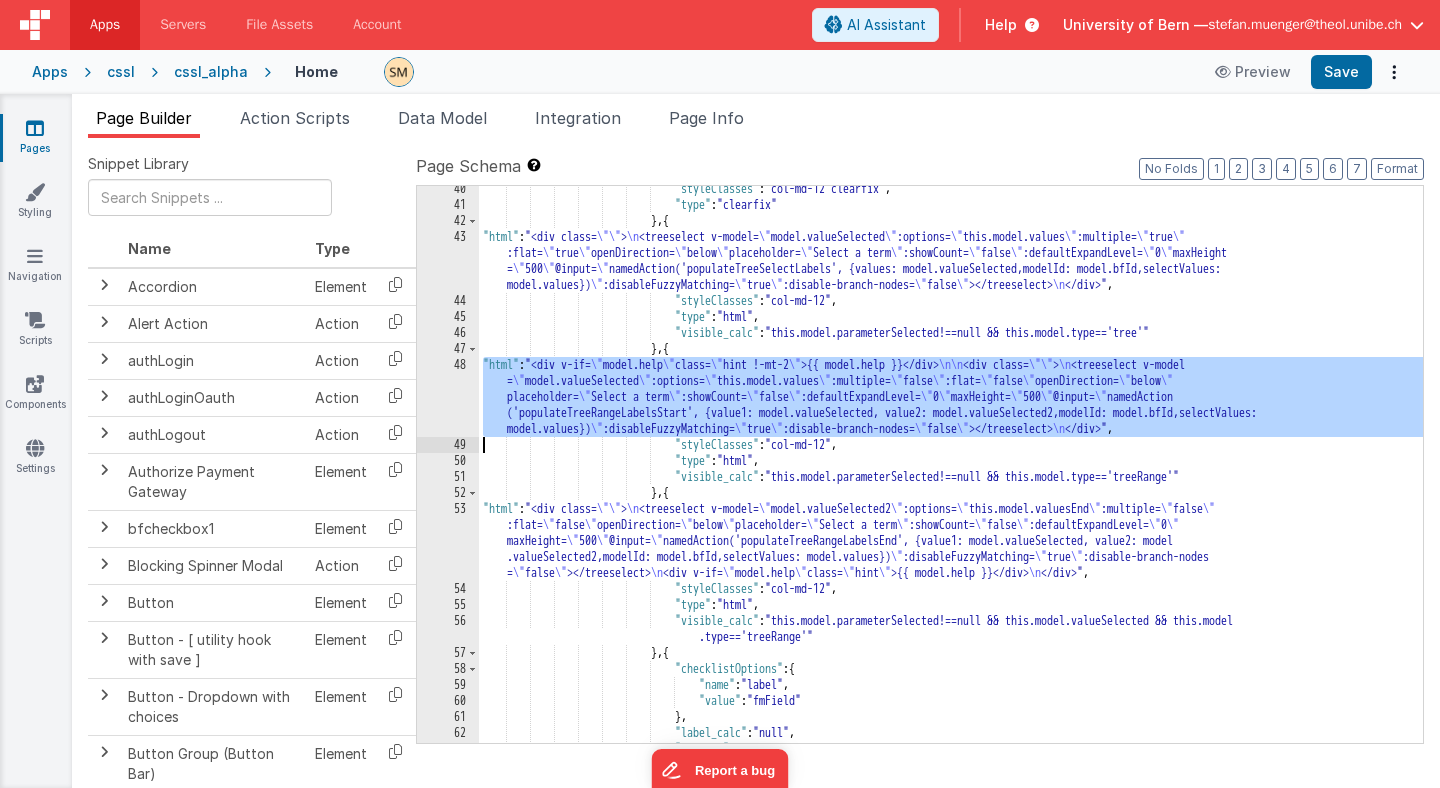 click on "48" at bounding box center (448, 397) 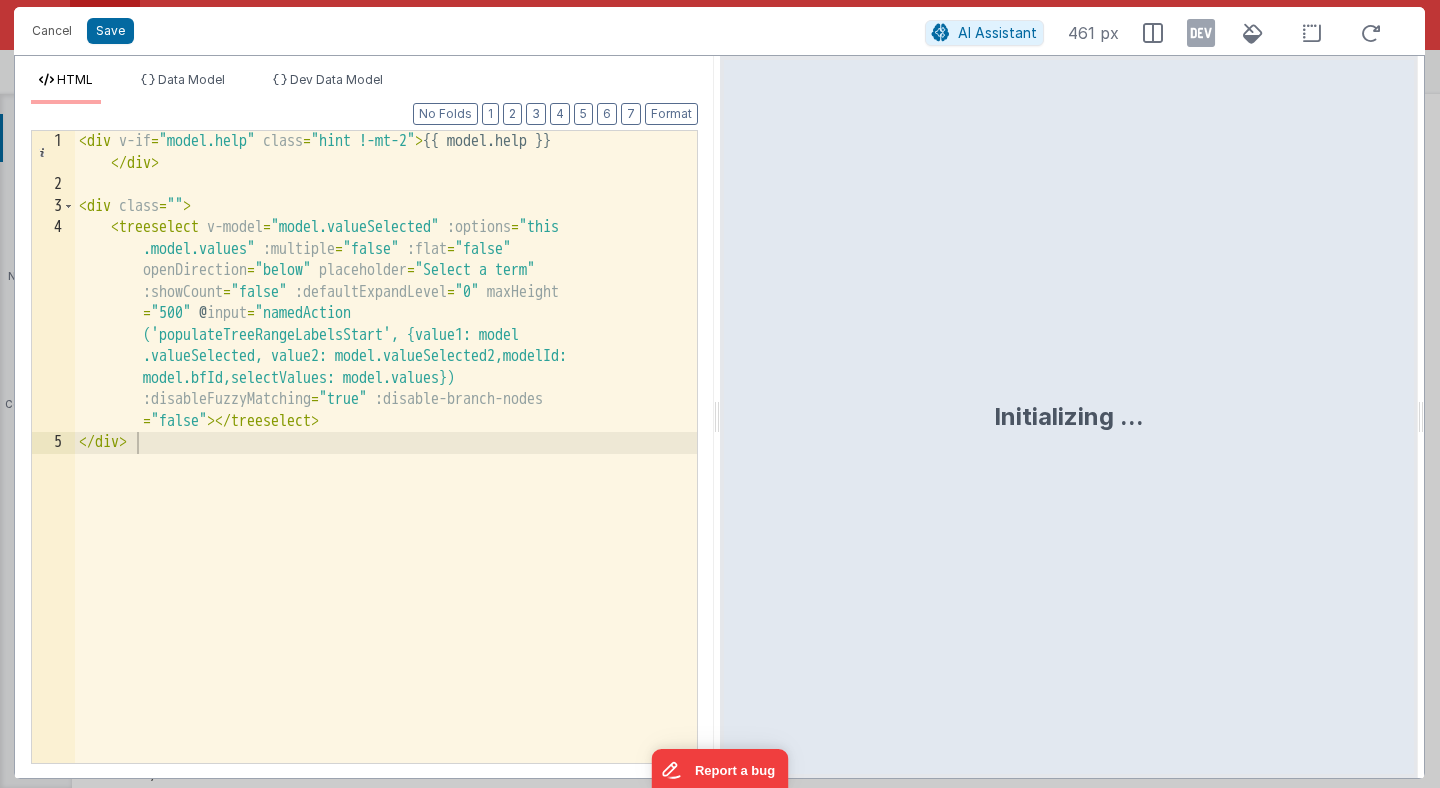 click on "< div   v-if = "model.help"   class = "hint !-mt-2" > {{ model.help }}      < / div > < div   class = "" >      < treeselect   v-model = "model.valueSelected"   :options = "this          .model.values"   :multiple = "false"   :flat = "false"            openDirection = "below"   placeholder = "Select a term"            :showCount = "false"   :defaultExpandLevel = "0"   maxHeight          = "500"   @ input = "namedAction          ('populateTreeRangeLabelsStart', {value1: model          .valueSelected, value2: model.valueSelected2,modelId:           model.bfId,selectValues: model.values})"            :disableFuzzyMatching = "true"   :disable-branch-nodes          = "false" > </ treeselect > </ div >" at bounding box center [386, 479] 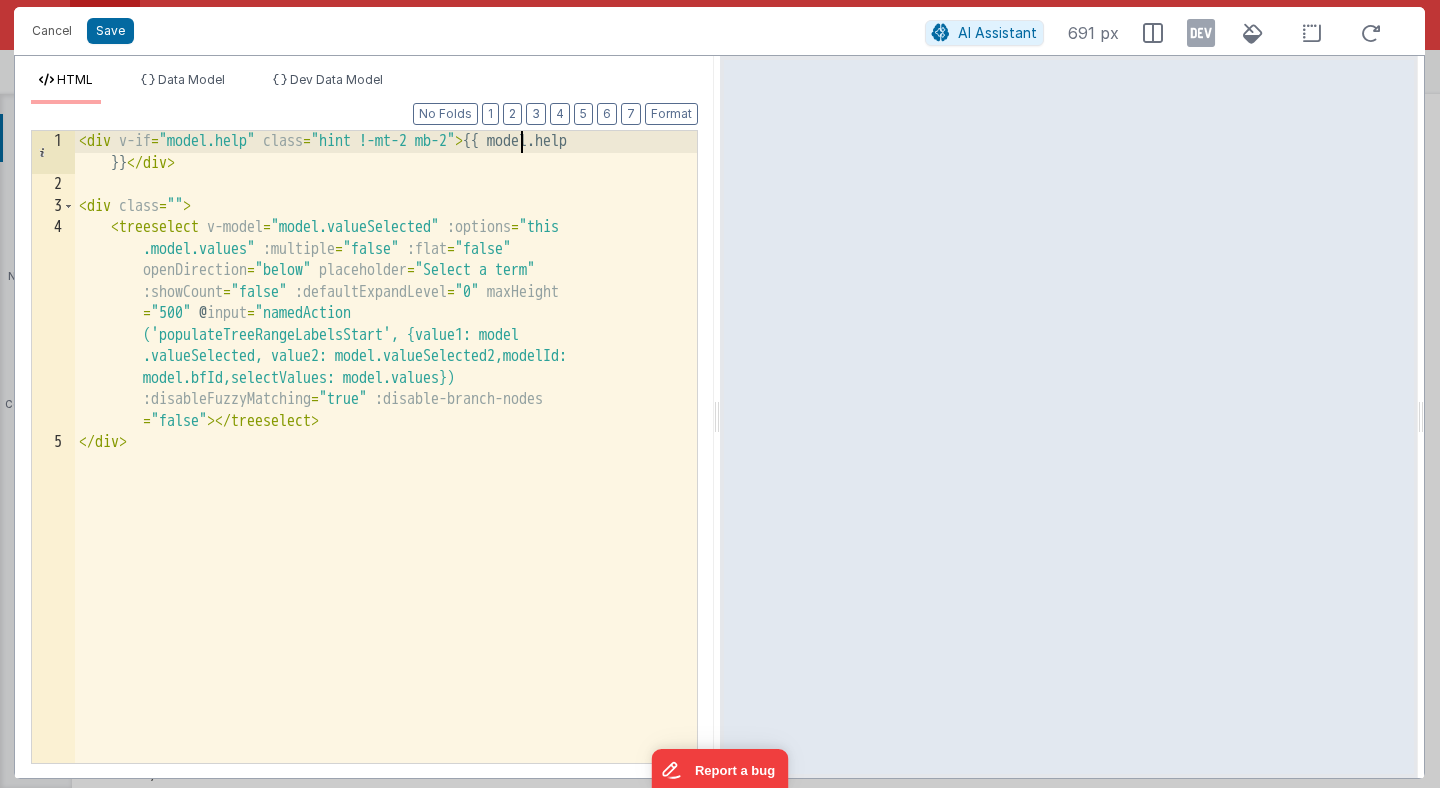 type 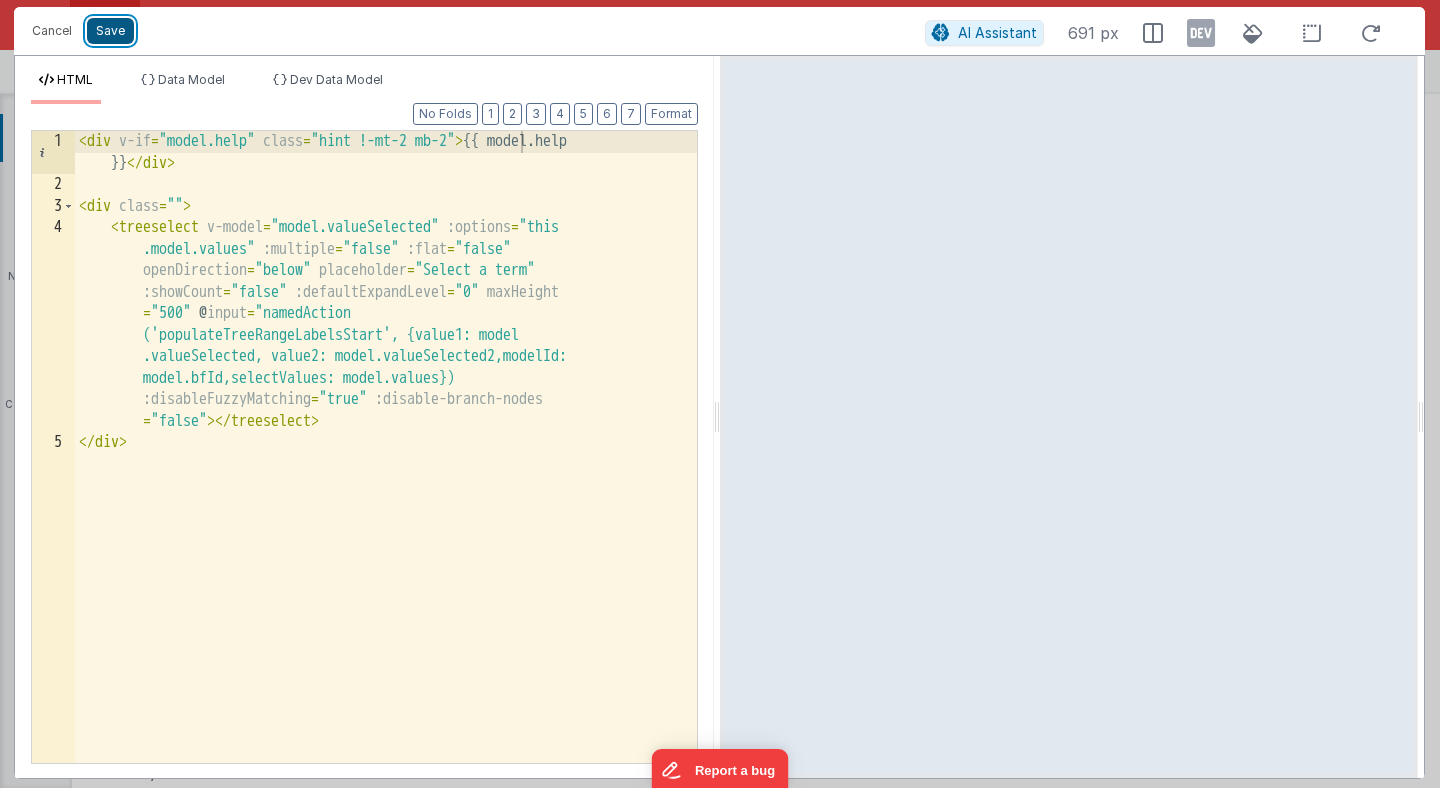 click on "Save" at bounding box center [110, 31] 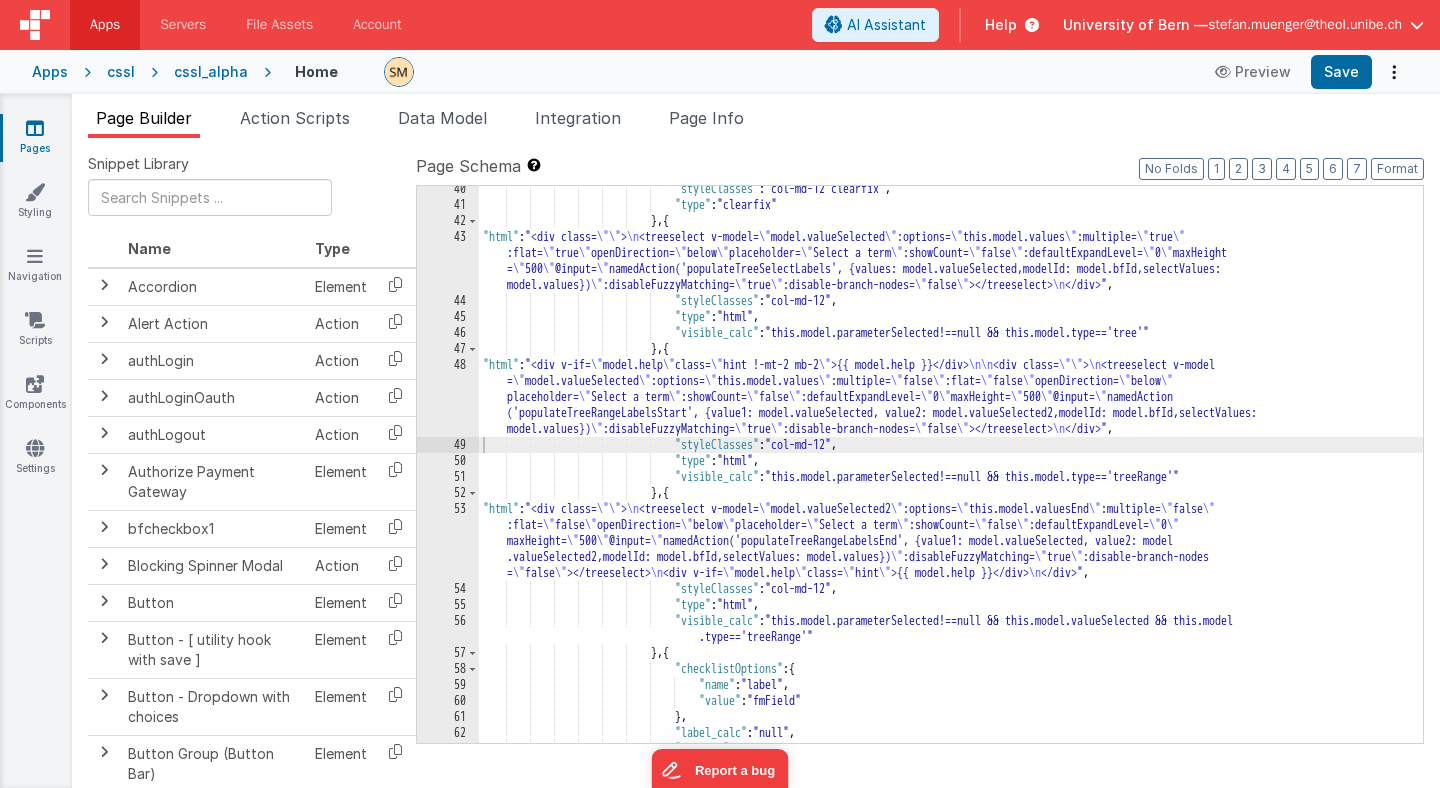 click on ""html" :  "<div class= \"\" > \n     <treeselect v-model= \" model.valueSelected \"  :options= \" this.model.values \"  :multiple= \" true \"        :flat= \" true \"  openDirection= \" below \"  placeholder= \" Select a term \"  :showCount= \" false \"  :defaultExpandLevel= \" 0 \"  maxHeight      = \" 500 \"  @input= \" namedAction('populateTreeSelectLabels', {values: model.valueSelected,modelId: model.bfId,selectValues:       model.values}) \"  :disableFuzzyMatching= \" true \"  :disable-branch-nodes= \" false \" > </treeselect> \n </div>" ,                                         "styleClasses" :  "col-md-12" ,                                         "type" :  "html" ,                                         "visible_calc" :  "this.model.parameterSelected!==null && this.model.type=='tree'"" at bounding box center [951, 475] 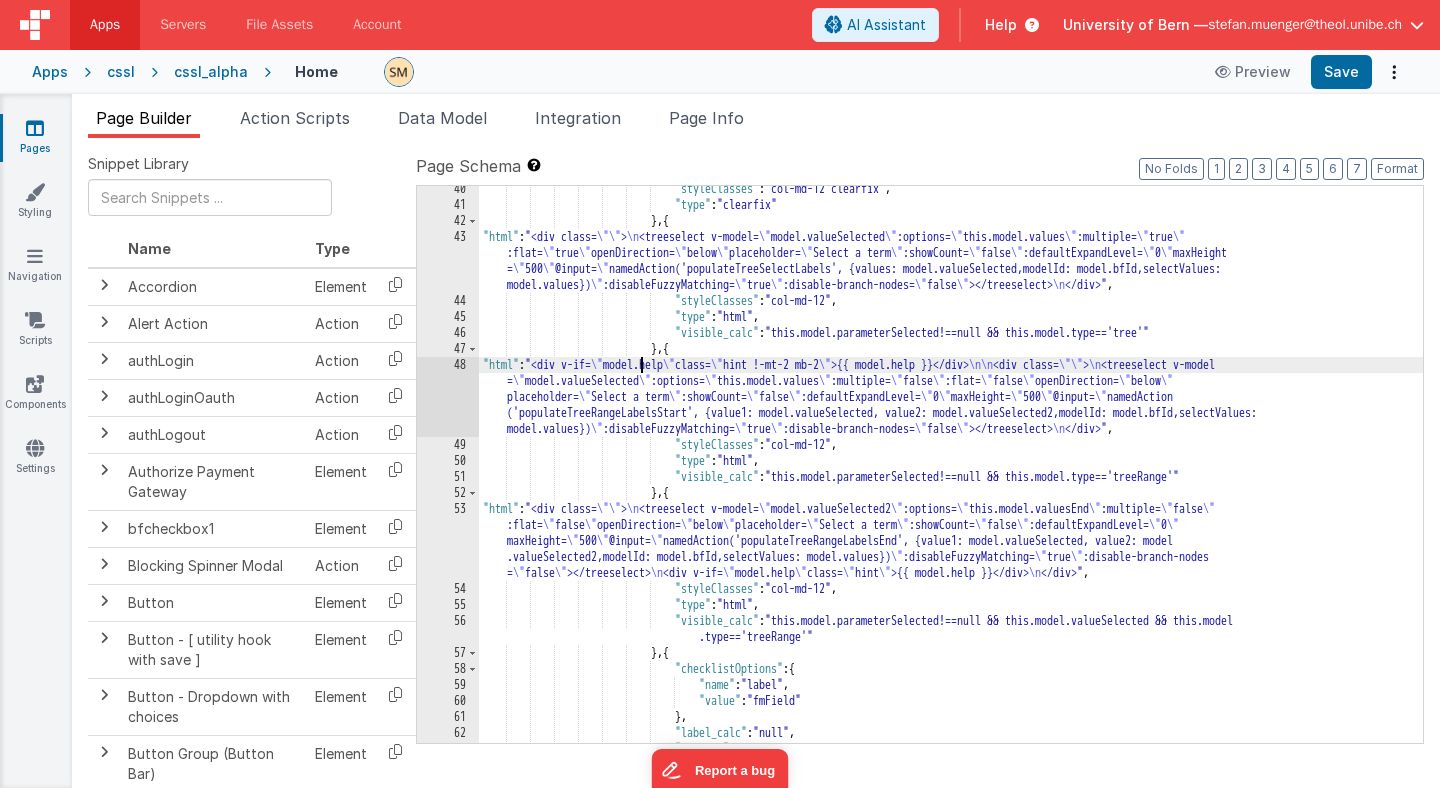 click on ""html" :  "<div class= \"\" > \n     <treeselect v-model= \" model.valueSelected \"  :options= \" this.model.values \"  :multiple= \" true \"        :flat= \" true \"  openDirection= \" below \"  placeholder= \" Select a term \"  :showCount= \" false \"  :defaultExpandLevel= \" 0 \"  maxHeight      = \" 500 \"  @input= \" namedAction('populateTreeSelectLabels', {values: model.valueSelected,modelId: model.bfId,selectValues:       model.values}) \"  :disableFuzzyMatching= \" true \"  :disable-branch-nodes= \" false \" > </treeselect> \n </div>" ,                                         "styleClasses" :  "col-md-12" ,                                         "type" :  "html" ,                                         "visible_calc" :  "this.model.parameterSelected!==null && this.model.type=='tree'"" at bounding box center [951, 475] 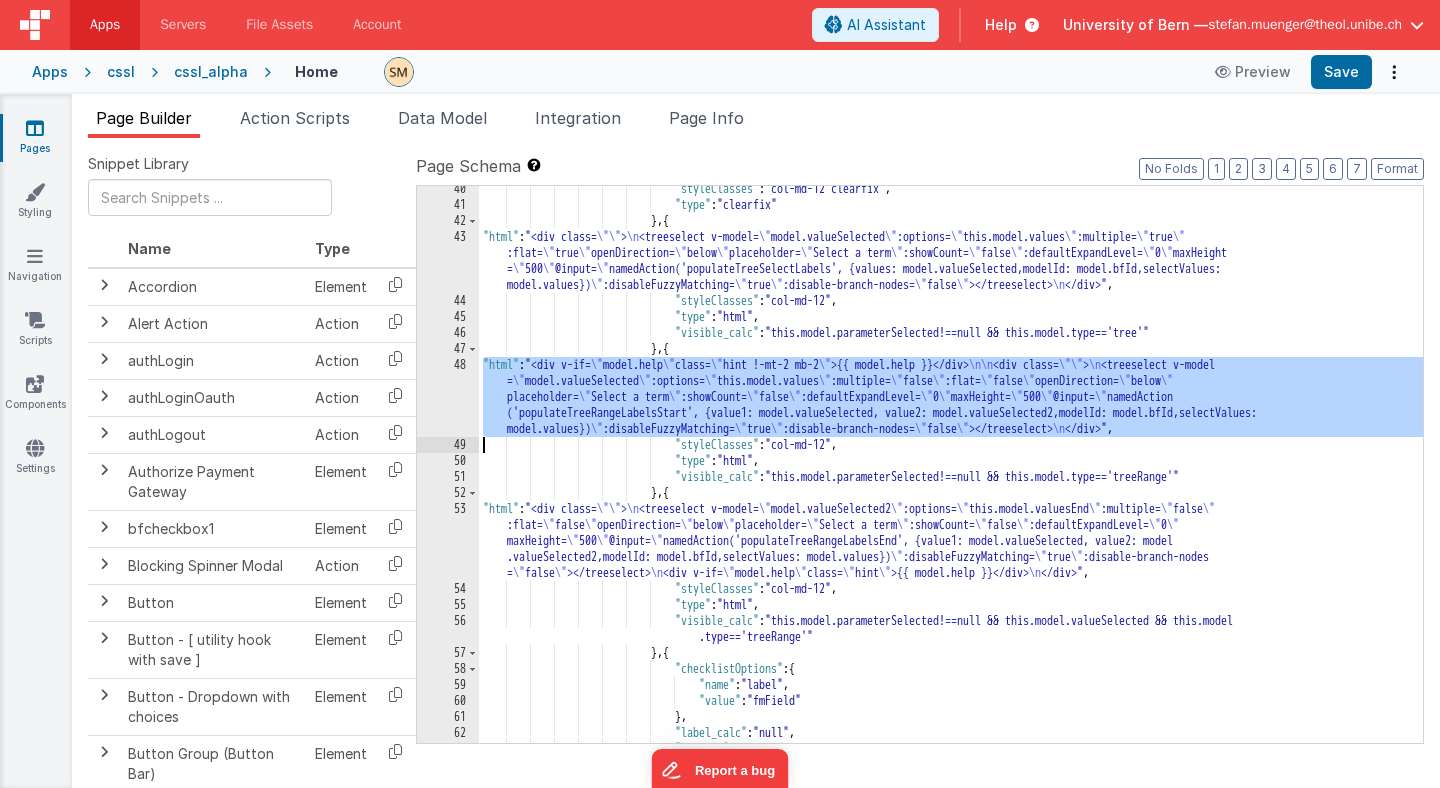click on "48" at bounding box center (448, 397) 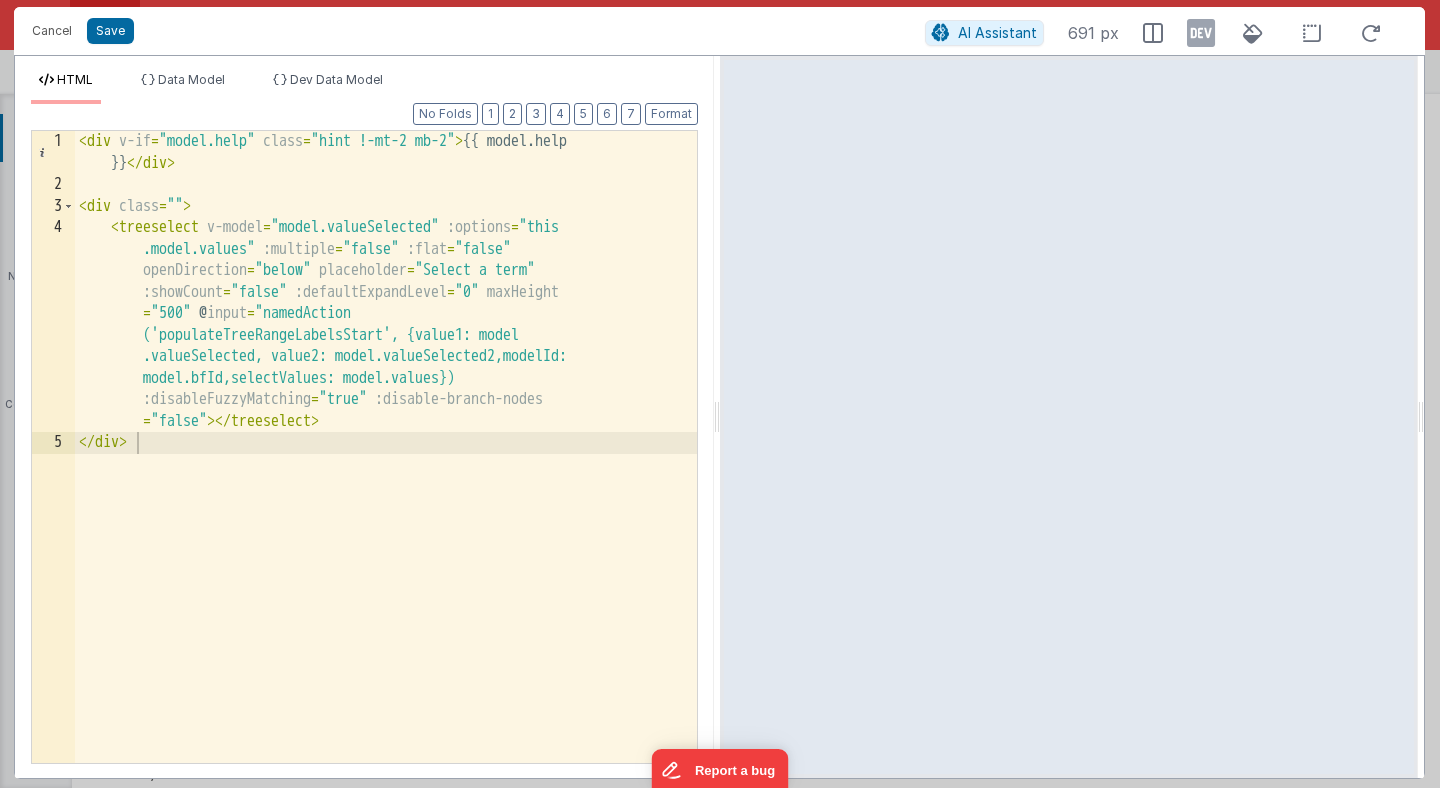 click on "< div   v-if = "model.help"   class = "hint !-mt-2 mb-2" > {{ model.help       }} </ div > < div   class = "" >      < treeselect   v-model = "model.valueSelected"   :options = "this          .model.values"   :multiple = "false"   :flat = "false"            openDirection = "below"   placeholder = "Select a term"            :showCount = "false"   :defaultExpandLevel = "0"   maxHeight          = "500"   @ input = "namedAction          ('populateTreeRangeLabelsStart', {value1: model          .valueSelected, value2: model.valueSelected2,modelId:           model.bfId,selectValues: model.values})"            :disableFuzzyMatching = "true"   :disable-branch-nodes          = "false" > </ treeselect > </ div >" at bounding box center (386, 479) 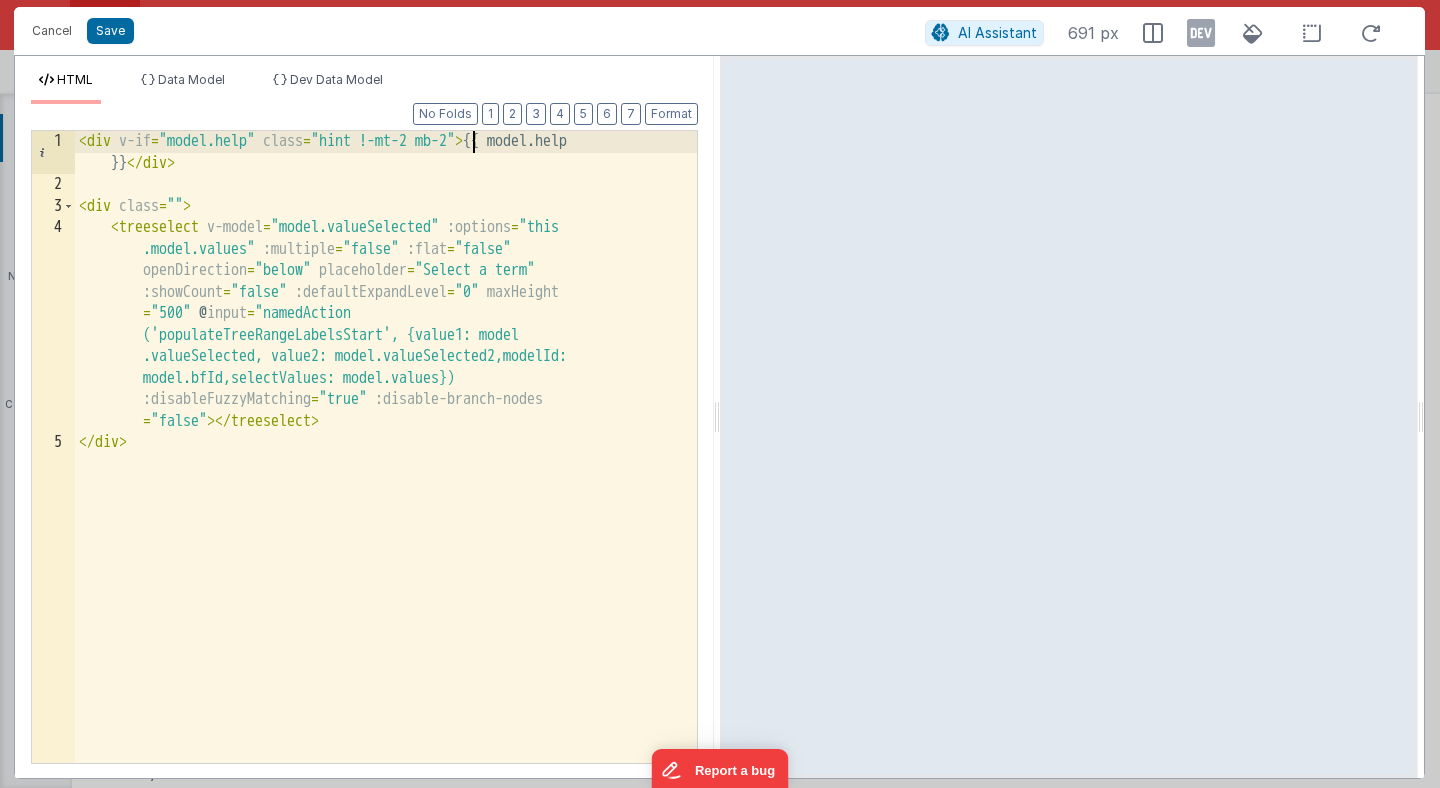 click on "< div   v-if = "model.help"   class = "hint !-mt-2 mb-2" > {{ model.help       }} </ div > < div   class = "" >      < treeselect   v-model = "model.valueSelected"   :options = "this          .model.values"   :multiple = "false"   :flat = "false"            openDirection = "below"   placeholder = "Select a term"            :showCount = "false"   :defaultExpandLevel = "0"   maxHeight          = "500"   @ input = "namedAction          ('populateTreeRangeLabelsStart', {value1: model          .valueSelected, value2: model.valueSelected2,modelId:           model.bfId,selectValues: model.values})"            :disableFuzzyMatching = "true"   :disable-branch-nodes          = "false" > </ treeselect > </ div >" at bounding box center (386, 479) 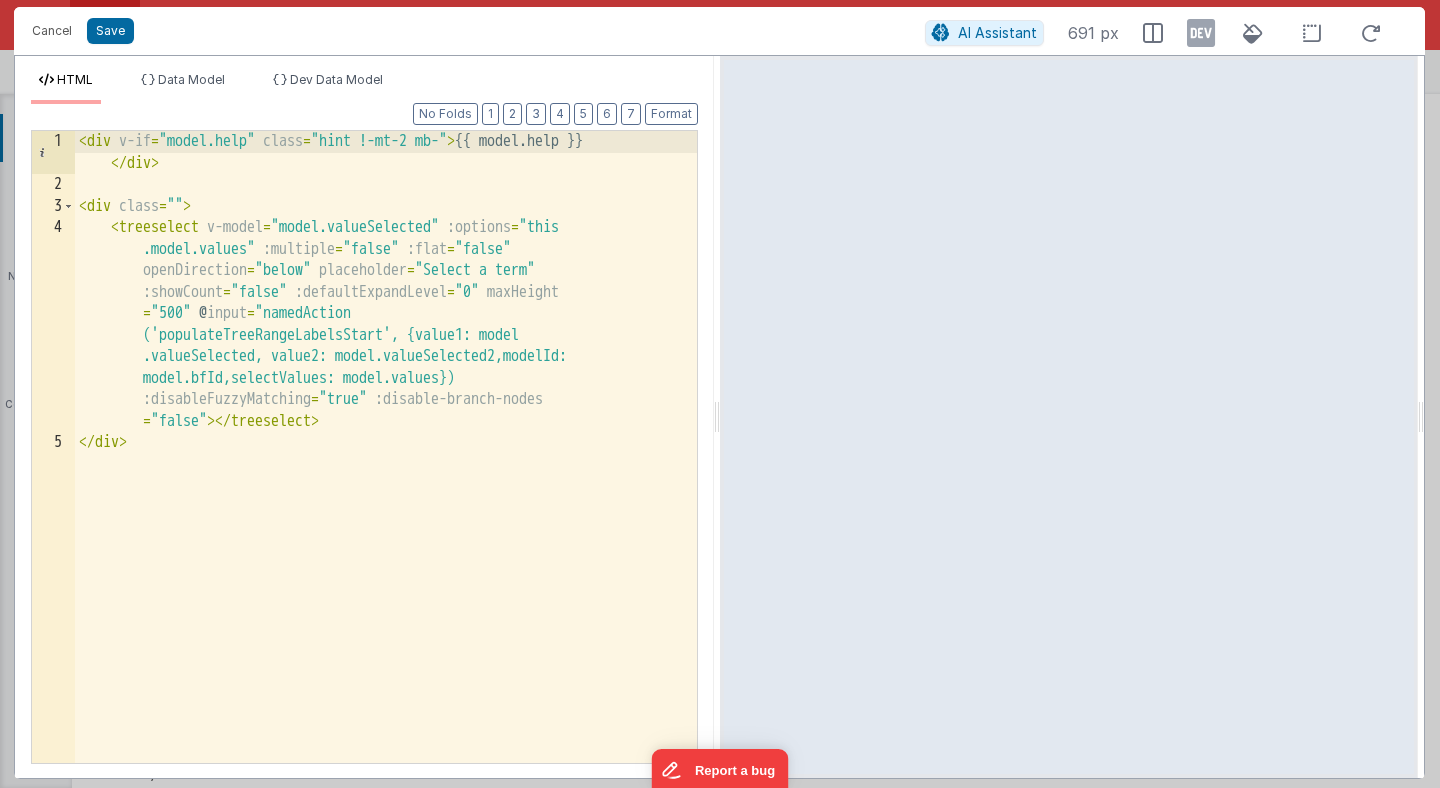 type 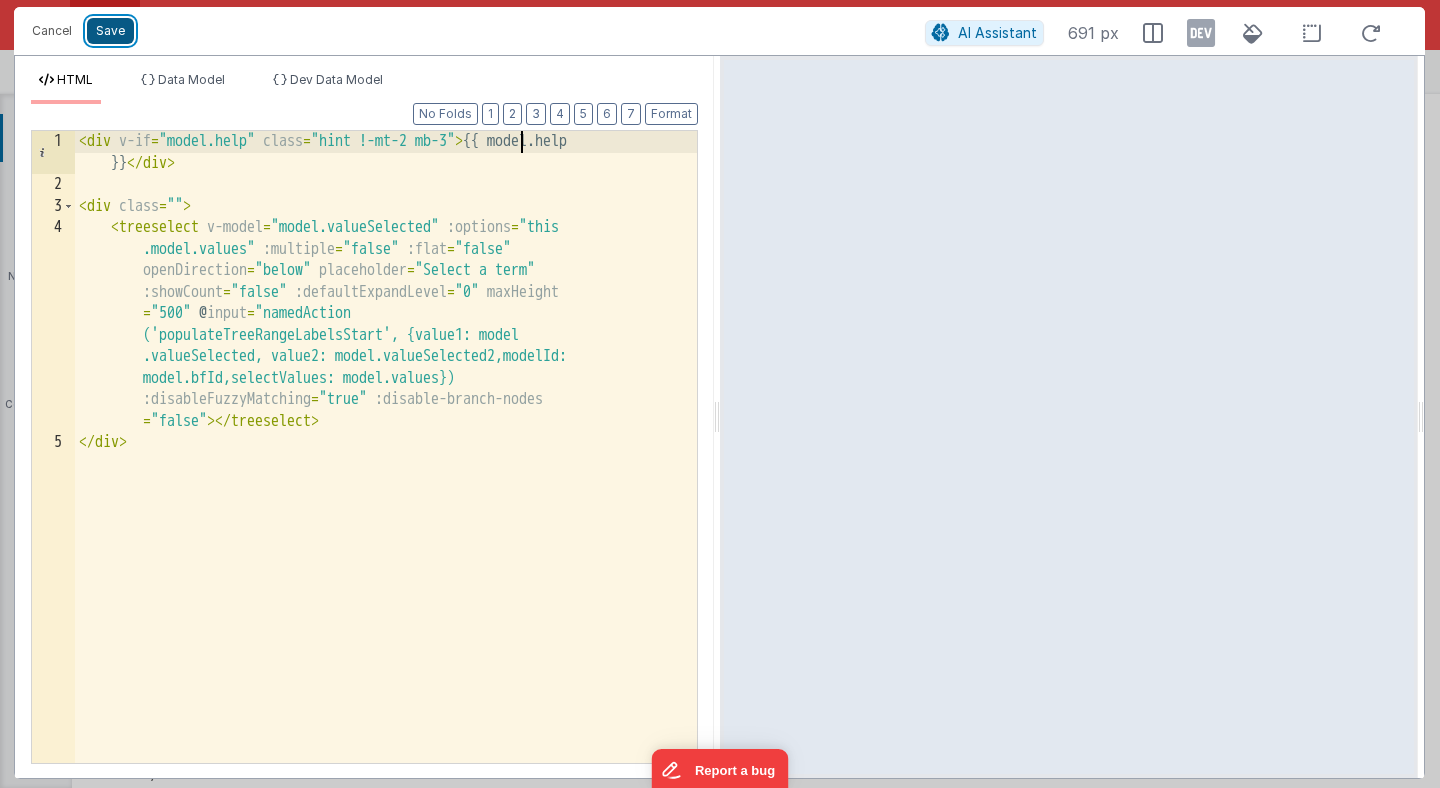 click on "Save" at bounding box center [110, 31] 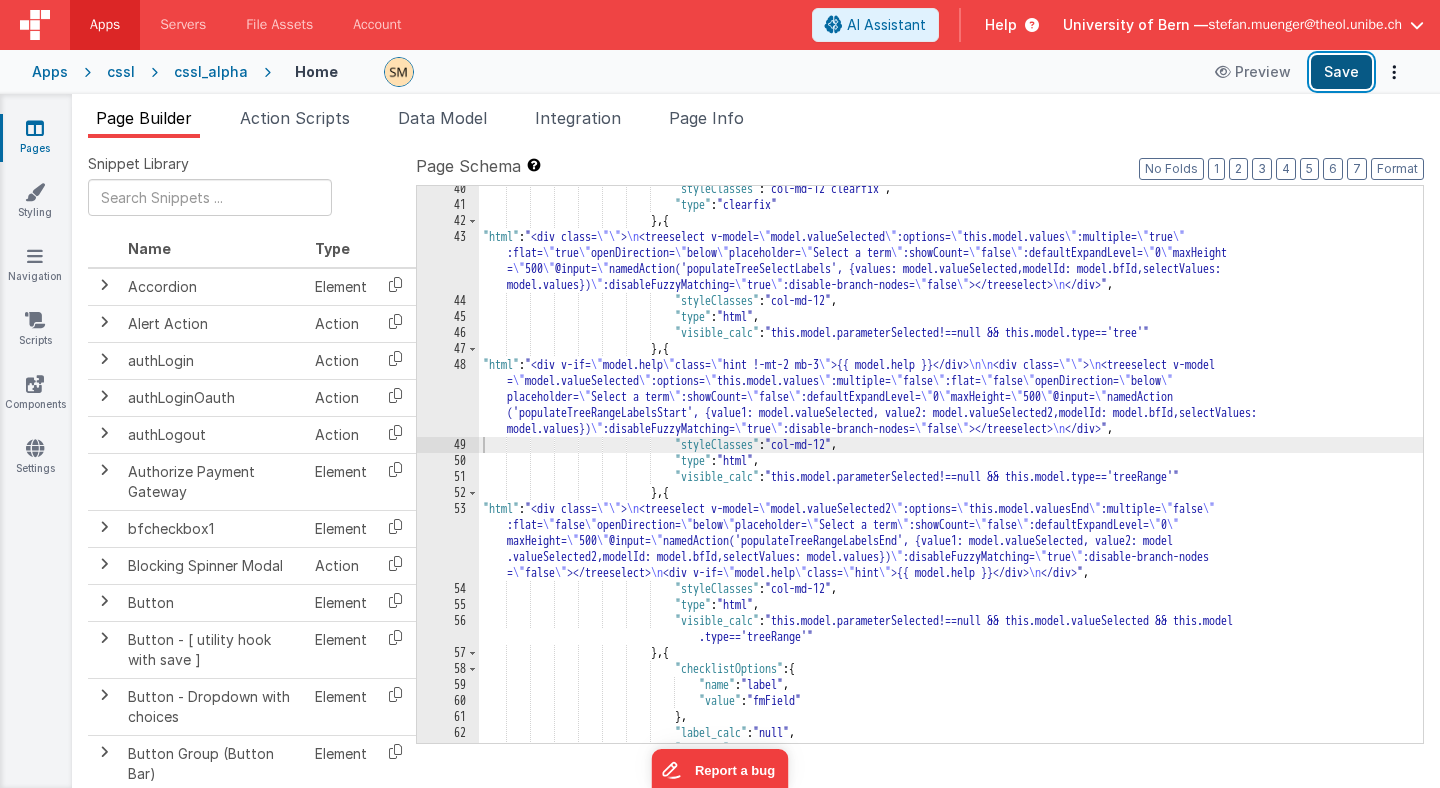 click on "Save" at bounding box center (1341, 72) 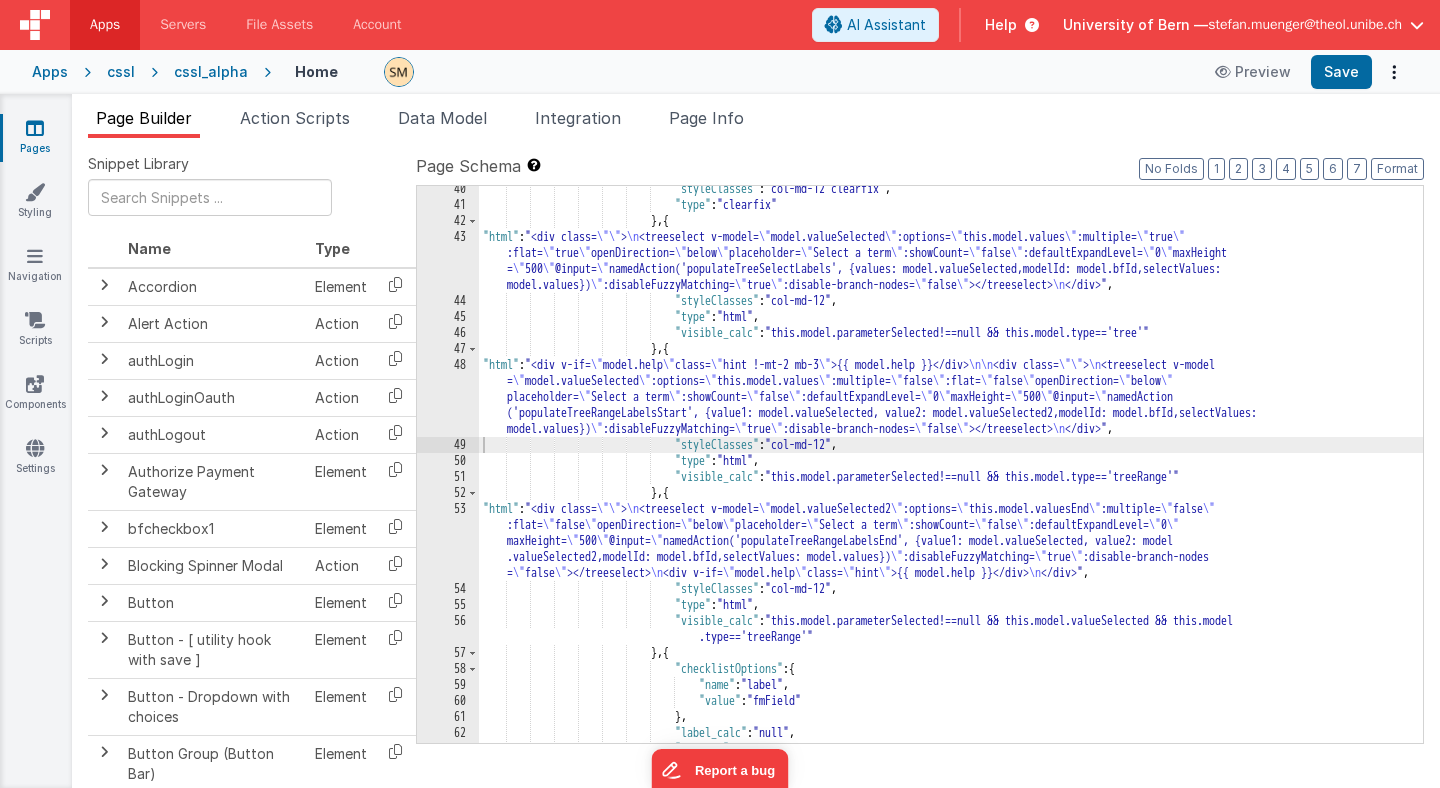 click on ""html" :  "<div class= \"\" > \n     <treeselect v-model= \" model.valueSelected \"  :options= \" this.model.values \"  :multiple= \" true \"        :flat= \" true \"  openDirection= \" below \"  placeholder= \" Select a term \"  :showCount= \" false \"  :defaultExpandLevel= \" 0 \"  maxHeight      = \" 500 \"  @input= \" namedAction('populateTreeSelectLabels', {values: model.valueSelected,modelId: model.bfId,selectValues:       model.values}) \"  :disableFuzzyMatching= \" true \"  :disable-branch-nodes= \" false \" > </treeselect> \n </div>" ,                                         "styleClasses" :  "col-md-12" ,                                         "type" :  "html" ,                                         "visible_calc" :  "this.model.parameterSelected!==null && this.model.type=='tree'"" at bounding box center (951, 475) 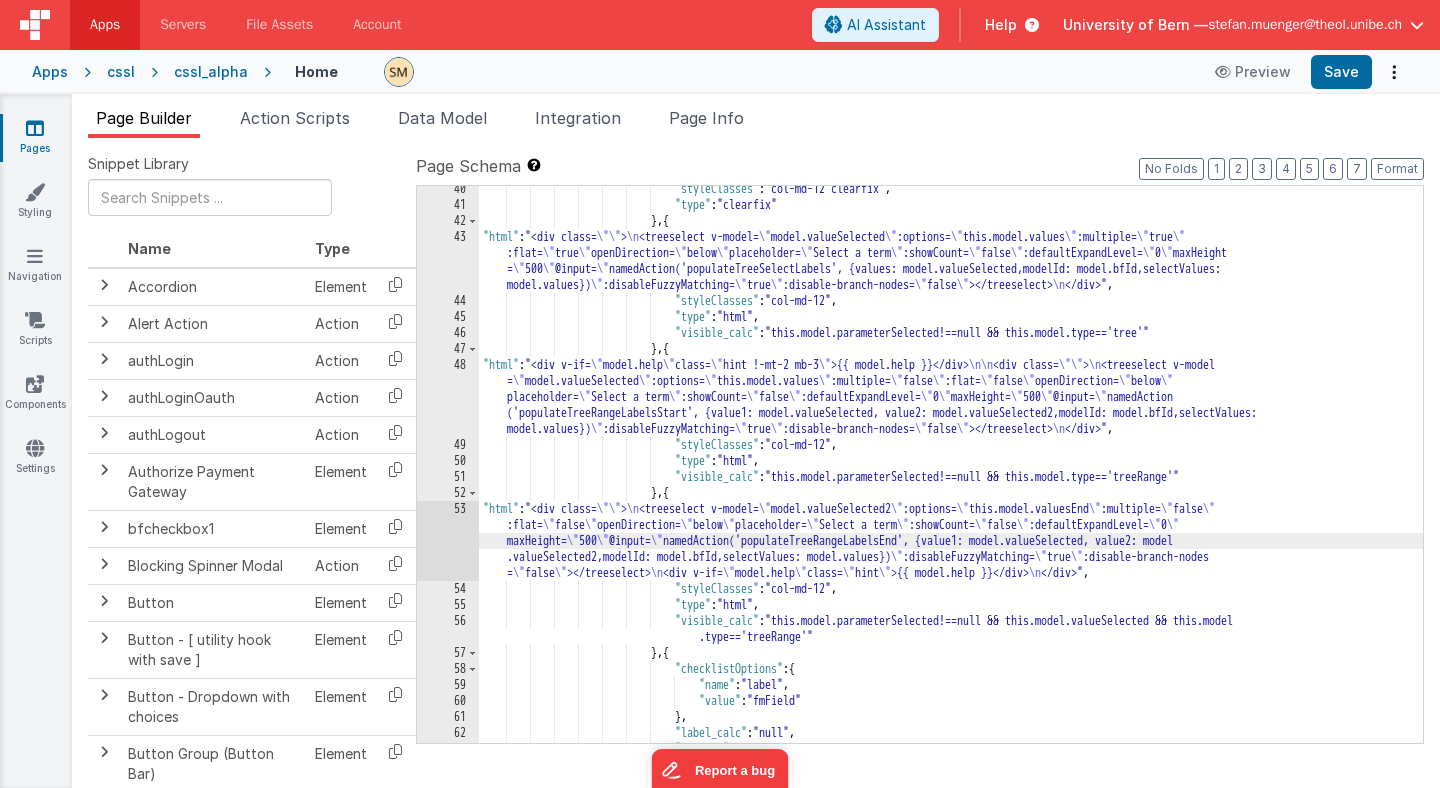 click on "53" at bounding box center [448, 541] 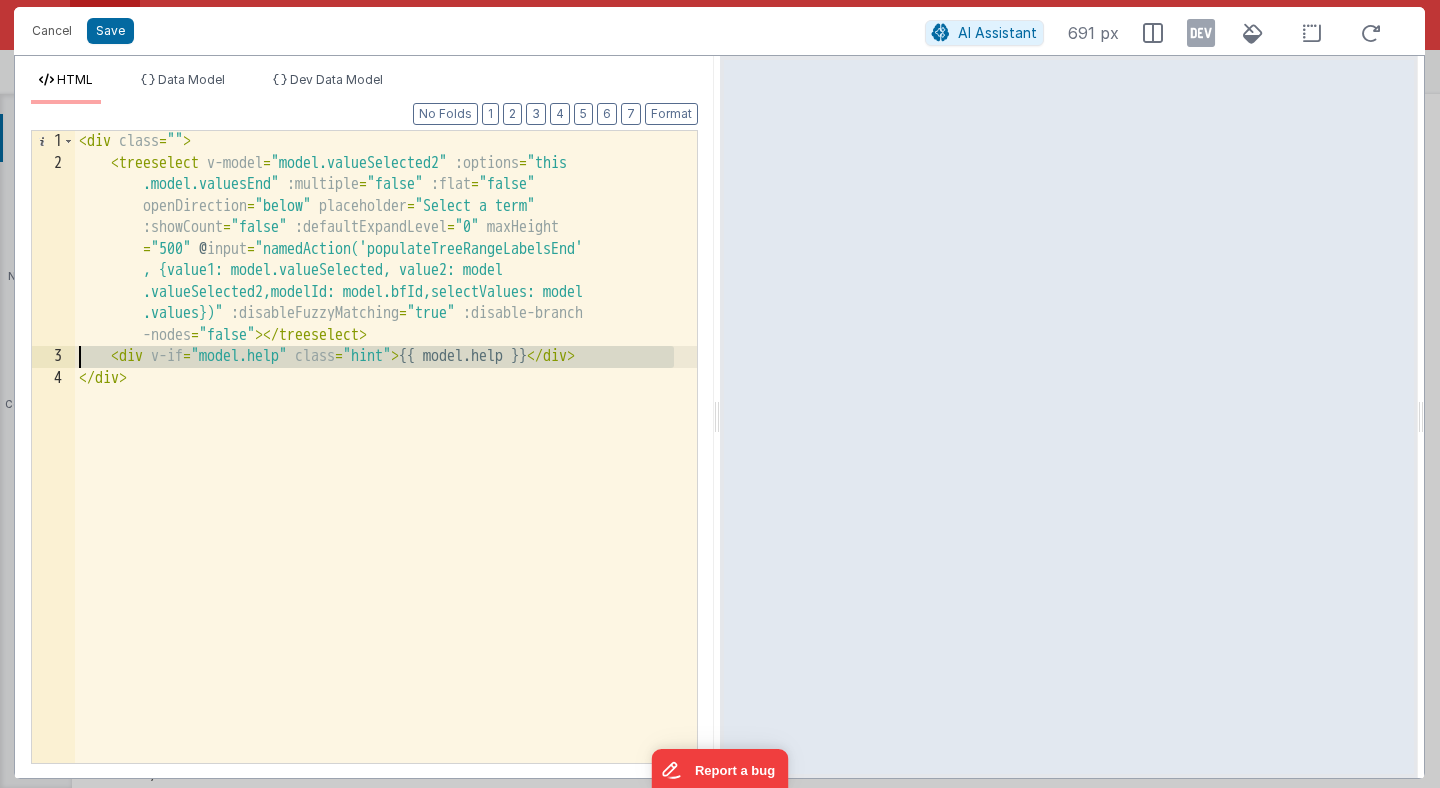 drag, startPoint x: 678, startPoint y: 359, endPoint x: 23, endPoint y: 350, distance: 655.0618 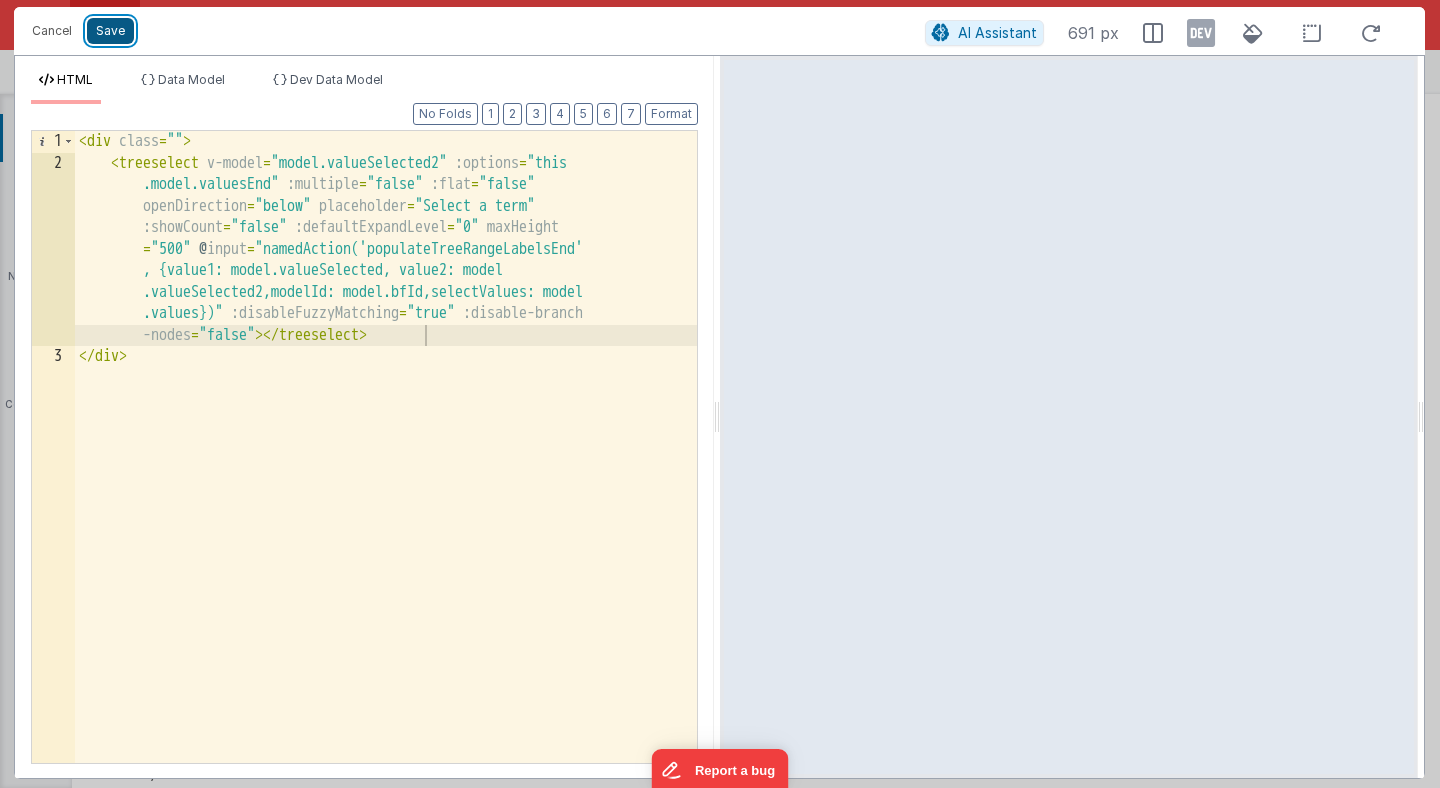 click on "Save" at bounding box center (110, 31) 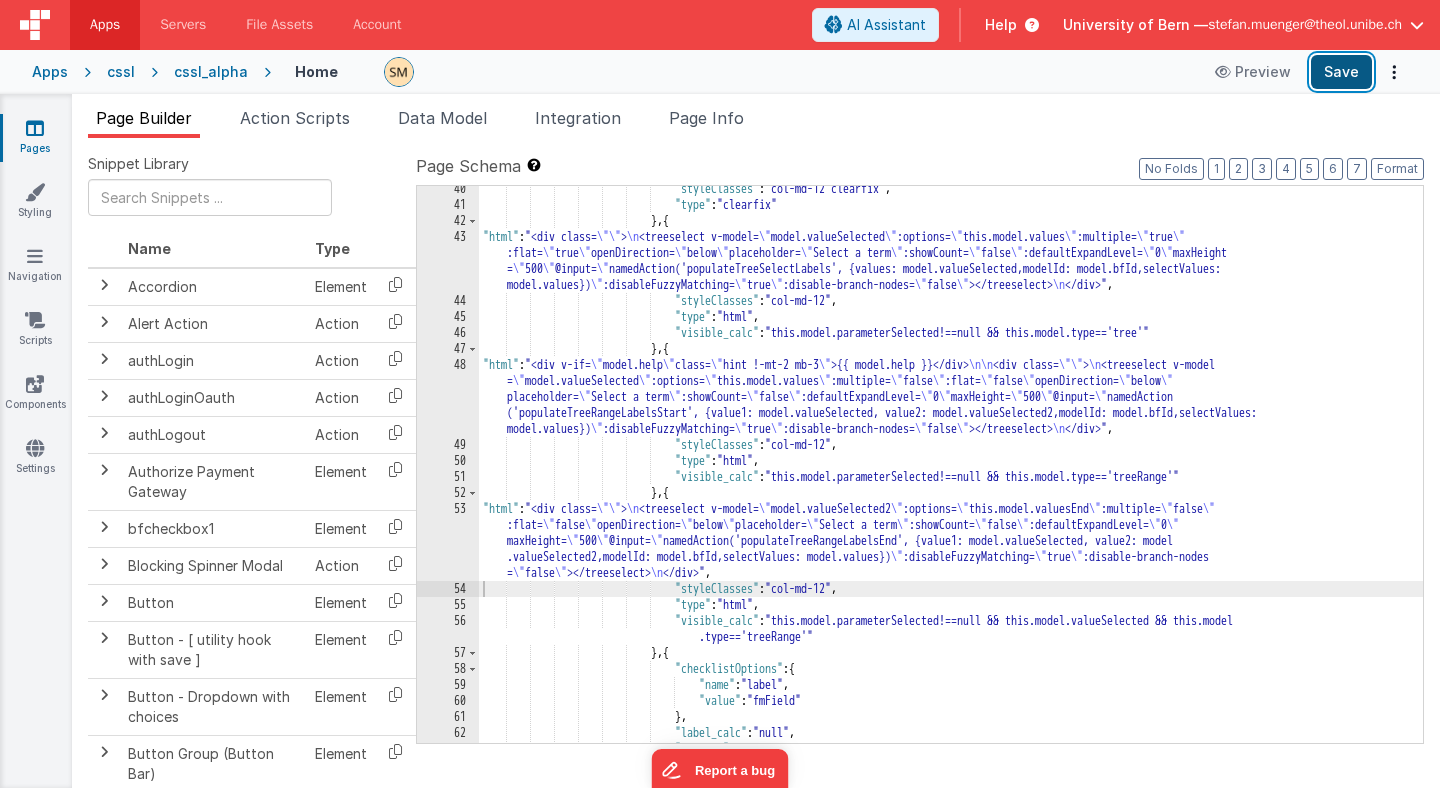 click on "Save" at bounding box center [1341, 72] 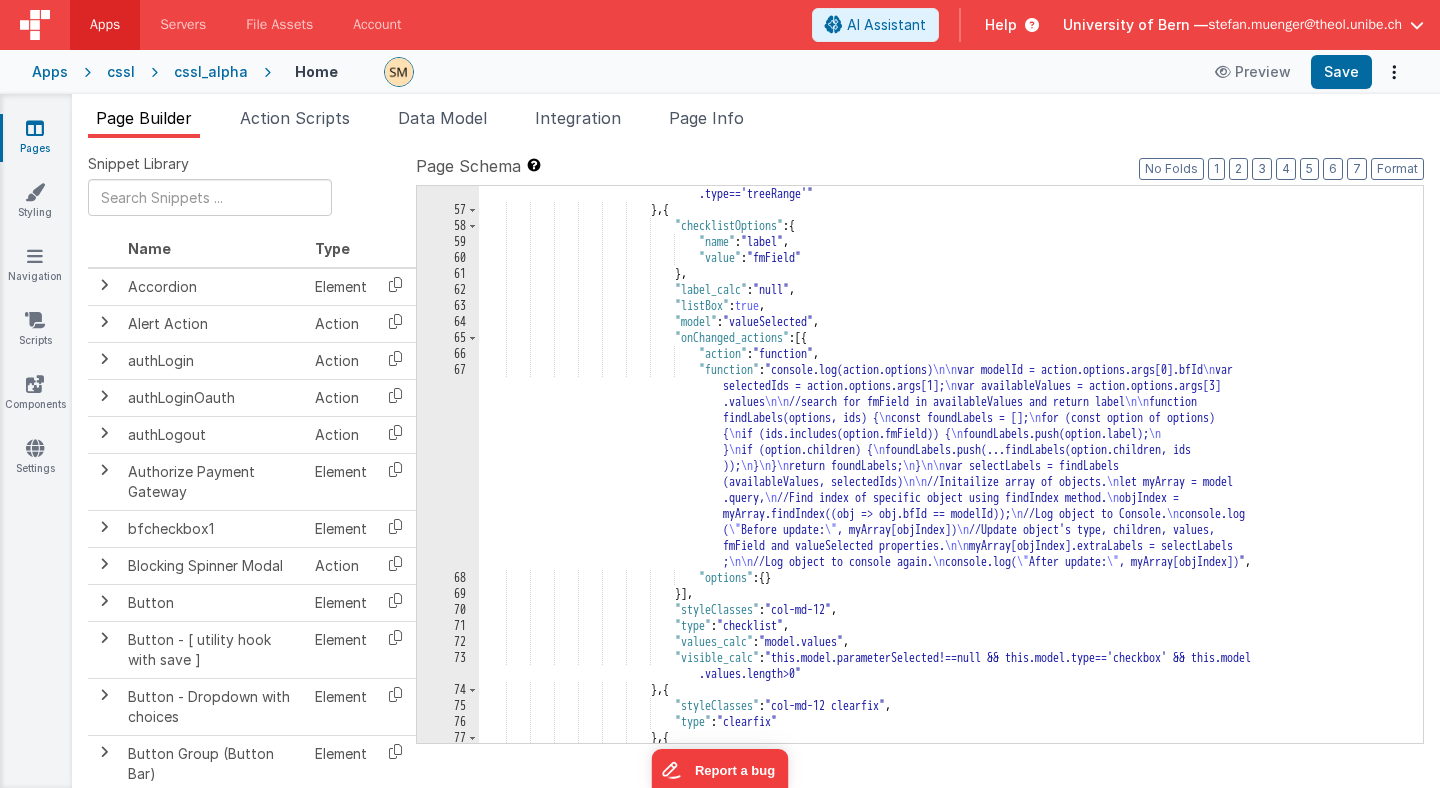 scroll, scrollTop: 977, scrollLeft: 0, axis: vertical 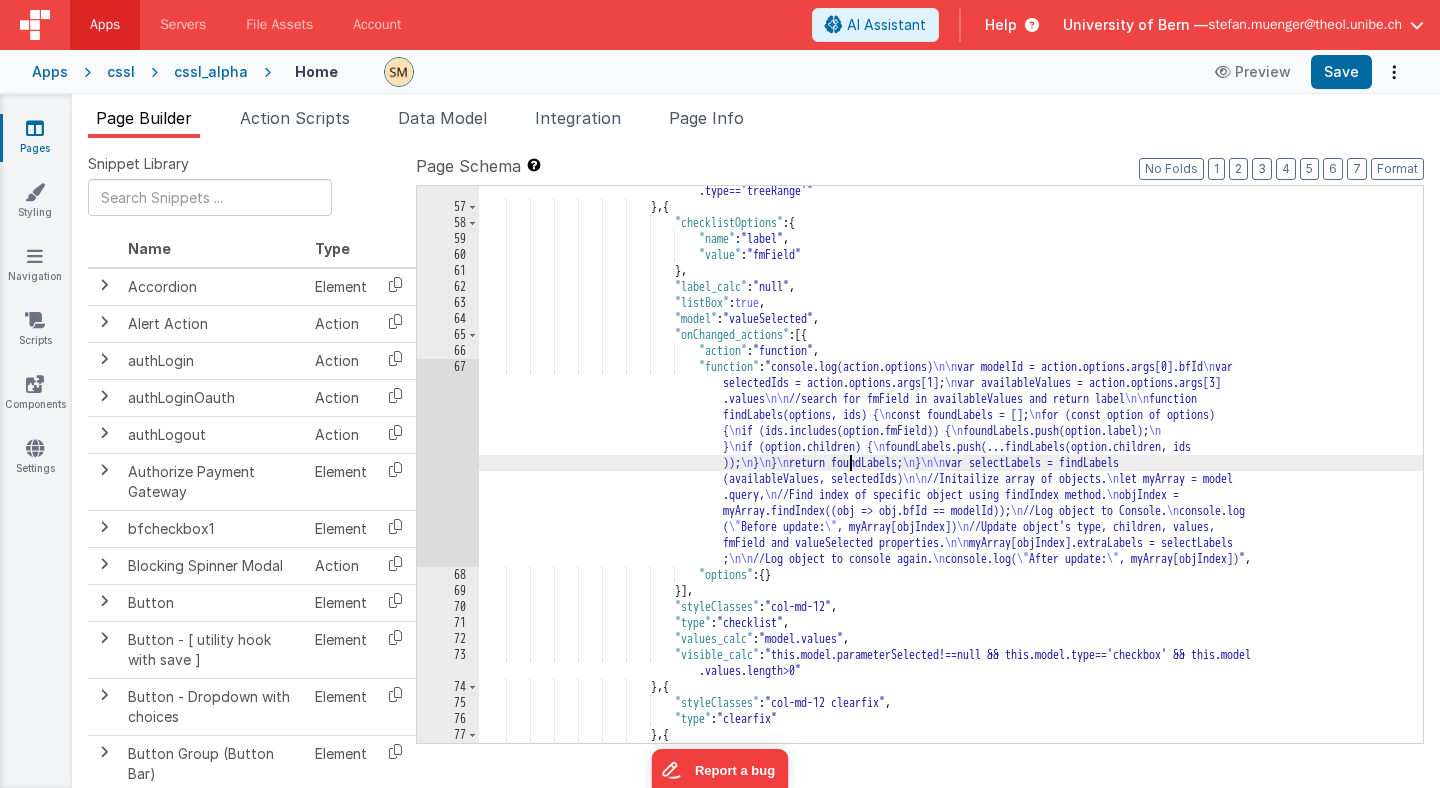 click on ""checklistOptions" :  {                                              "name" :  "label" ,                                              "value" :  "fmField"                                         } ,                                         "label_calc" :  "null" ,                                         "listBox" :  true ,                                         "model" :  "valueSelected" ,                                         "onChanged_actions" :  [{                                              "action" :  "function" ,                                              "function" :  "console.log(action.options)
var modelId = action.options.args[0].bfId
var  selectedIds = action.options.args[1];" at bounding box center (951, 469) 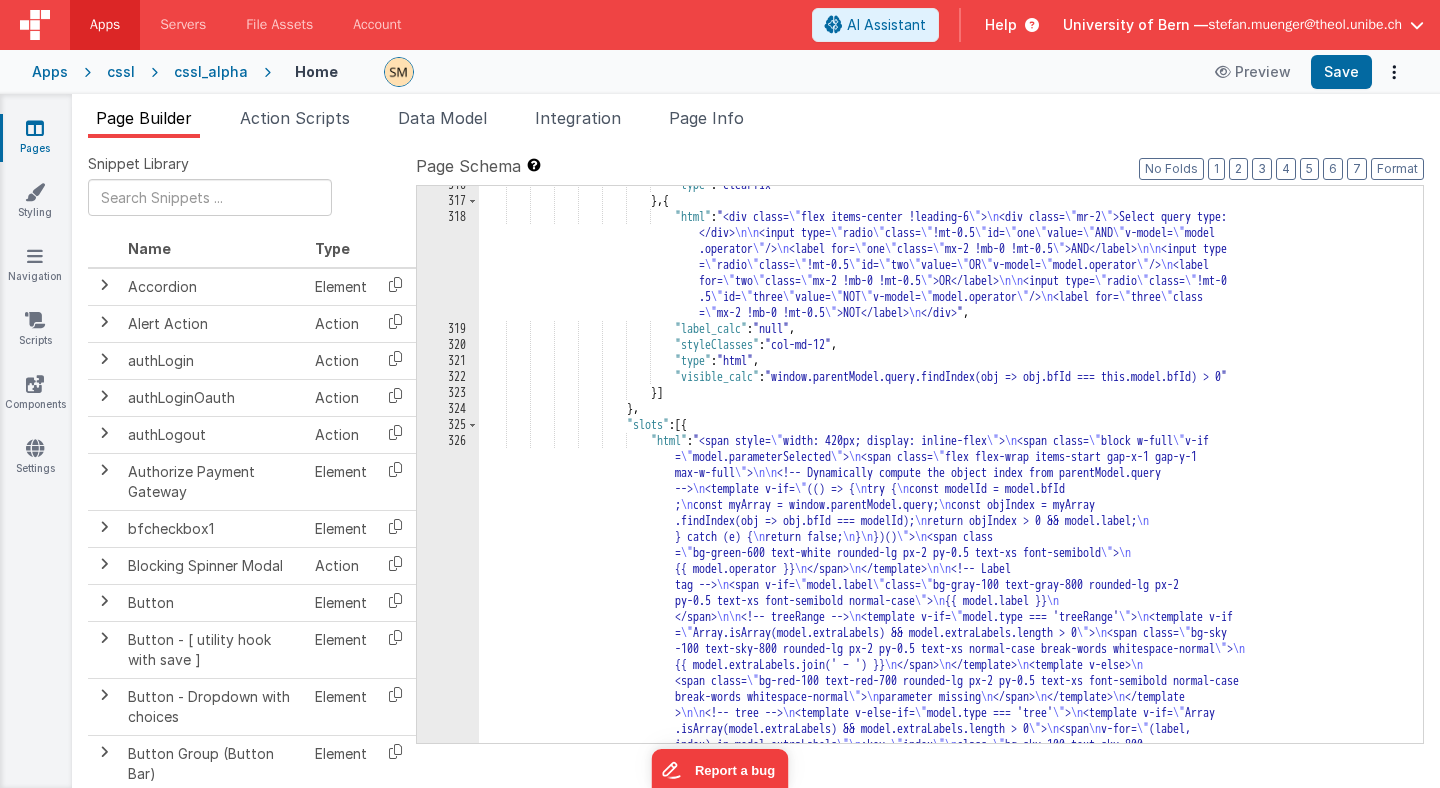 scroll, scrollTop: 4518, scrollLeft: 0, axis: vertical 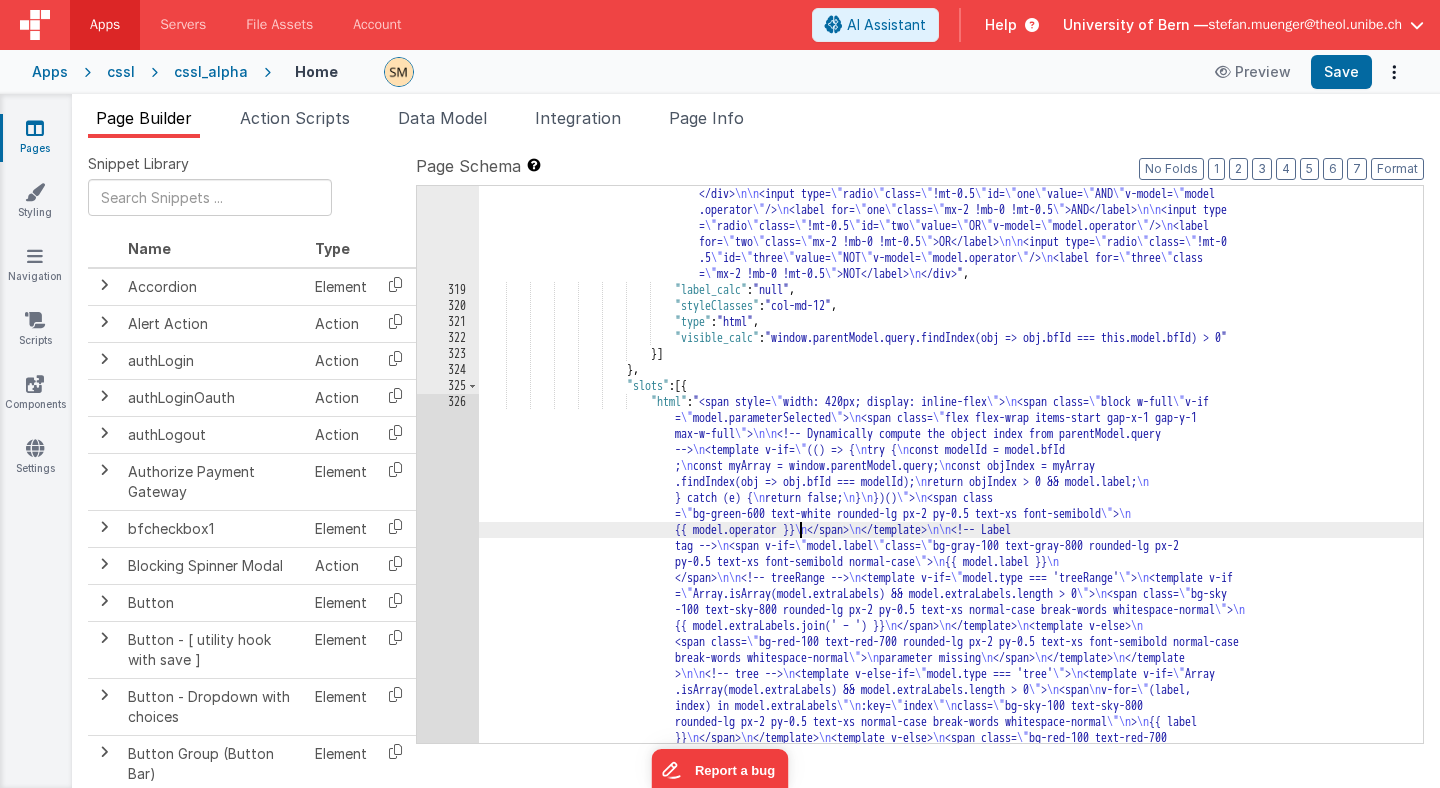click on ""html" :  "<div class=  \" flex items-center !leading-6 \" > \n <div class= \" mr-2 \" >Select query type:
<input type= \" radio \"  class= \" !mt-0.5 \"  id= \" one \"  value= \" AND \"  v-model= \" model                                      .operator \" />
<label for= \" one \"  class= \" mx-2 !mb-0 !mt-0.5 \" >AND</label>
<input type                                      = \" radio \"  class= \" !mt-0.5 \"  id= \" two \"  value= \" OR \"  v-model= \" model.operator \"  />
<label                                       for= \" two \"  class= \" mx-2 !mb-0 !mt-0.5 \" >OR</label>
<input type= \" radio \"  class= \" !mt-0                                      .5 \"  id= \" three \"  value= \" NOT \"  v-model= \" model.operator \"  />" at bounding box center [951, 1568] 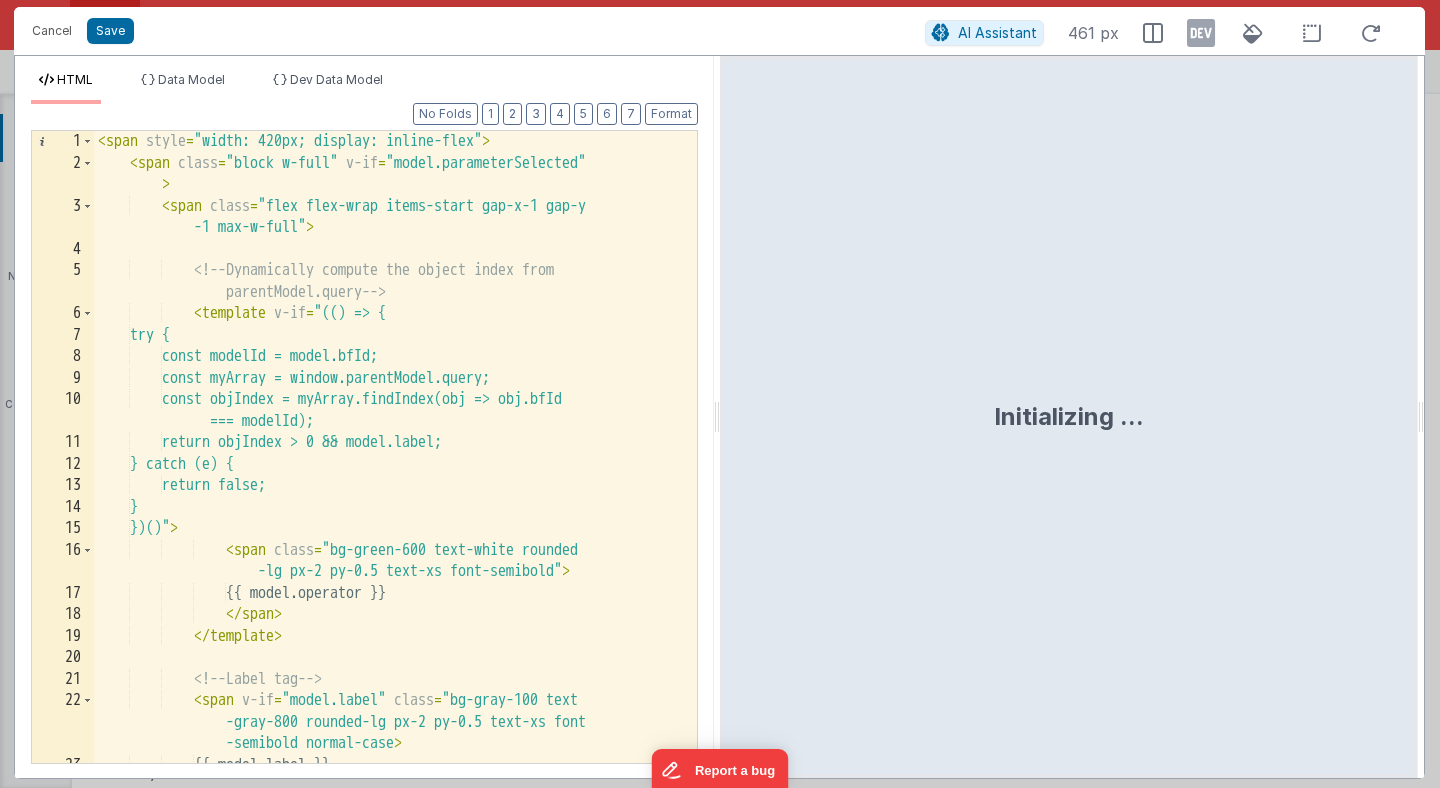 scroll, scrollTop: 1, scrollLeft: 0, axis: vertical 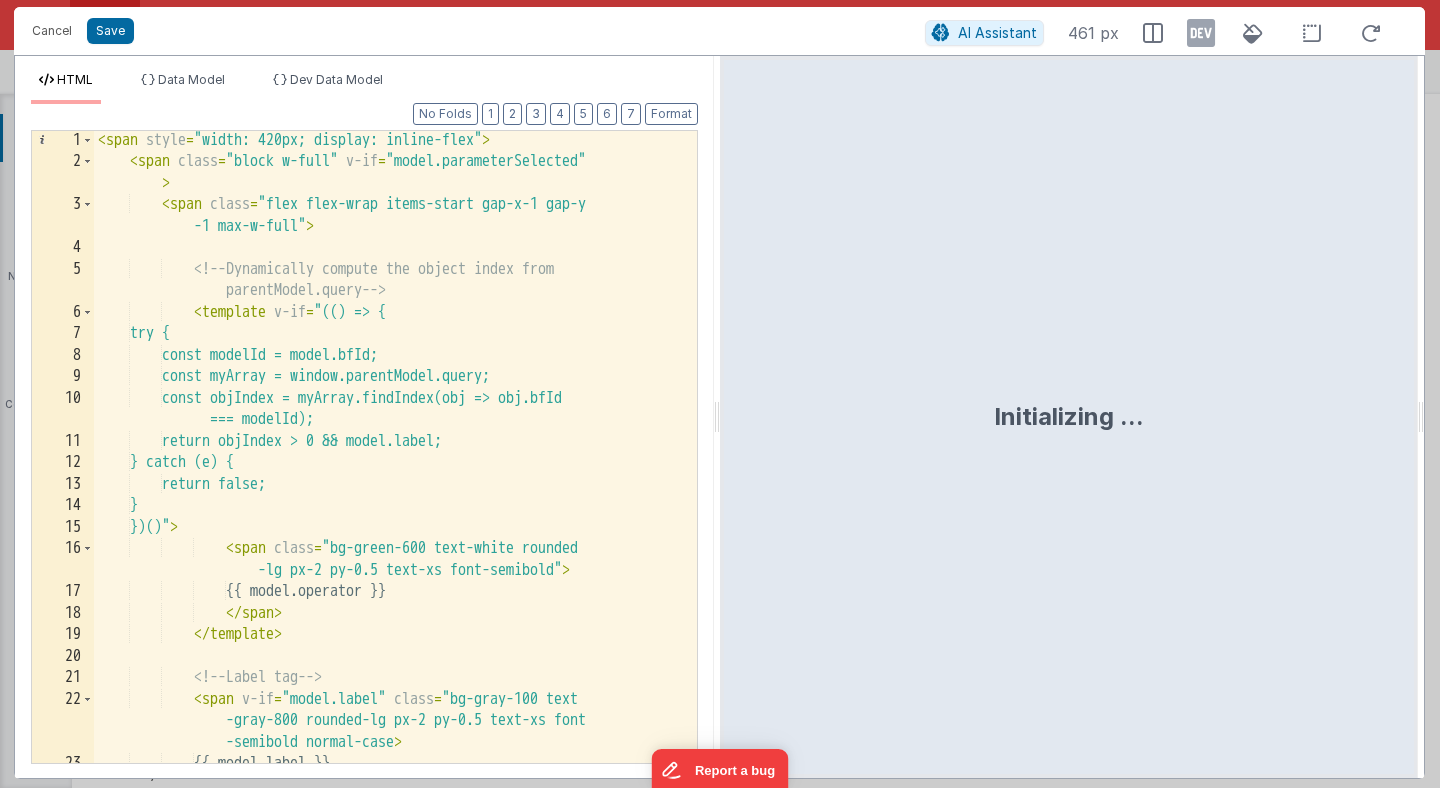 click on "< span   style = "width: 420px; display: inline-flex" >       < span   class = "block w-full"   v-if = "model.parameterSelected"          >           < span   class = "flex flex-wrap items-start gap-x-1 gap-y              -1 max-w-full" >                <!--  Dynamically compute the object index from                   parentModel.query  -->                < template   v-if = "(() => {          try {             const modelId = model.bfId;             const myArray = window.parentModel.query;             const objIndex = myArray.findIndex(obj => obj.bfId                 === modelId);             return objIndex > 0 && model.label;          } catch (e) {             return false;          }        })()" >                     < span   class = "bg-green-600 text-white rounded                      -lg px-2 py-0.5 text-xs font-semibold" >                         {{ model.operator }}                     </ span >                </ template >      <" at bounding box center (395, 467) 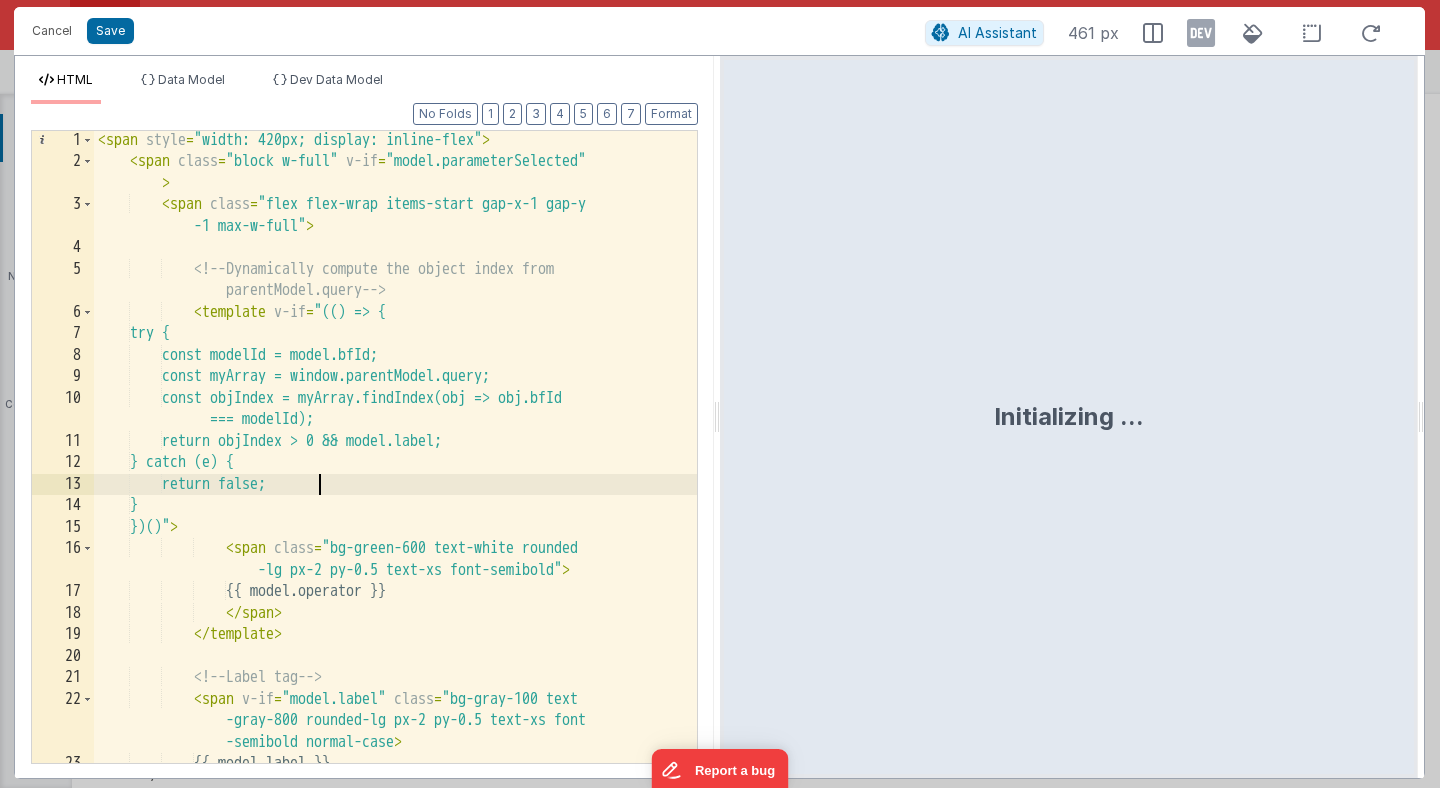scroll, scrollTop: 0, scrollLeft: 0, axis: both 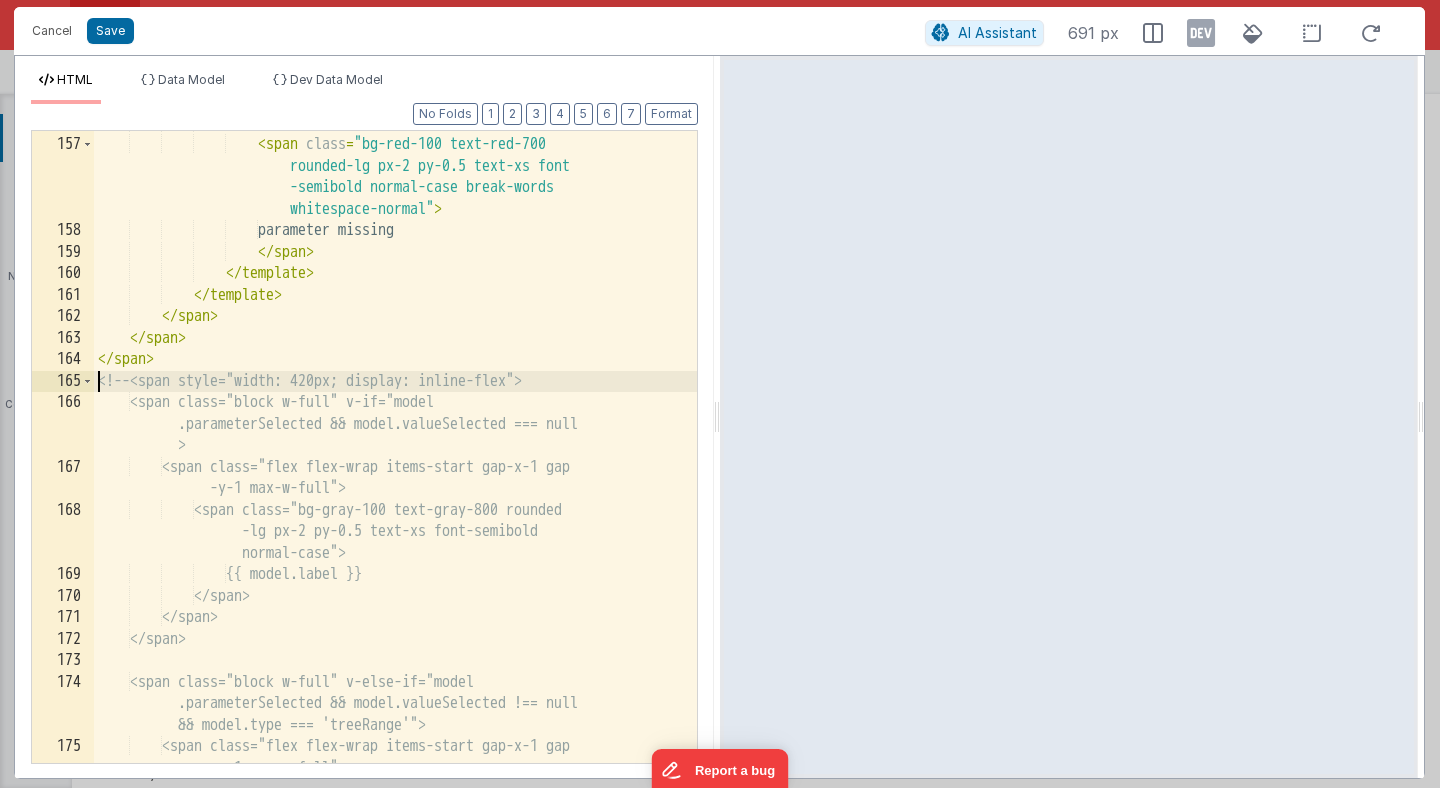 click on "< template v-else > < span class = "bg-red-100 text-red-700                          rounded-lg px-2 py-0.5 text-xs font                          -semibold normal-case break-words                          whitespace-normal" > parameter missing < / span > < / template > < / template > < / span > < / span > < / span > < !--   <span style="width: 420px; display: inline-flex"> <span class="block w-full" v-if="model           .parameterSelected  && model.valueSelected === null"           > <span class="flex flex-wrap items-start gap-x-1 gap                -y-1 max-w-full"> <span class="bg-gray-100 text-gray-800 rounded                    -lg px-2 py-0.5 text-xs font-semibold  normal-case">" at bounding box center [395, 461] 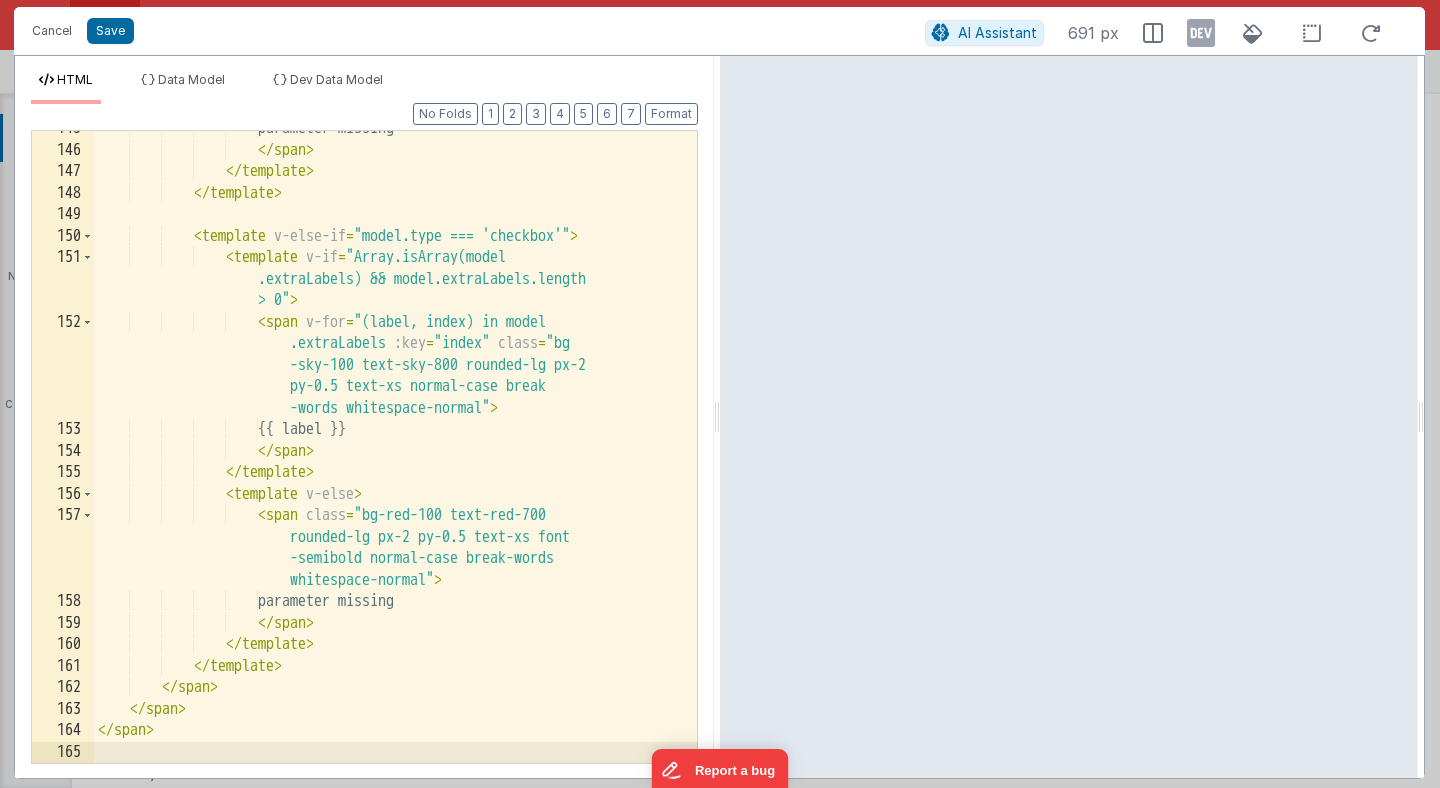 scroll, scrollTop: 4248, scrollLeft: 0, axis: vertical 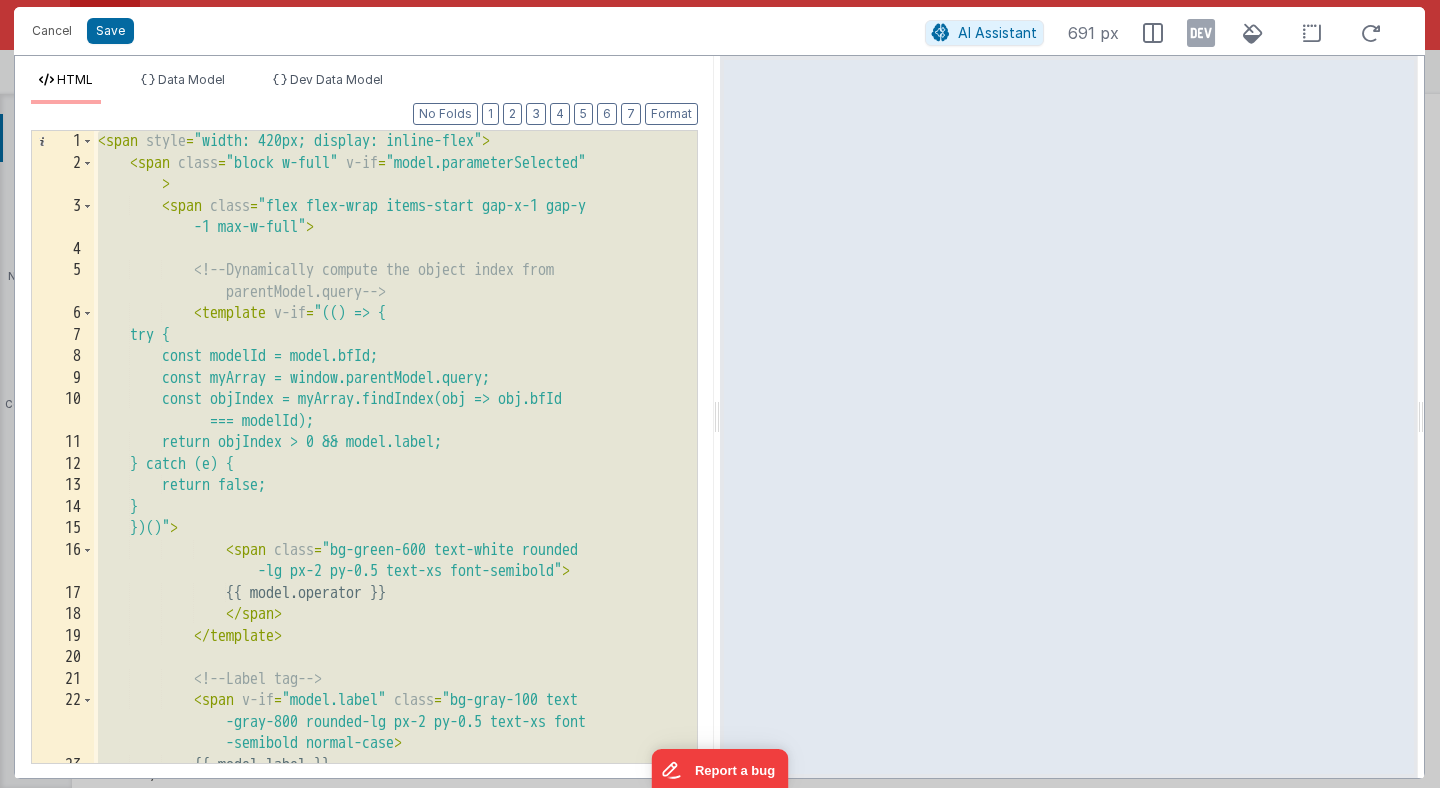 click on "< span   style = "width: 420px; display: inline-flex" >       < span   class = "block w-full"   v-if = "model.parameterSelected"          >           < span   class = "flex flex-wrap items-start gap-x-1 gap-y              -1 max-w-full" >                <!--  Dynamically compute the object index from                   parentModel.query  -->                < template   v-if = "(() => {          try {             const modelId = model.bfId;             const myArray = window.parentModel.query;             const objIndex = myArray.findIndex(obj => obj.bfId                 === modelId);             return objIndex > 0 && model.label;          } catch (e) {             return false;          }        })()" >                     < span   class = "bg-green-600 text-white rounded                      -lg px-2 py-0.5 text-xs font-semibold" >                         {{ model.operator }}                     </ span >                </ template >      <" at bounding box center (395, 468) 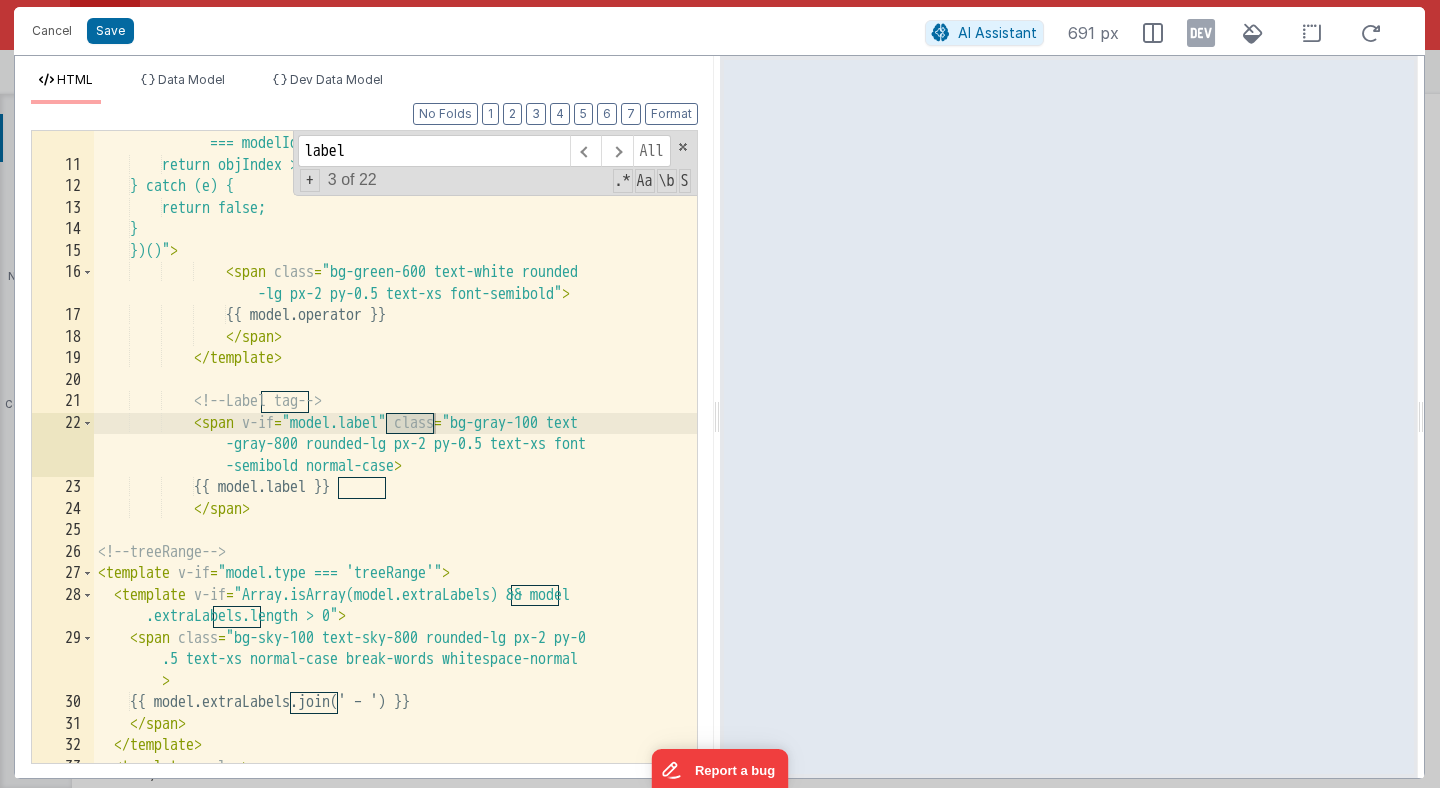scroll, scrollTop: 282, scrollLeft: 0, axis: vertical 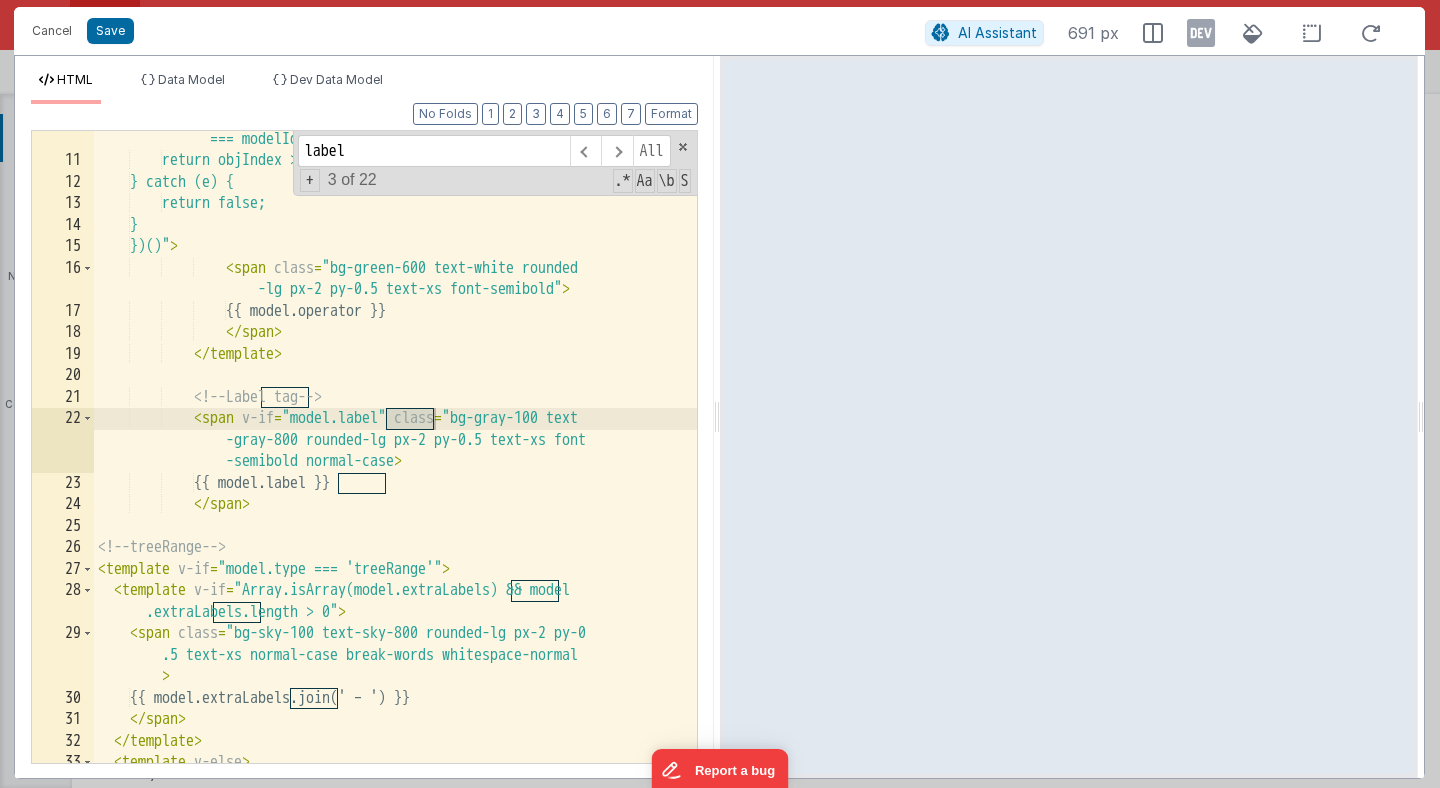 click on "const objIndex = myArray.findIndex(obj => obj.bfId === modelId); return objIndex > 0 && model.label; } catch (e) { return false; } })();" > < span class = "bg-green-600 text-white rounded -lg px-2 py-0.5 text-xs font-semibold" > {{ model.operator }} < / span > < / template > < !--  Label tag  -- > < span v-if = "model.label" class = "bg-gray-100 text -gray-800 rounded-lg px-2 py-0.5 text-xs font -semibold normal-case" > {{ model.label }} < / span > < !--  treeRange  -- > < template v-if = "model.type === 'treeRange'" > < template v-if = "Array.isArray(model.extraLabels) && model .extraLabels.length > 0" > < span class = " >" at bounding box center [395, 477] 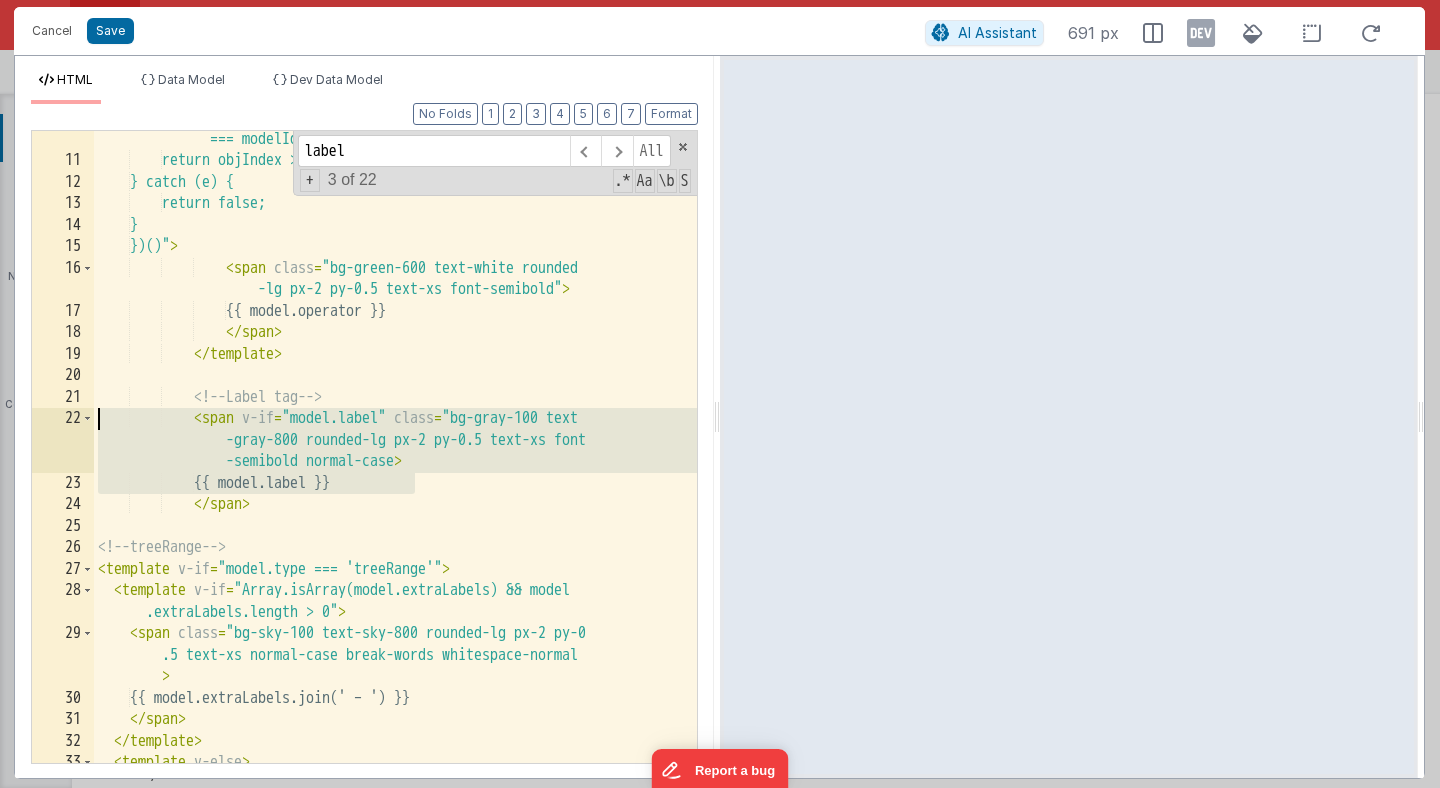 drag, startPoint x: 426, startPoint y: 479, endPoint x: 36, endPoint y: 415, distance: 395.2164 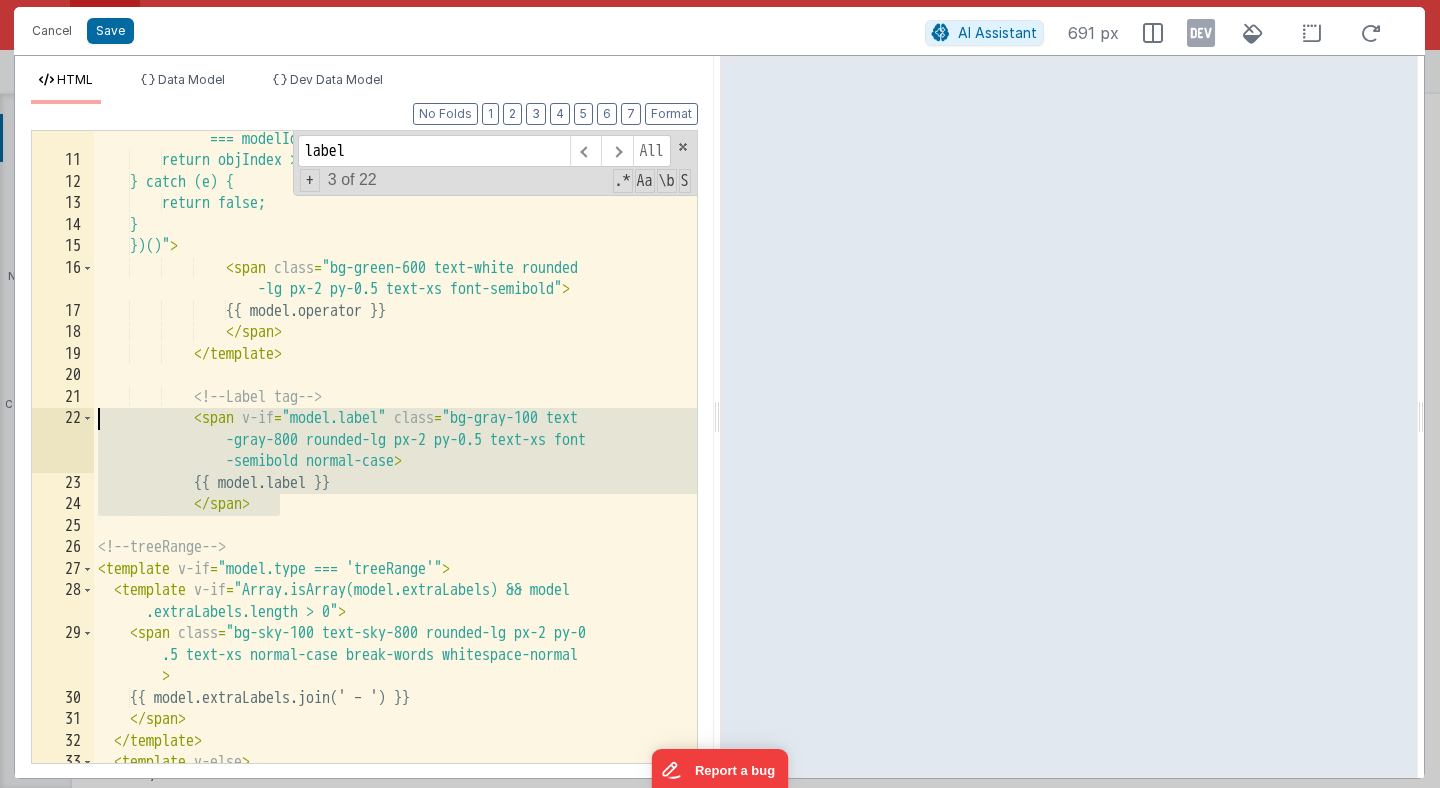 drag, startPoint x: 287, startPoint y: 511, endPoint x: 40, endPoint y: 421, distance: 262.8859 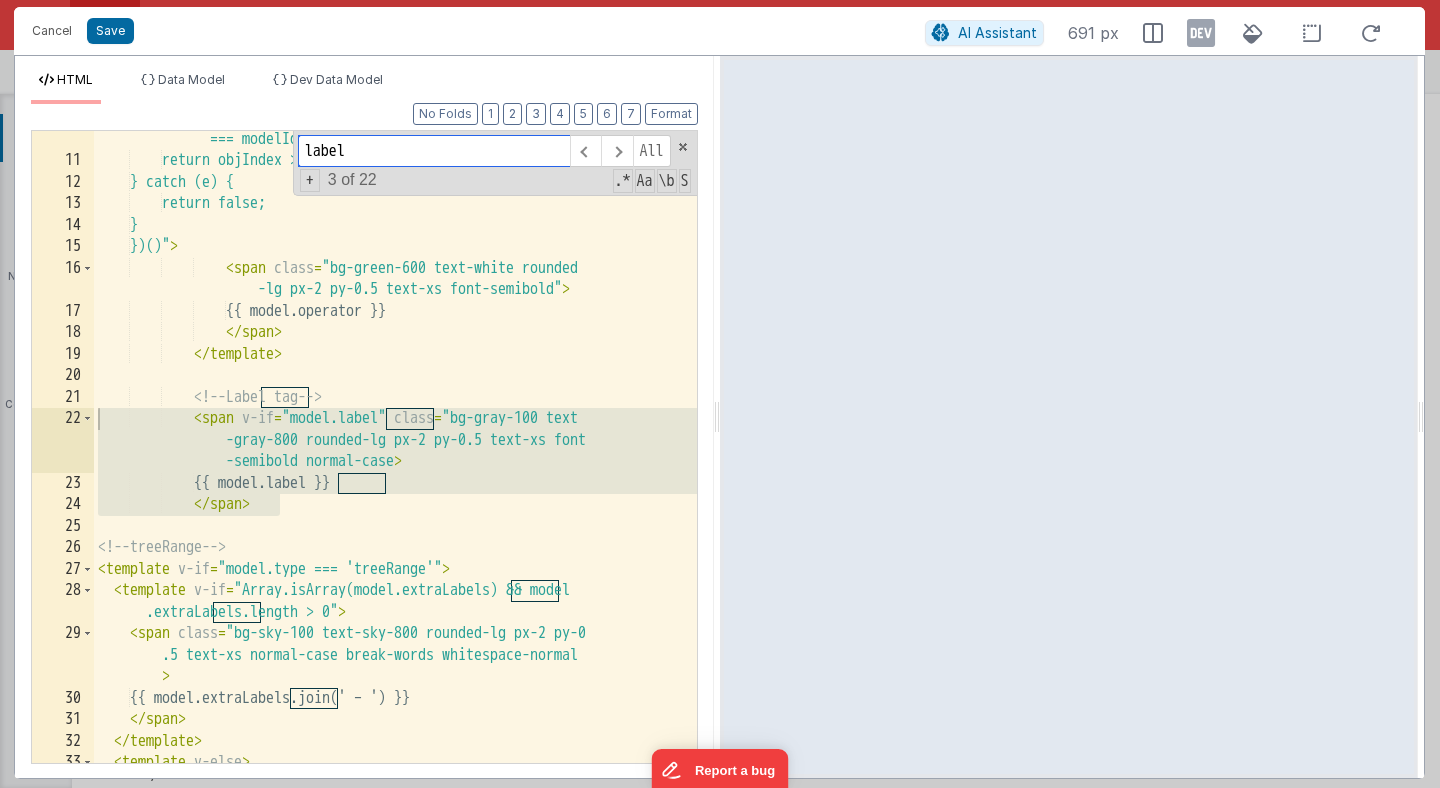 click on "label" at bounding box center (434, 151) 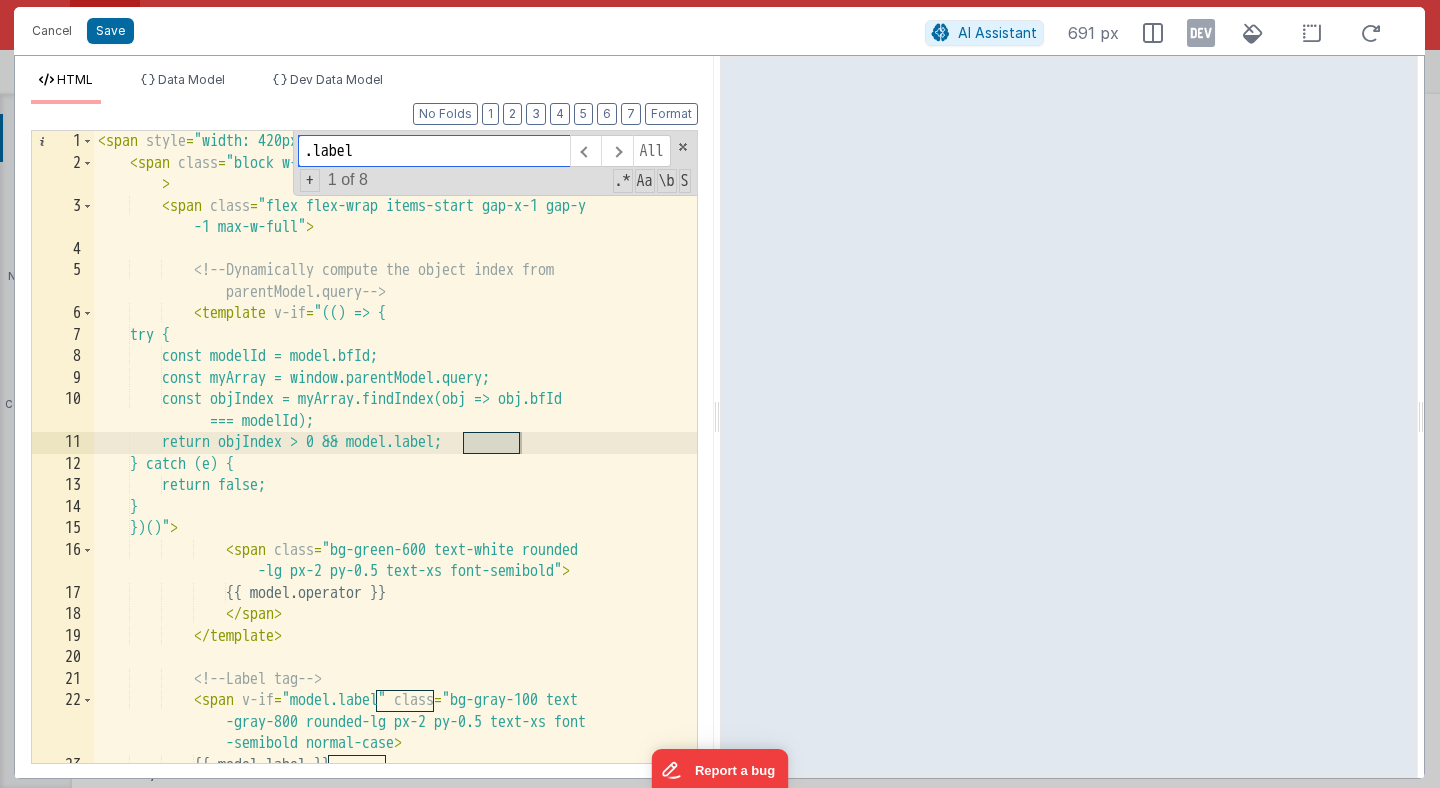 scroll, scrollTop: 0, scrollLeft: 0, axis: both 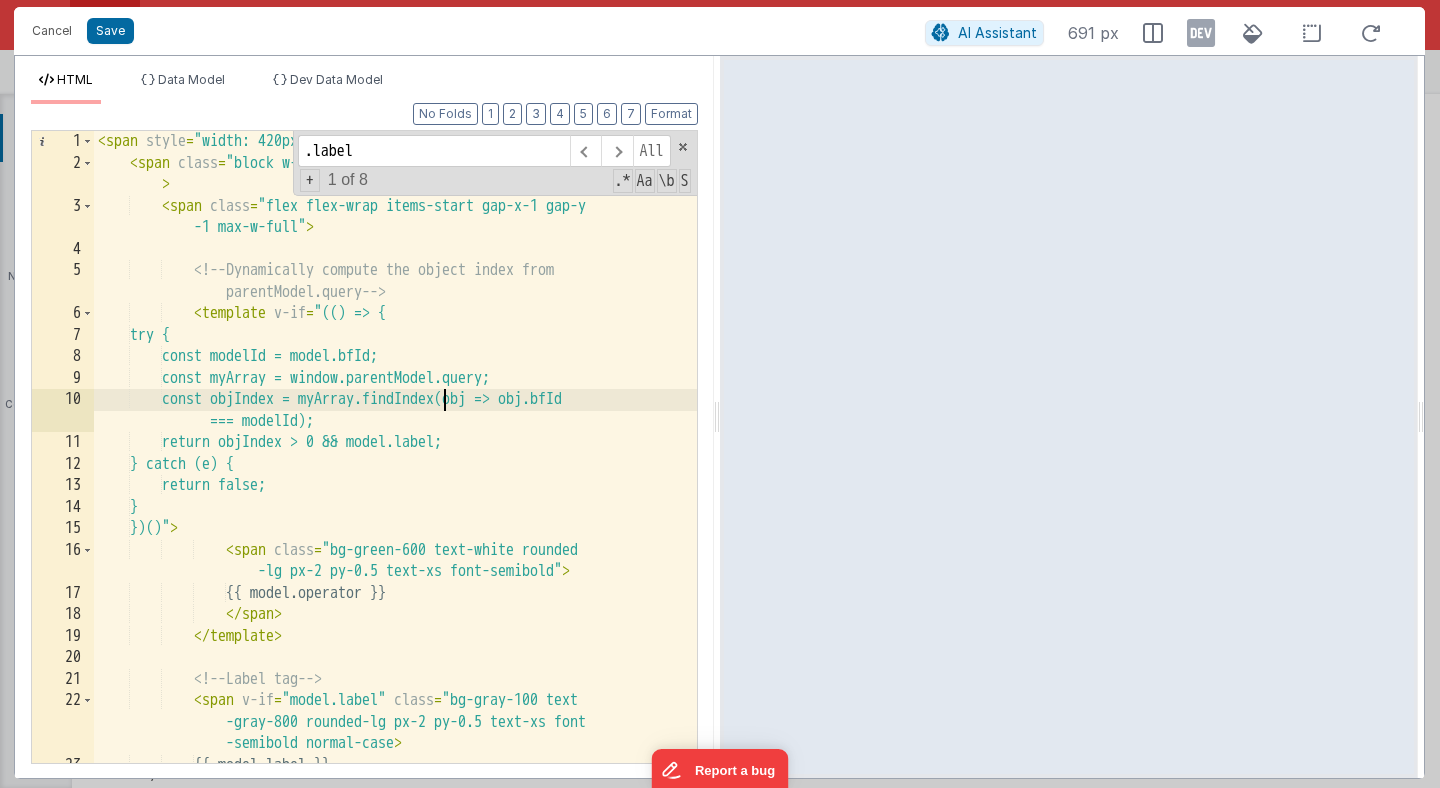 click on "< span   style = "width: 420px; display: inline-flex" >       < span   class = "block w-full"   v-if = "model.parameterSelected"          >           < span   class = "flex flex-wrap items-start gap-x-1 gap-y              -1 max-w-full" >                <!--  Dynamically compute the object index from                   parentModel.query  -->                < template   v-if = "(() => {          try {             const modelId = model.bfId;             const myArray = window.parentModel.query;             const objIndex = myArray.findIndex(obj => obj.bfId                 === modelId);             return objIndex > 0 && model.label;          } catch (e) {             return false;          }        })()" >                     < span   class = "bg-green-600 text-white rounded                      -lg px-2 py-0.5 text-xs font-semibold" >                         {{ model.operator }}                     </ span >                </ template >      <" at bounding box center (395, 468) 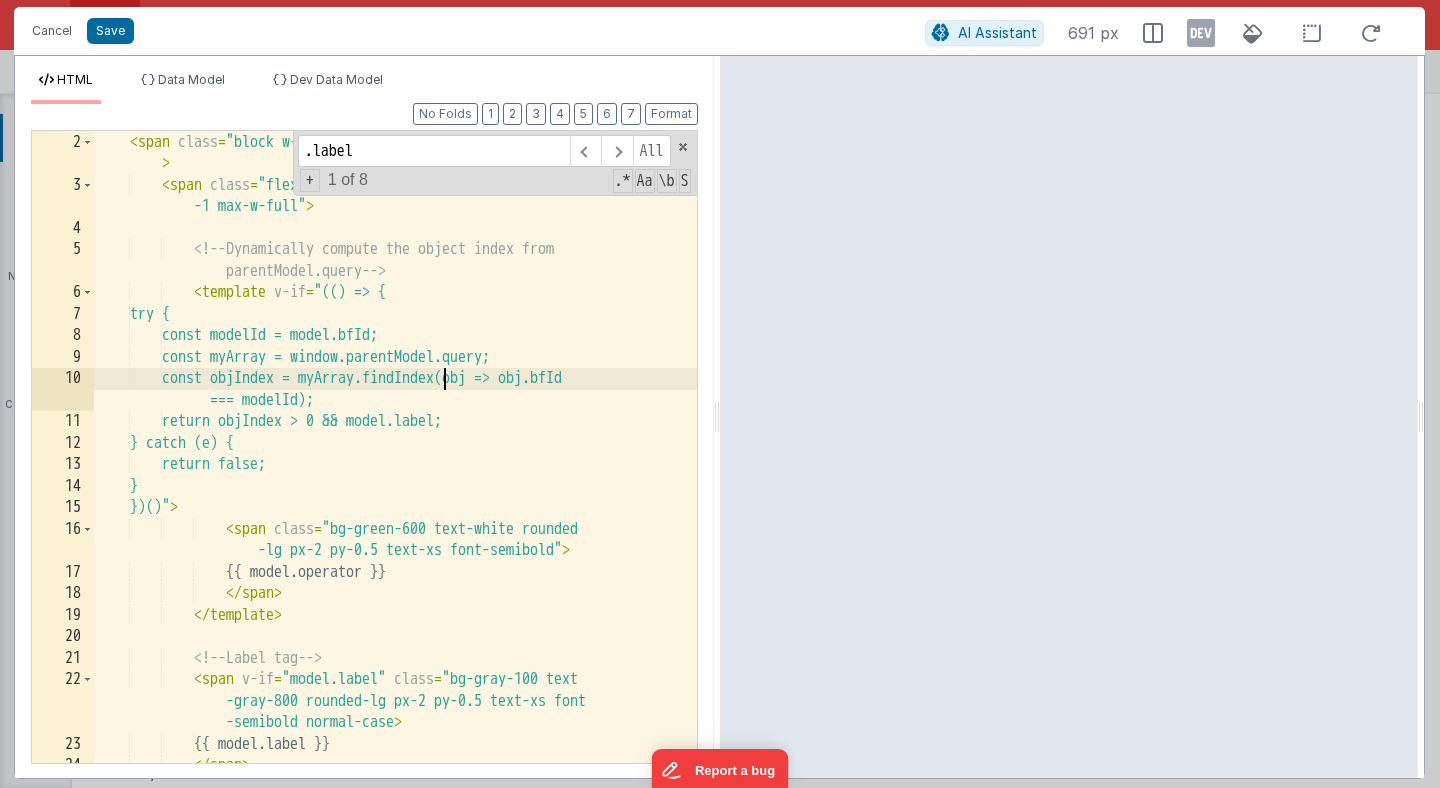 scroll, scrollTop: 0, scrollLeft: 0, axis: both 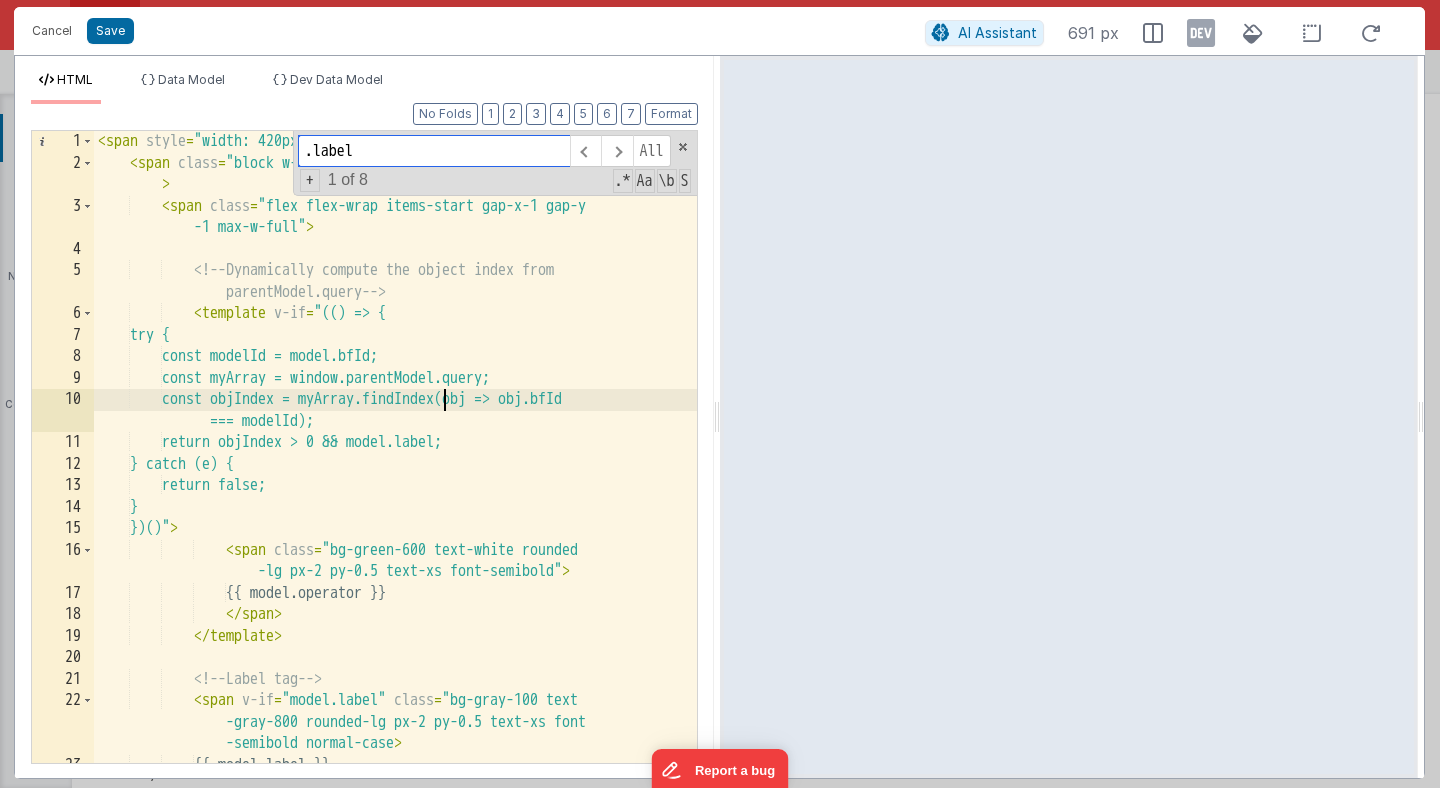 click on ".label" at bounding box center [434, 151] 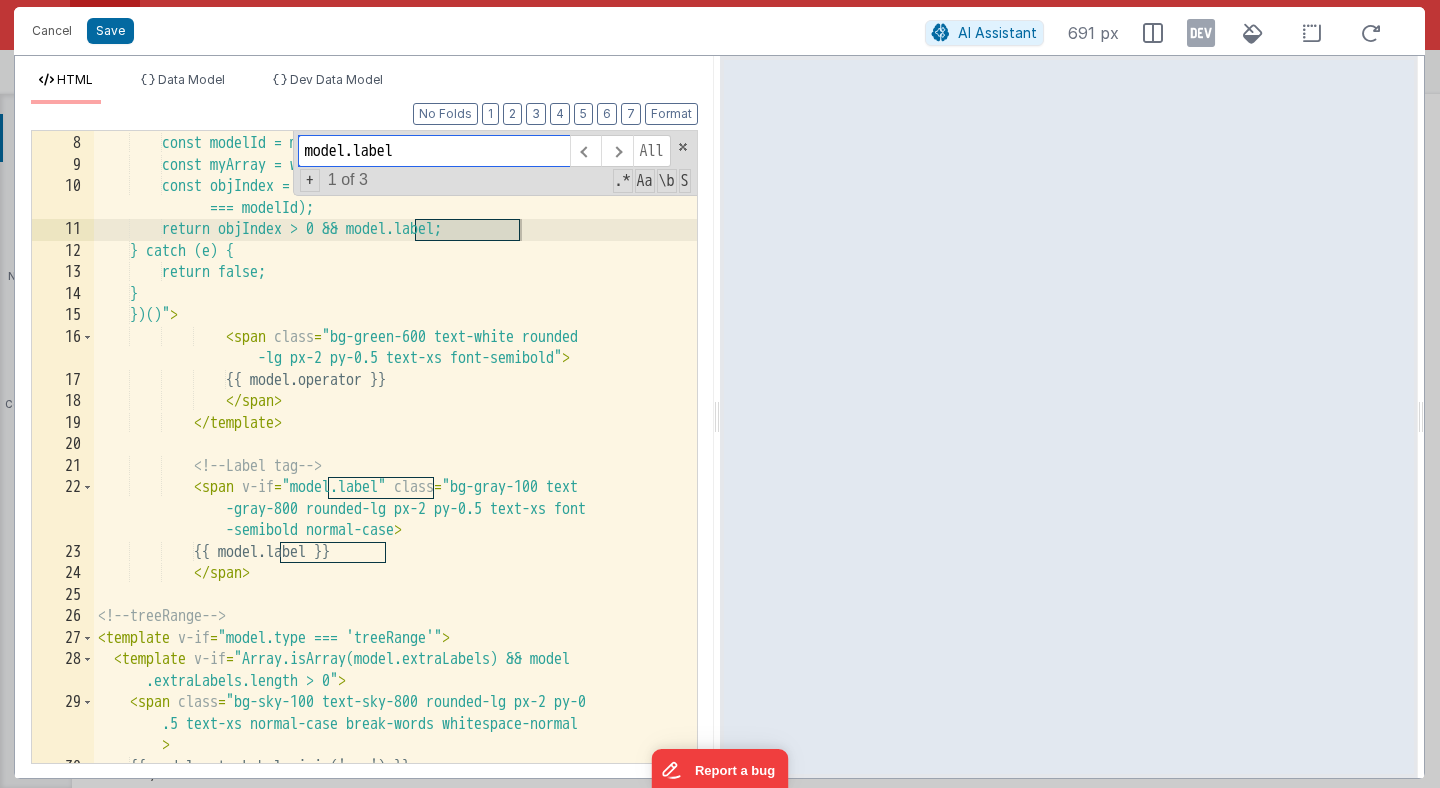 scroll, scrollTop: 222, scrollLeft: 0, axis: vertical 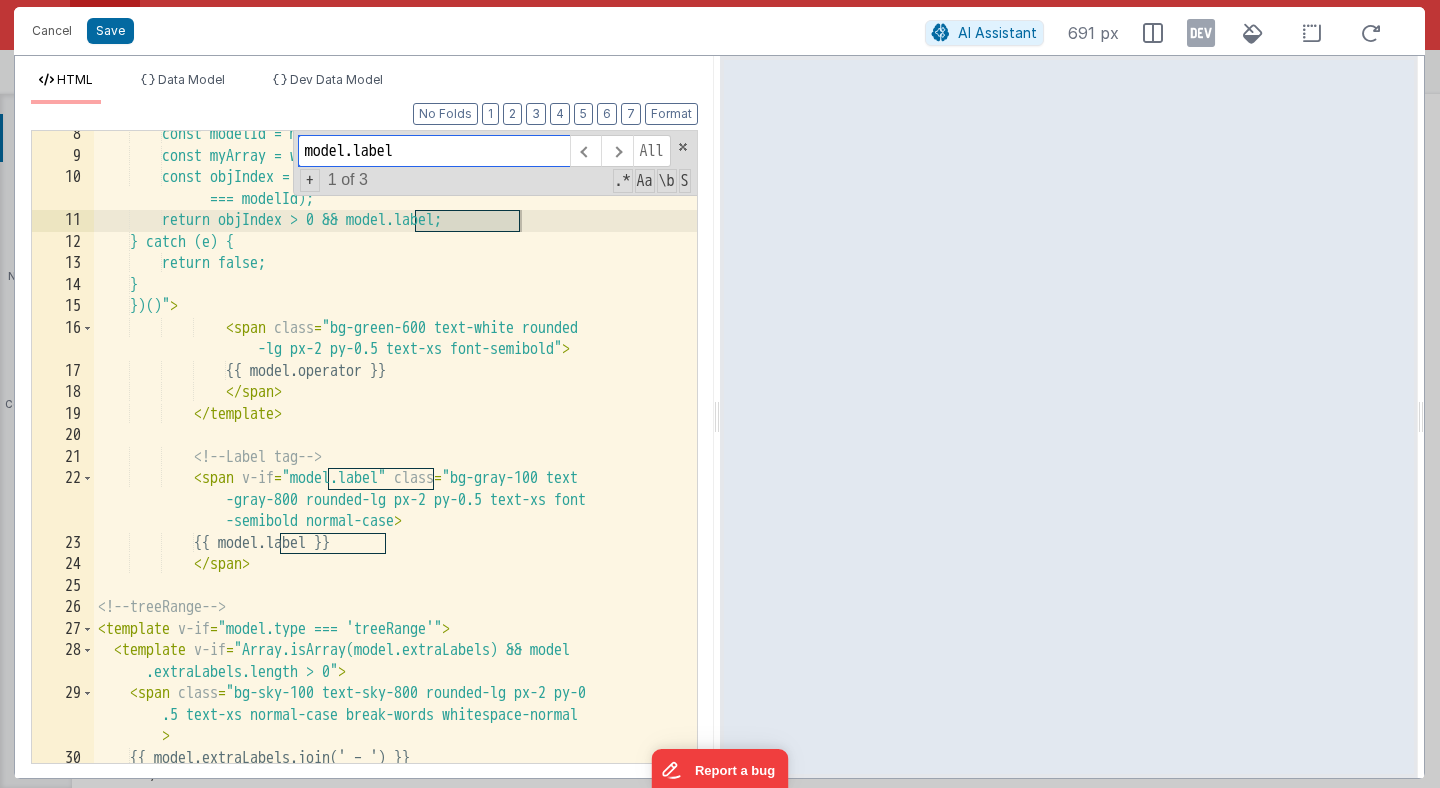 type on "model.label" 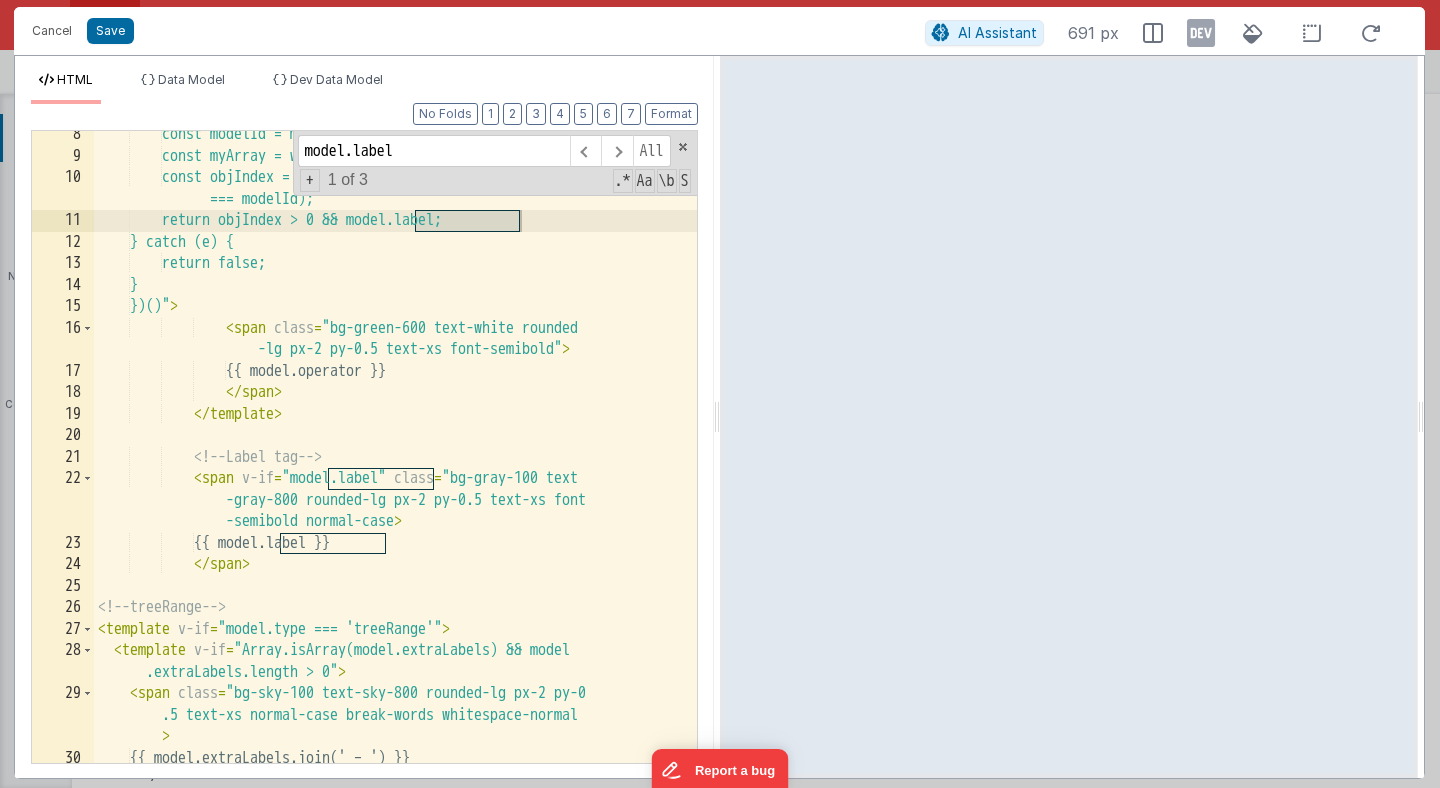 click on "const modelId = model.bfId; const myArray = window.parentModel.query; const objIndex = myArray.findIndex(obj => obj.bfId === modelId); return objIndex > 0 && model.label; } catch (e) { return false; } })();" > < span class = "bg-green-600 text-white rounded                      -lg px-2 py-0.5 text-xs font-semibold" > {{ model.operator }} < / span > < / template > < !--  Label tag  -- > < span v-if = "model.label" class = "bg-gray-100 text                  -gray-800 rounded-lg px-2 py-0.5 text-xs font                  -semibold normal-case" > {{ model.label }} < / span > < !--  treeRange  -- > < template v-if = "model.type === 'treeRange'" > < template v-if =        .extraLabels.length > 0" > <" at bounding box center [395, 461] 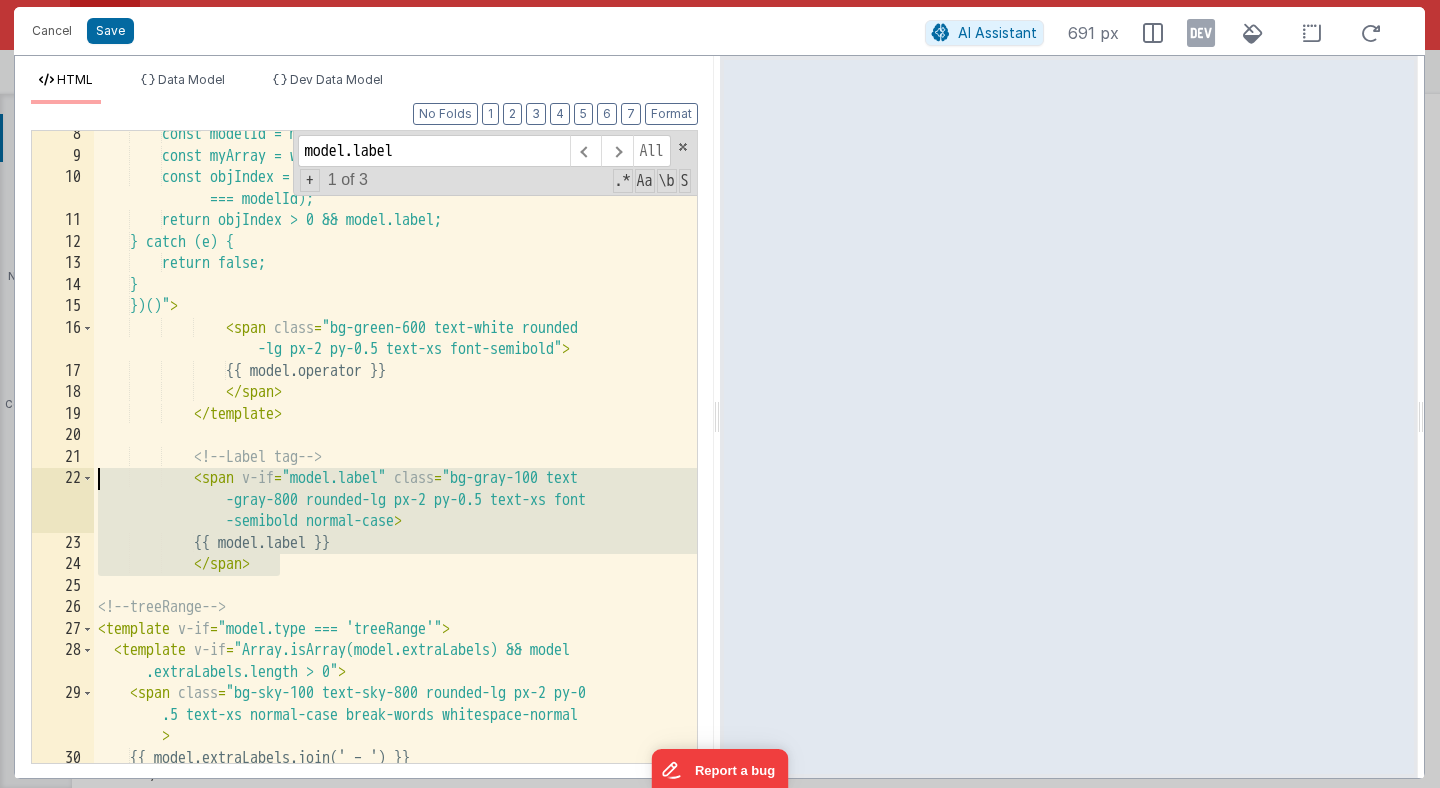drag, startPoint x: 308, startPoint y: 572, endPoint x: 61, endPoint y: 474, distance: 265.73108 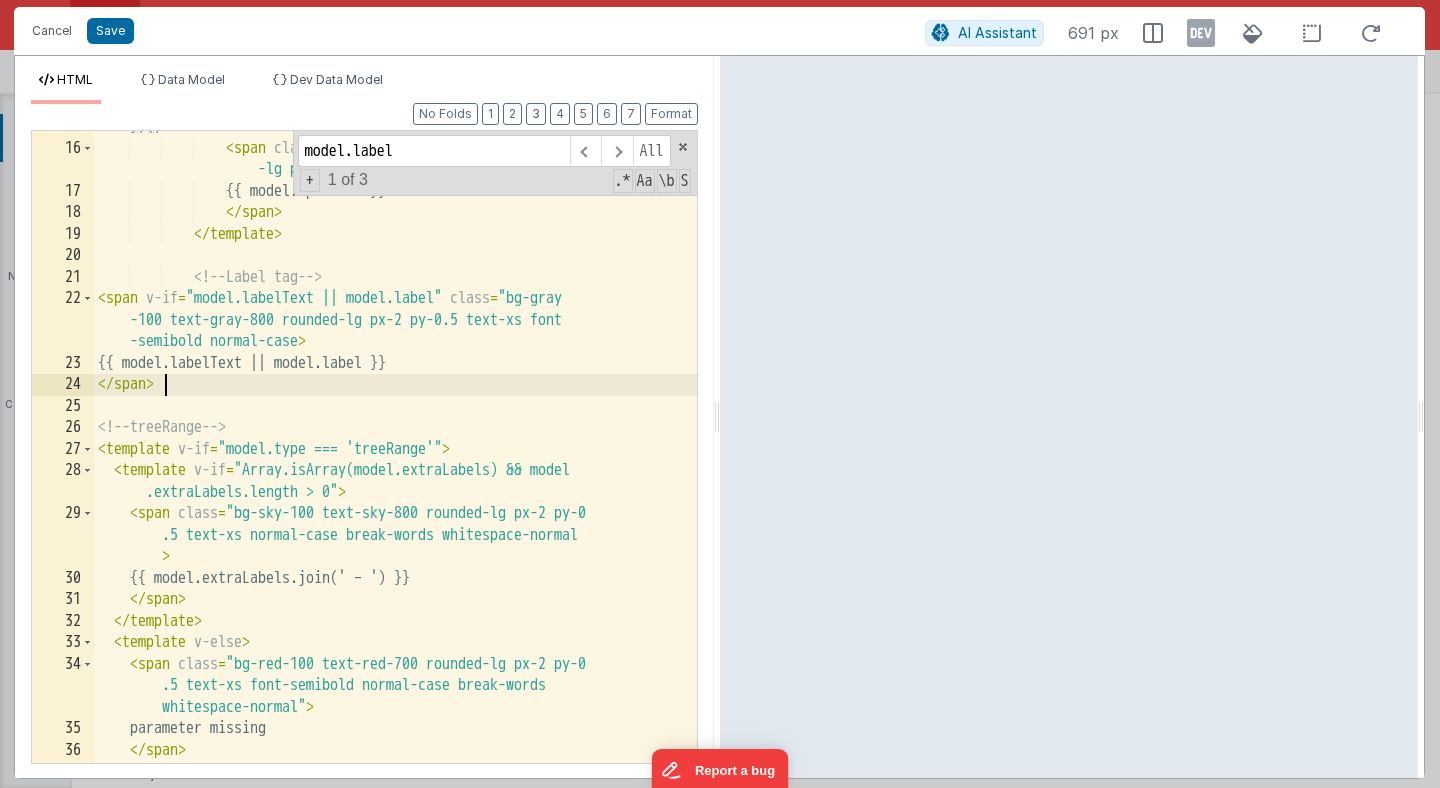 scroll, scrollTop: 384, scrollLeft: 0, axis: vertical 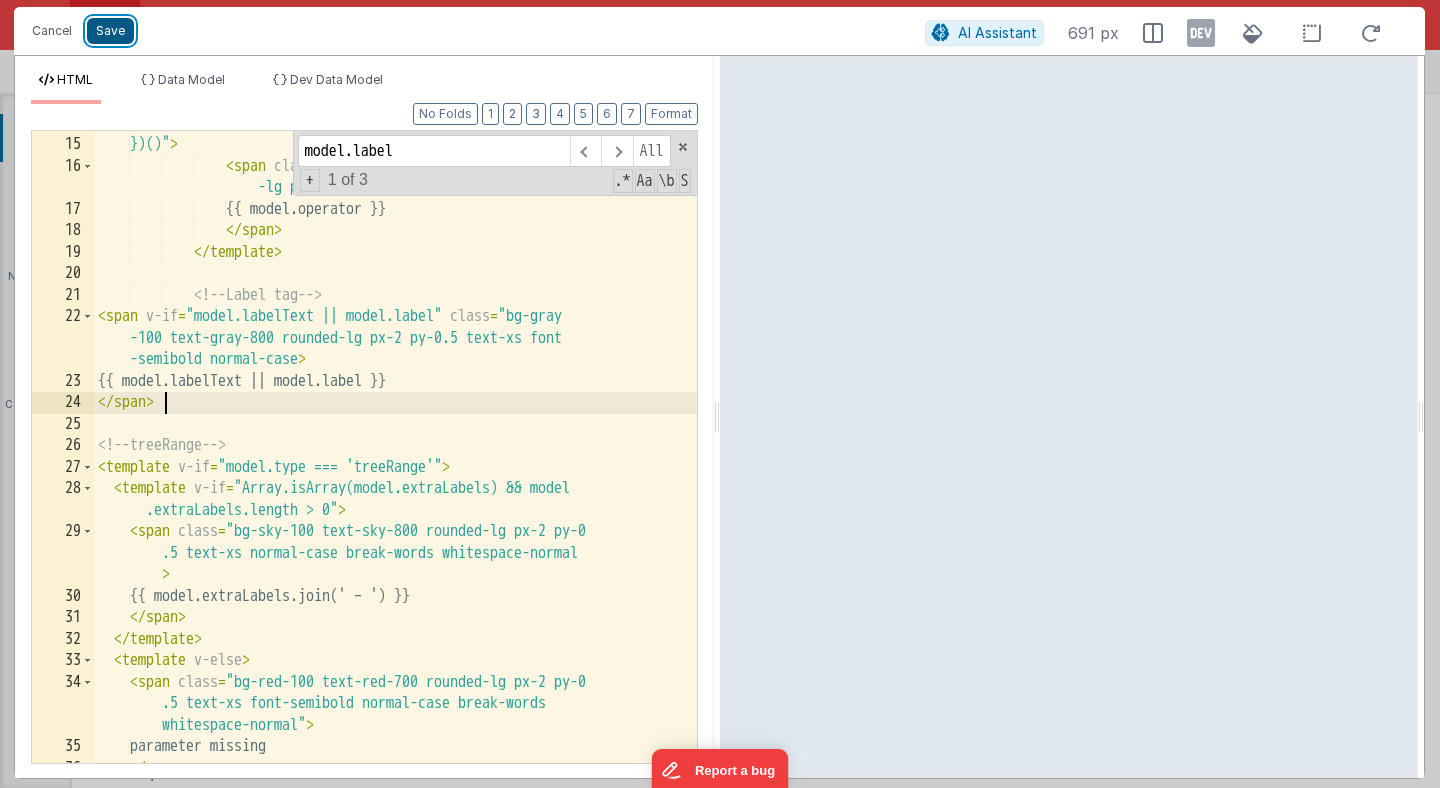 click on "Save" at bounding box center (110, 31) 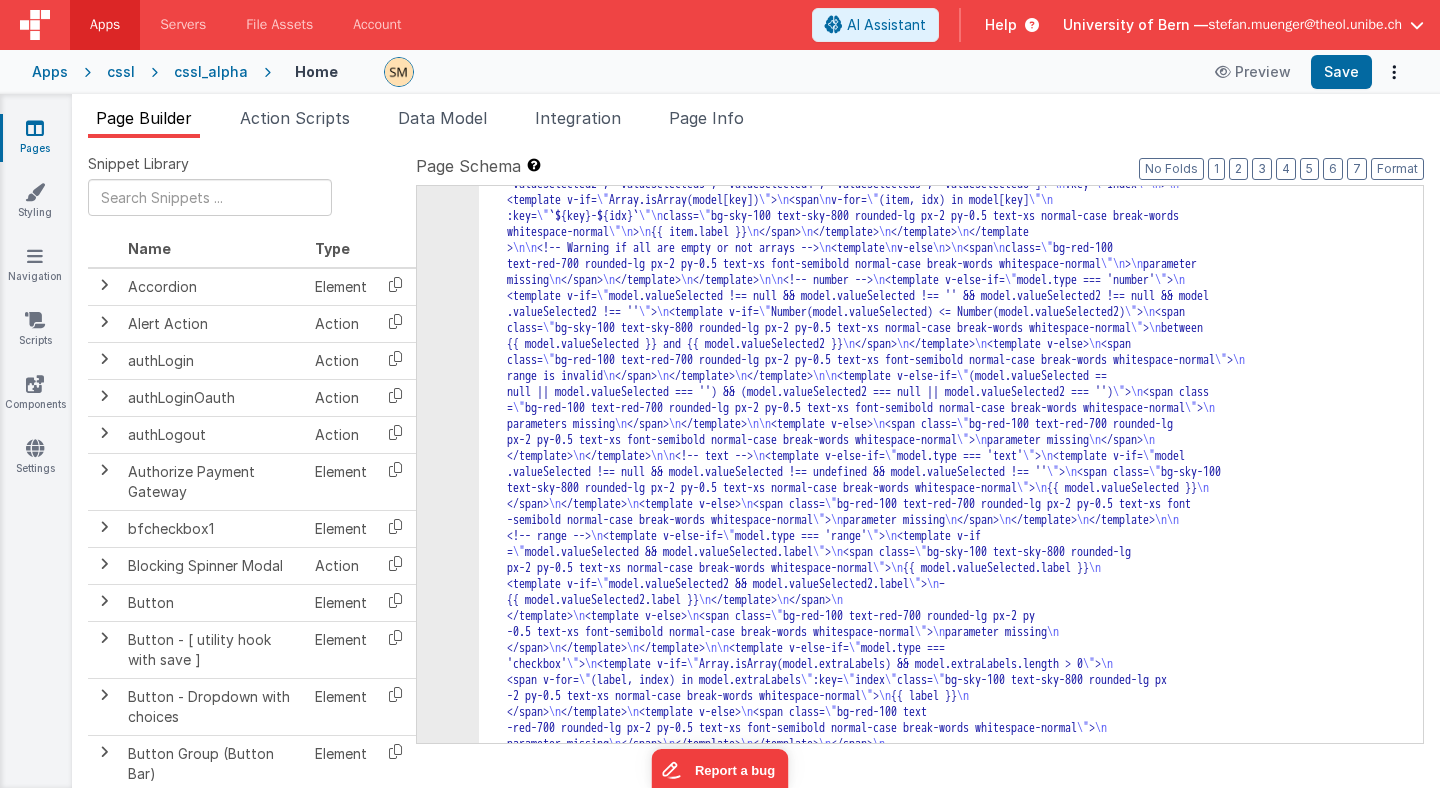 scroll, scrollTop: 5097, scrollLeft: 0, axis: vertical 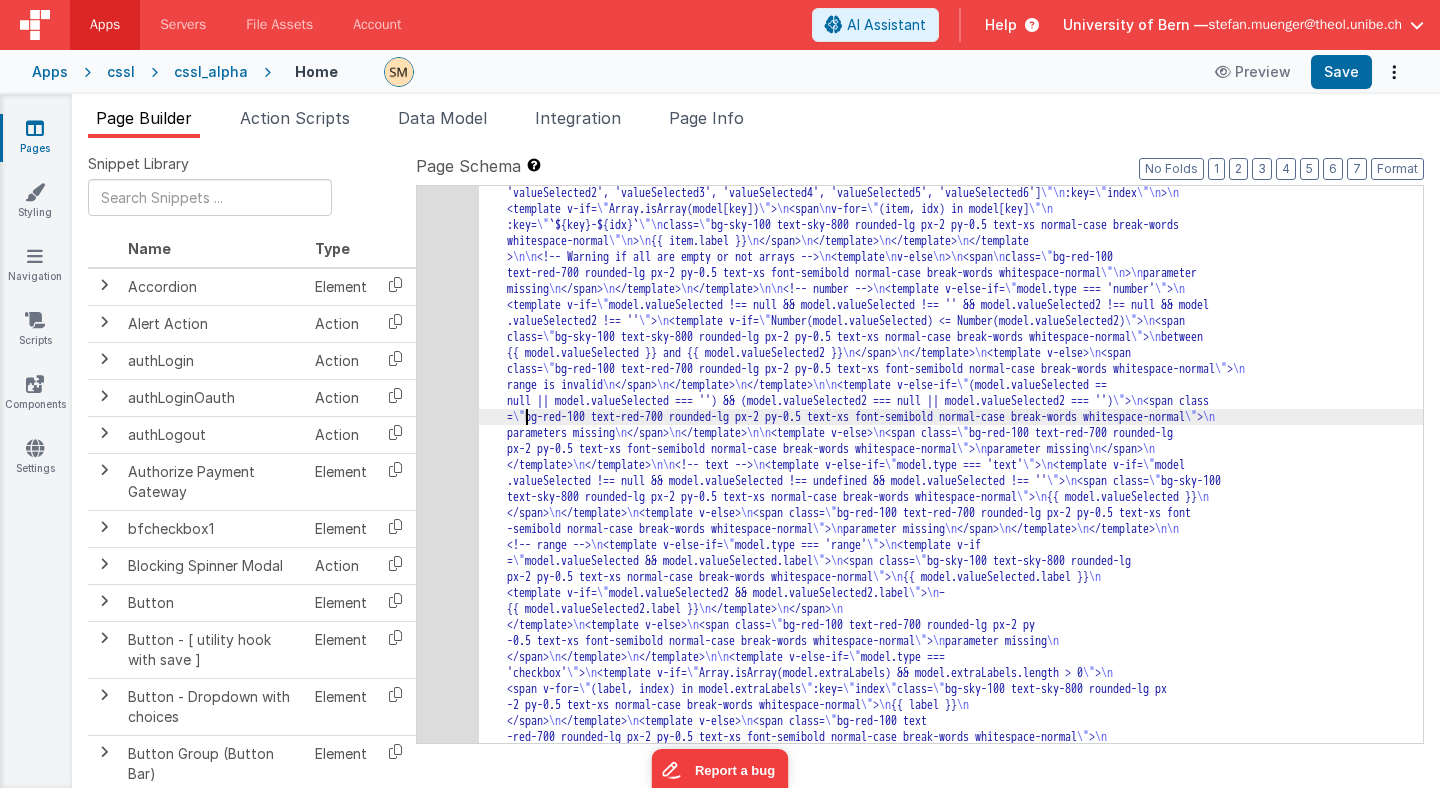 click on ""html" :  "<span style=\" width: 420px; display: inline-flex \" > \n     <span class= \" block w-full \"  v-if= \" model.parameterSelected \"      > \n         <span class= \" flex flex-wrap items-start gap-x-1 gap-y-1 max-w-full \" > \n\n             <!-- Dynamically compute the      object index from parentModel.query -->      <template v-if= \" (() => { \n         try { \n           const modelId =       model.bfId; \n           const myArray = window.parentModel.query; \n           const objIndex = myArray.findIndex(obj => obj      .bfId === modelId); \n           return objIndex > 0 && model.label; \n         } catch (e) { \n           return false; \n               } \n       })() \" > \n                 <span class= \" bg-green-600 text-white rounded-lg px-2 py-0.5 text-xs font-semibold \" > \n                           {{ model.operator }} \n                 </span> \n             </template> \n\n             <!-- Label tag --> \n      <span v-if= \" \"  class=" at bounding box center [951, 1055] 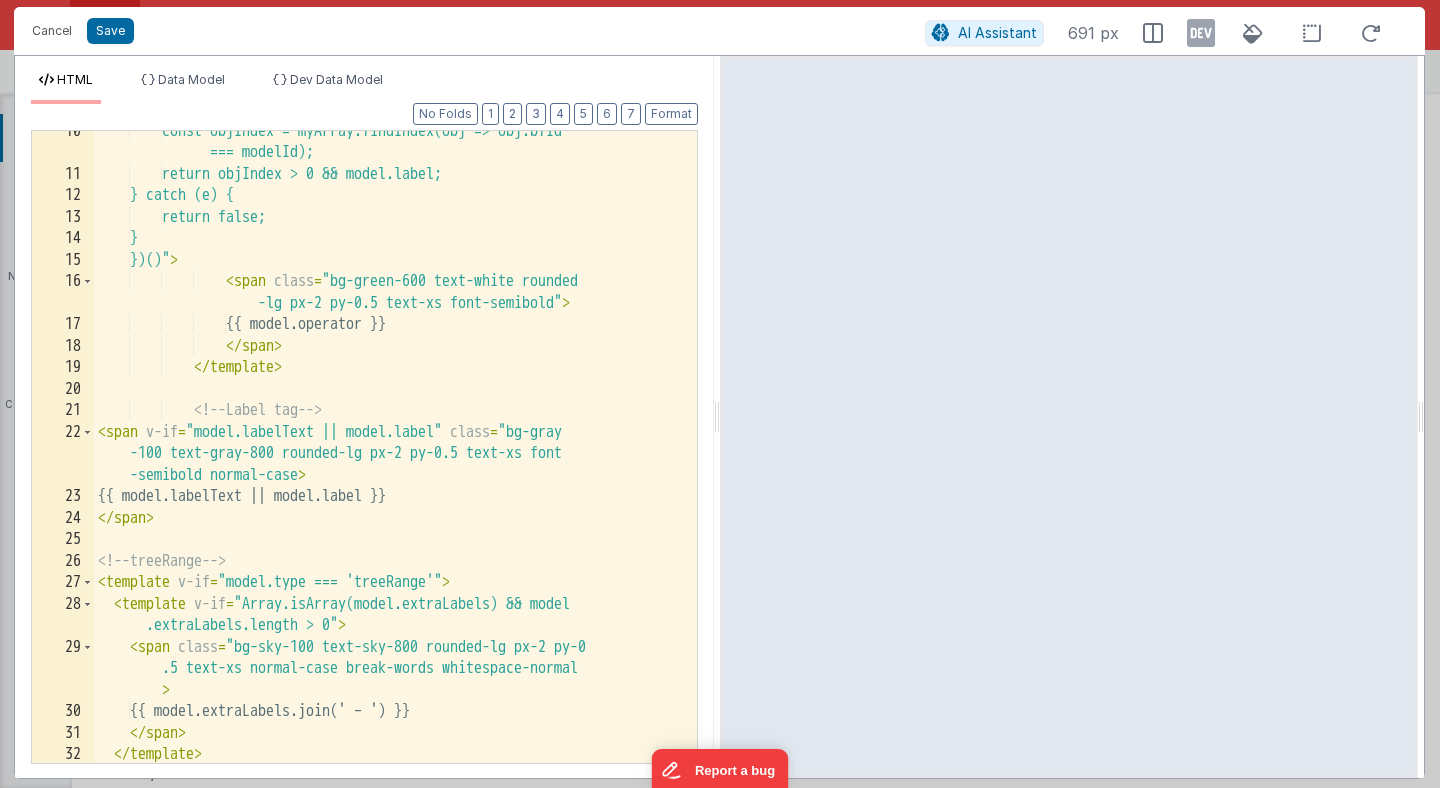 scroll, scrollTop: 268, scrollLeft: 0, axis: vertical 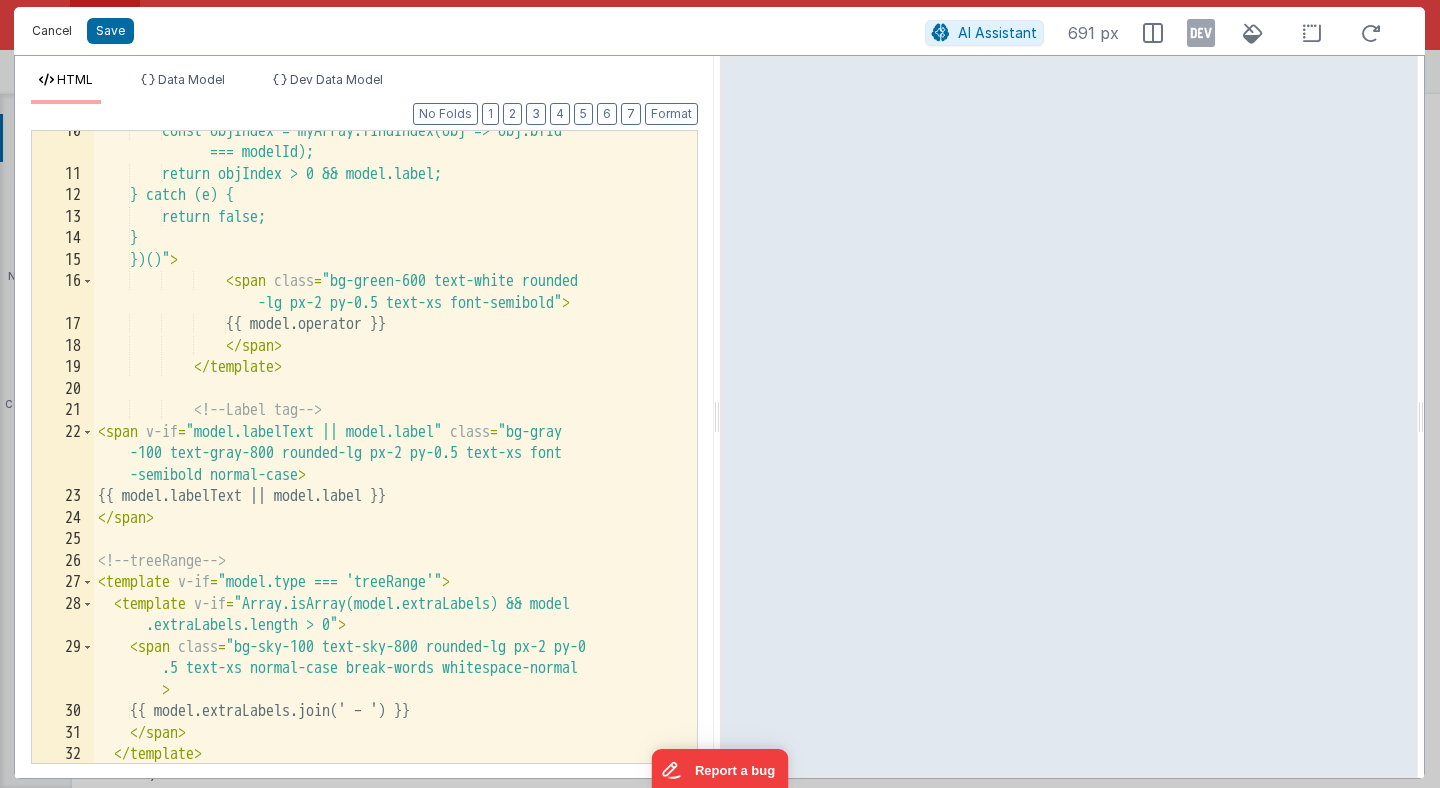 click on "Cancel" at bounding box center (52, 31) 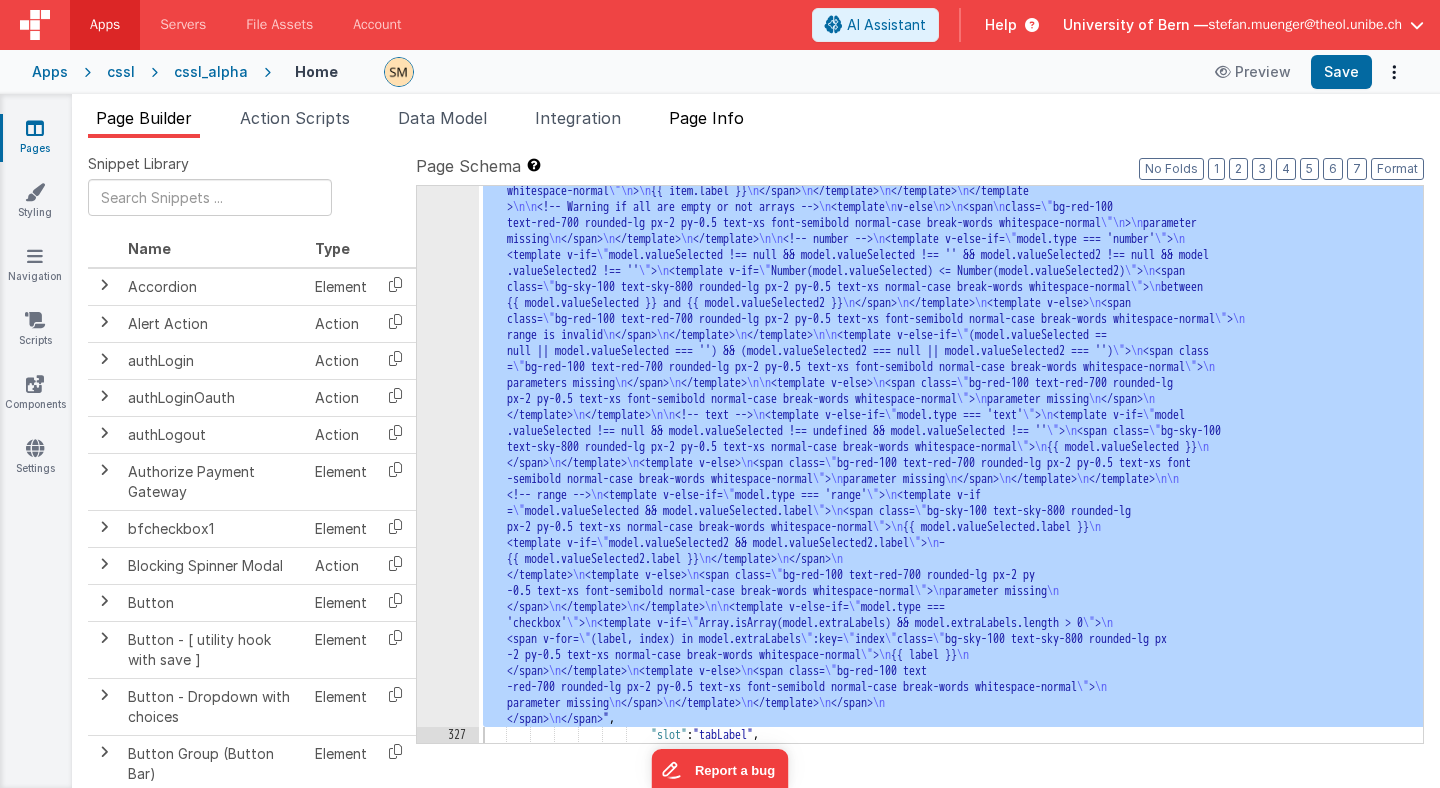 click on "Page Info" at bounding box center (706, 118) 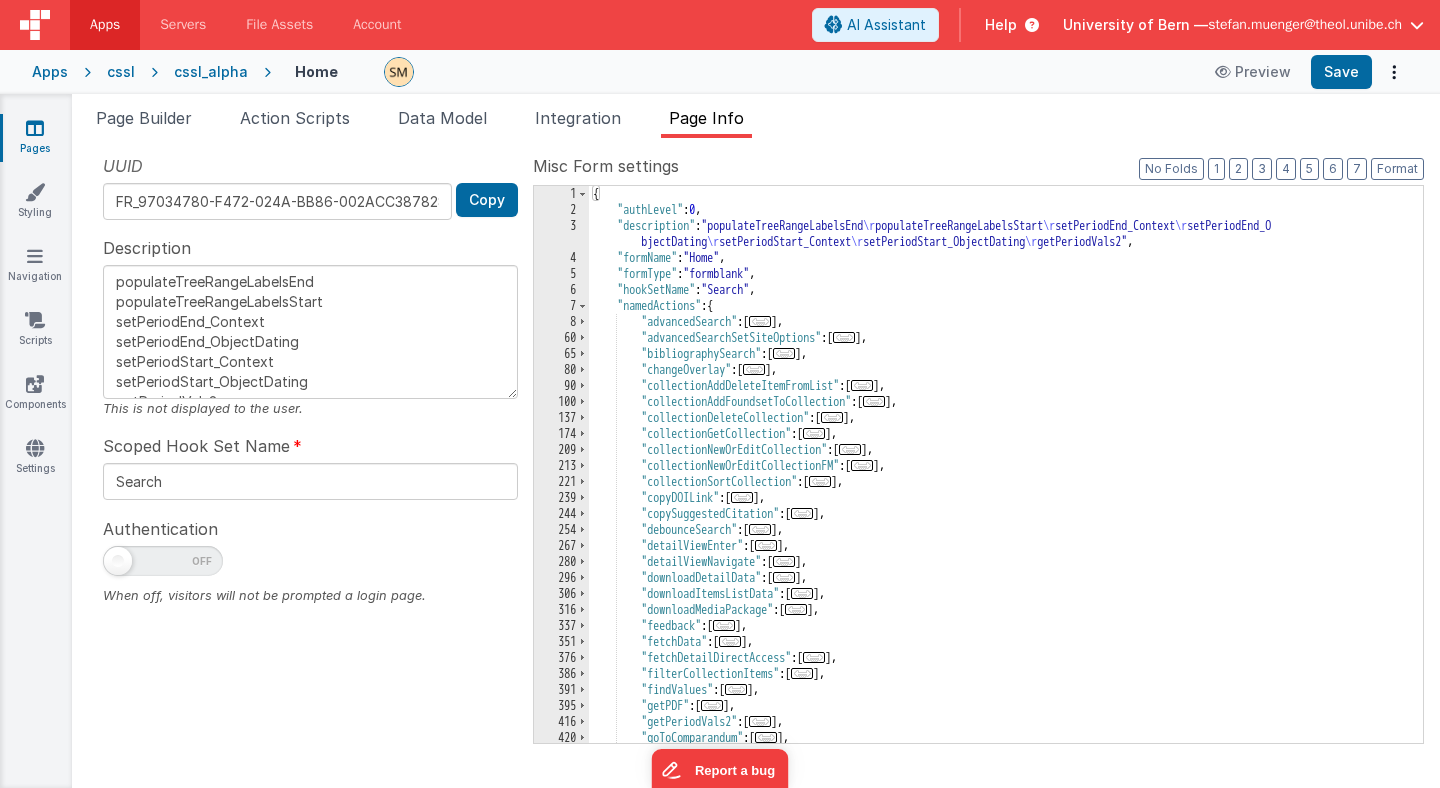 click on "{ "authLevel" : 0 , "description" : "populateTreeRangeLabelsEnd \r populateTreeRangeLabelsStart \r setPeriodEnd_Context \r setPeriodEnd_O bjectDating \r setPeriodStart_Context \r setPeriodStart_ObjectDating \r getPeriodVals2" , "formName" : "Home" , "formType" : "formblank" , "hookSetName" : "Search" , "namedActions" : { "advancedSearch" : [ ... ] , "advancedSearchSetSiteOptions" : [ ... ] , "bibliographySearch" : [ ... ] , "changeOverlay" : [ ... ] , "collectionAddDeleteItemFromList" : [ ... ] , "collectionAddFoundsetToCollection" : [ ... ] , "collectionDeleteCollection" : [ ... ] , "collectionGetCollection" : [ ... ] , "collectionNewOrEditCollection" : [ ... ] , "collectionNewOrEditCollectionFM" : [ ... ] , "collectionSortCollection" : [ ... ] , "copyDOILink" : [ ... ] , "copySuggestedCitation" : [ ... ] , :" at bounding box center (1006, 480) 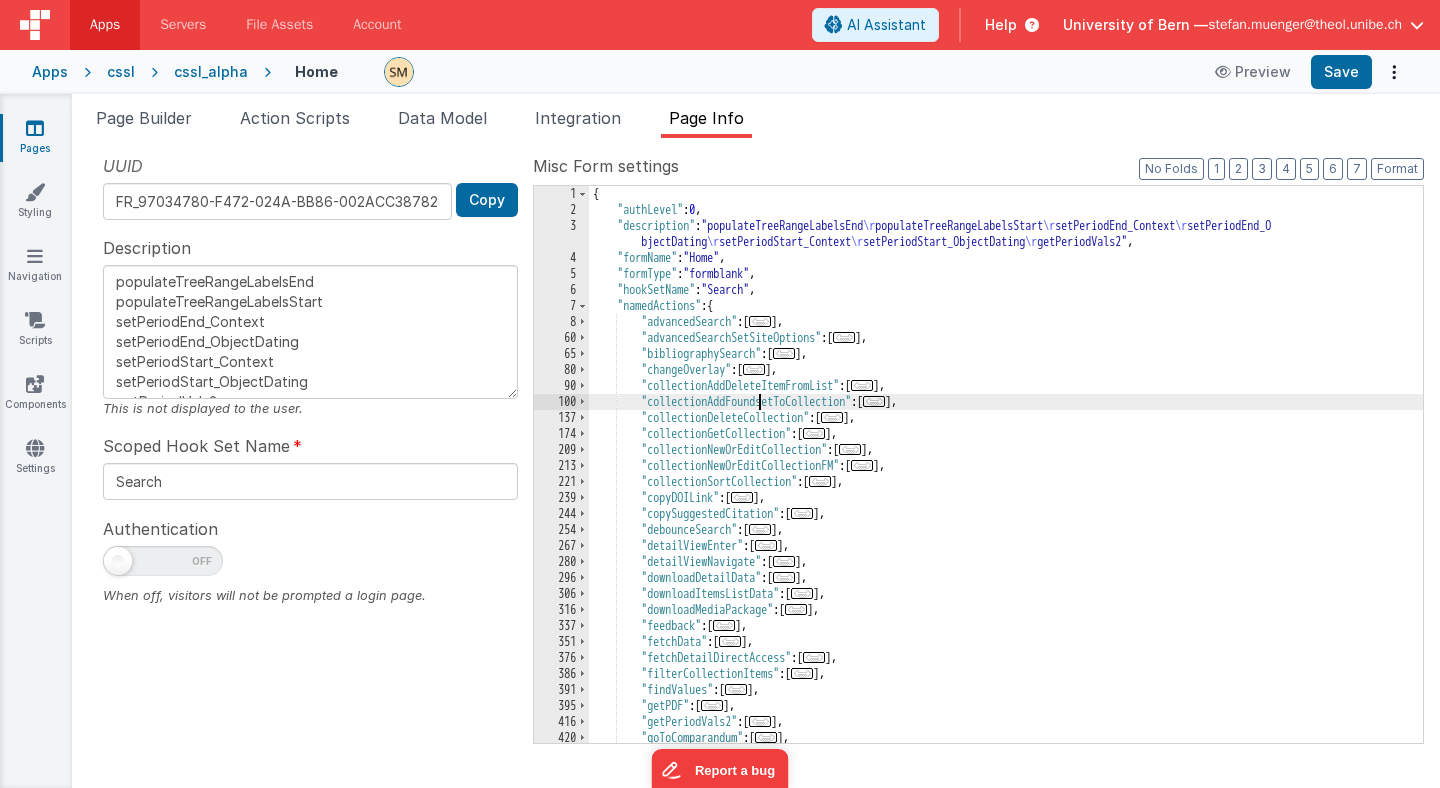 scroll, scrollTop: 0, scrollLeft: 0, axis: both 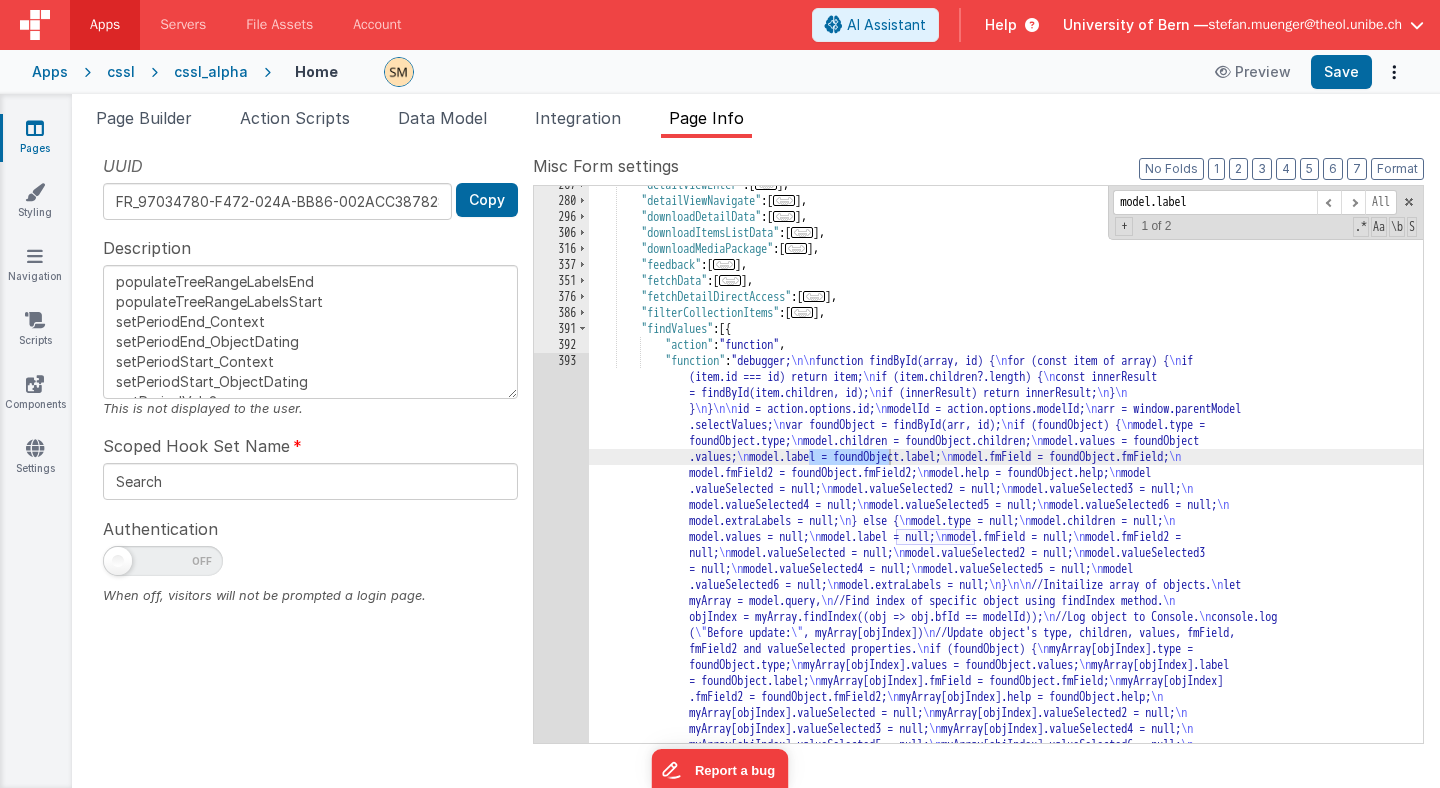 type on "model.label" 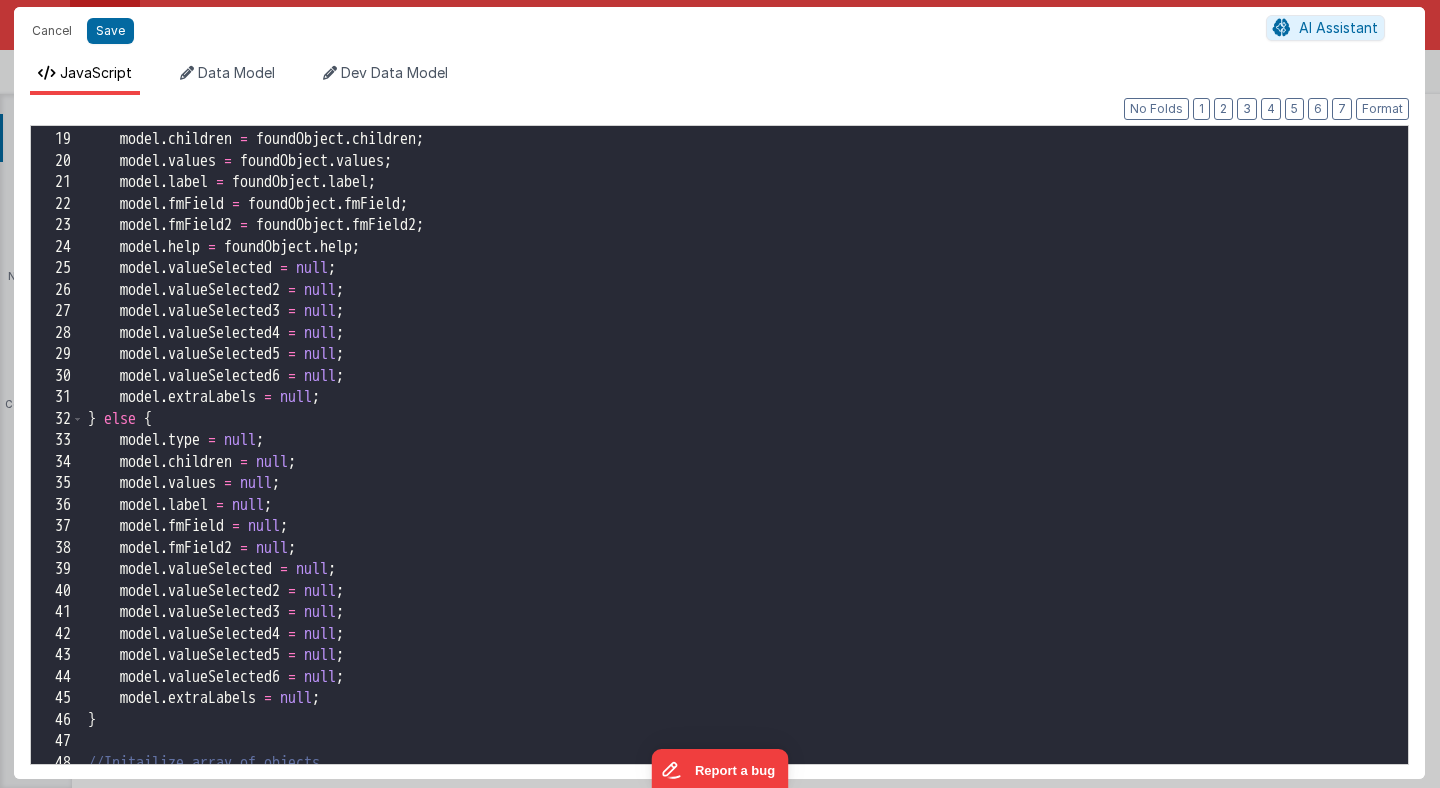 scroll, scrollTop: 370, scrollLeft: 0, axis: vertical 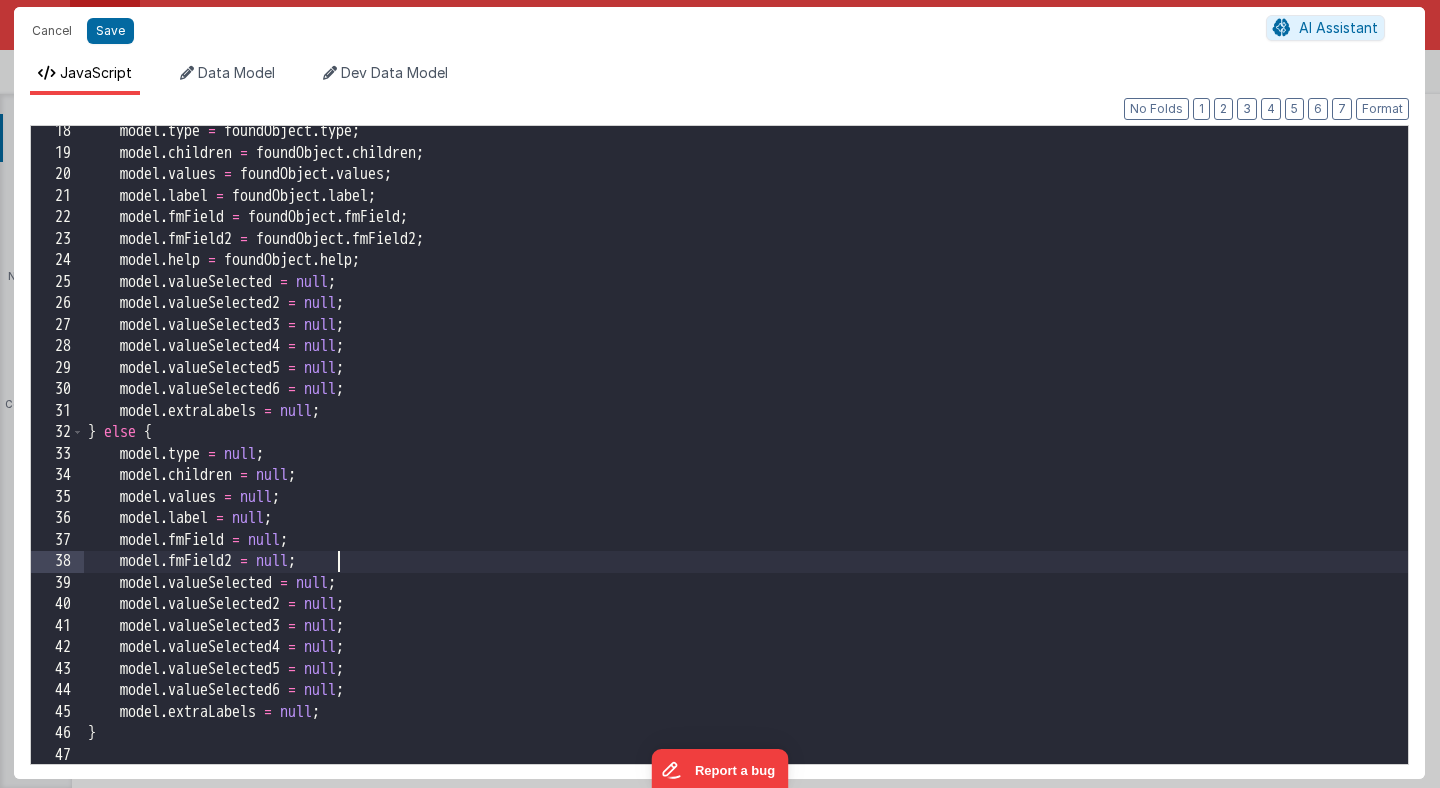 click on "model . type   =   foundObject . type ;      model . children   =   foundObject . children ;      model . values   =   foundObject . values ;      model . label   =   foundObject . label ;      model . fmField   =   foundObject . fmField ;      model . fmField2   =   foundObject . fmField2 ;      model . help   =   foundObject . help ;      model . valueSelected   =   null ;      model . valueSelected2   =   null ;      model . valueSelected3   =   null ;      model . valueSelected4   =   null ;      model . valueSelected5   =   null ;      model . valueSelected6   =   null ;      model . extraLabels   =   null ; }   else   {      model . type   =   null ;      model . children   =   null ;      model . values   =   null ;      model . label   =   null ;      model . fmField   =   null ;      model . fmField2   =   null ;      model . valueSelected   =   null ;      model . valueSelected2   =   null ;      model . valueSelected3   =   null ;      model . valueSelected4   =   null ;      model .   =   ;" at bounding box center [746, 461] 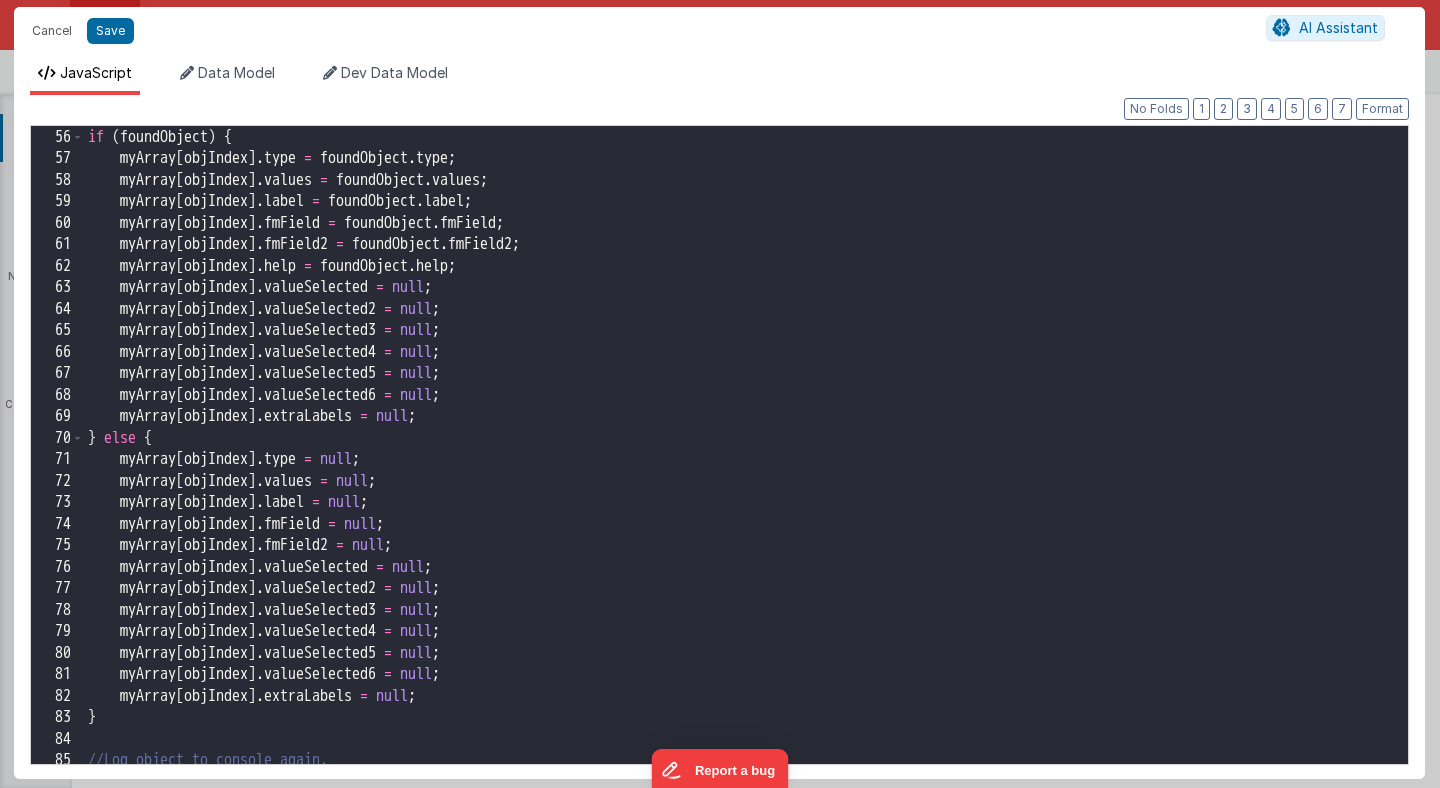 scroll, scrollTop: 1185, scrollLeft: 0, axis: vertical 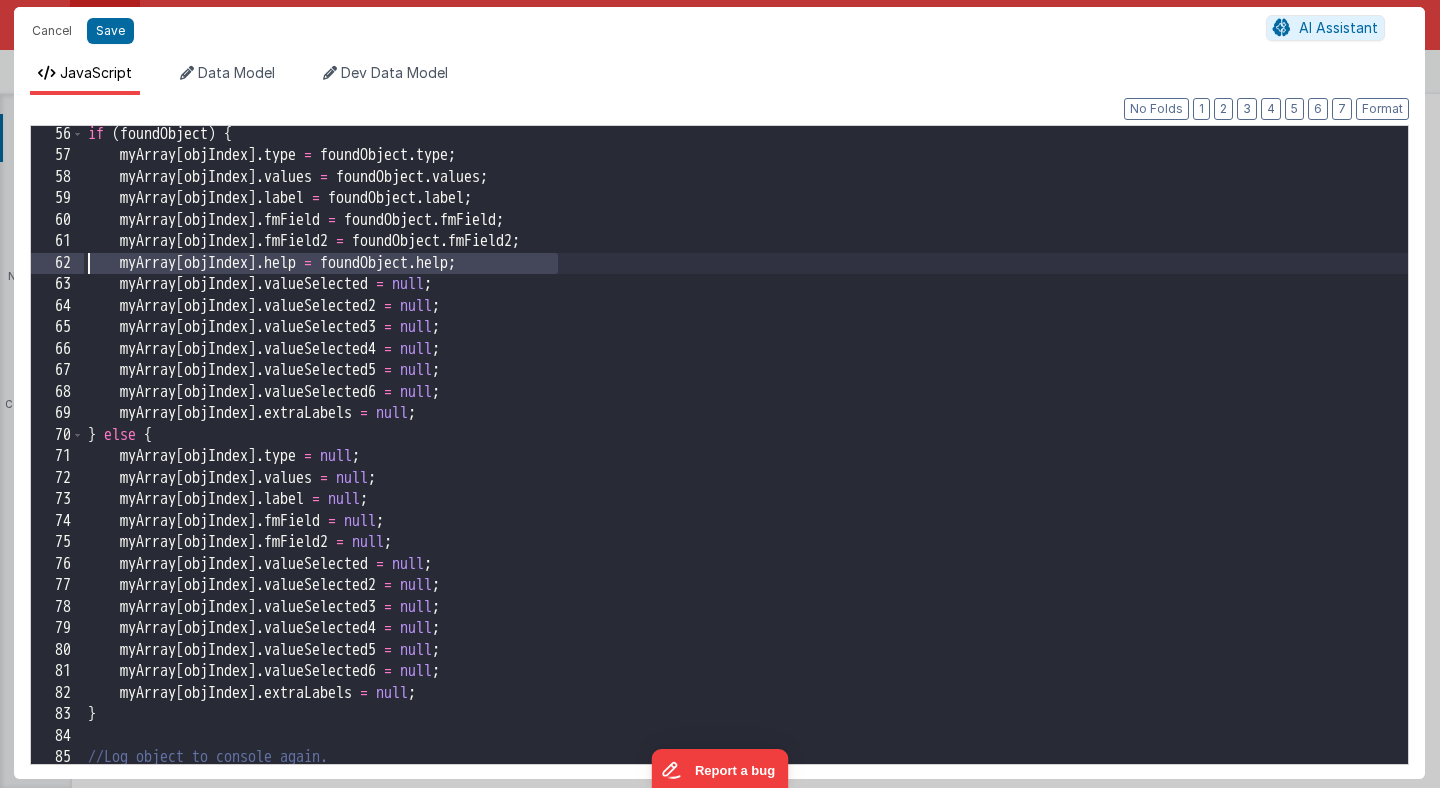 drag, startPoint x: 561, startPoint y: 261, endPoint x: 62, endPoint y: 269, distance: 499.06412 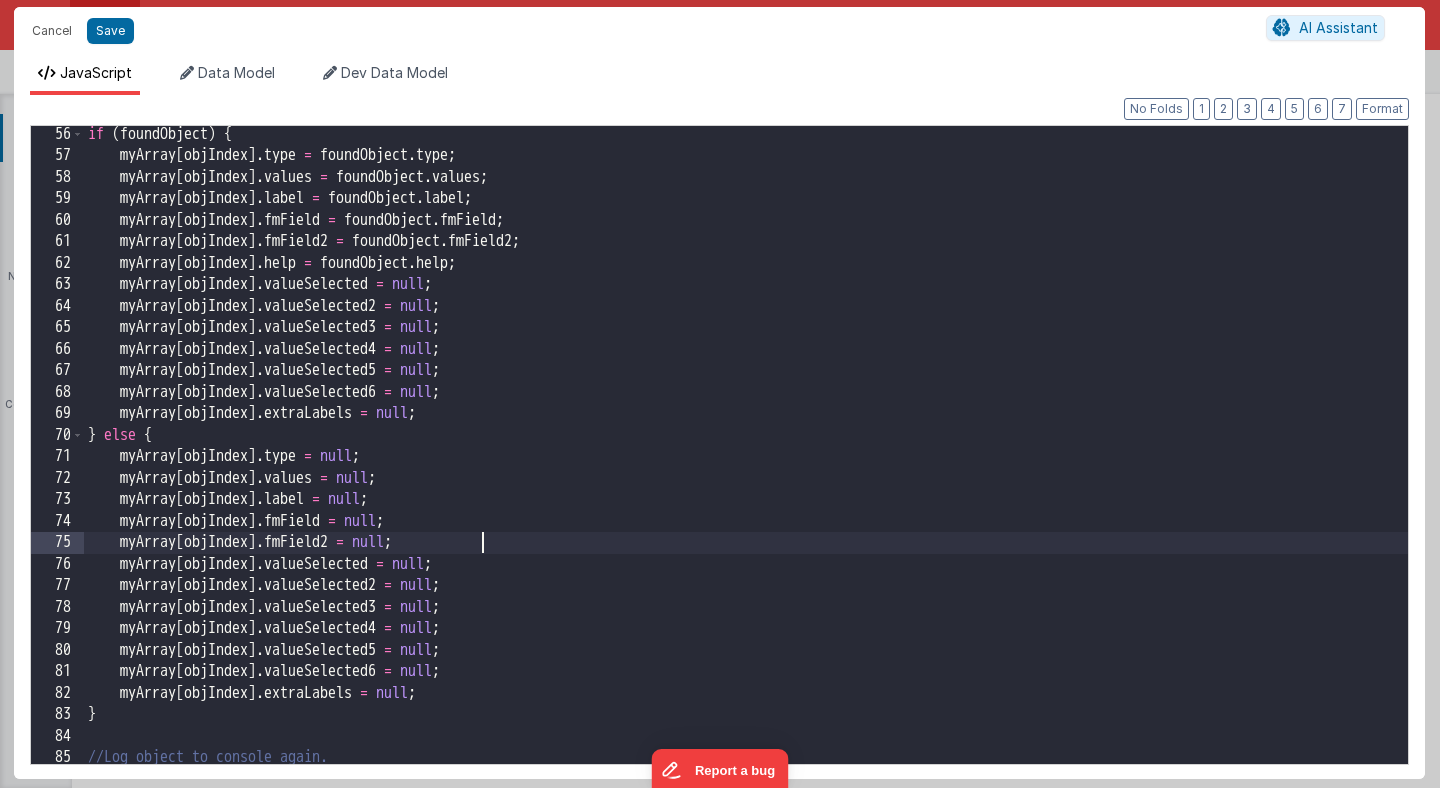 click on "if   ( foundObject )   {      myArray [ objIndex ] . type   =   foundObject . type ;      myArray [ objIndex ] . values   =   foundObject . values ;      myArray [ objIndex ] . label   =   foundObject . label ;      myArray [ objIndex ] . fmField   =   foundObject . fmField ;      myArray [ objIndex ] . fmField2   =   foundObject . fmField2 ;      myArray [ objIndex ] . help   =   foundObject . help ;           myArray [ objIndex ] . valueSelected   =   null ;      myArray [ objIndex ] . valueSelected2   =   null ;      myArray [ objIndex ] . valueSelected3   =   null ;      myArray [ objIndex ] . valueSelected4   =   null ;      myArray [ objIndex ] . valueSelected5   =   null ;      myArray [ objIndex ] . valueSelected6   =   null ;      myArray [ objIndex ] . extraLabels   =   null ; }   else   {      myArray [ objIndex ] . type   =   null ;      myArray [ objIndex ] . values   =   null ;      myArray [ objIndex ] . label   =   null ;      myArray [ objIndex ] . fmField   =   null ;      myArray [ objIndex ] . fmField2   =   null ;      myArray [ objIndex ] . help   =   null ; }" at bounding box center [746, 464] 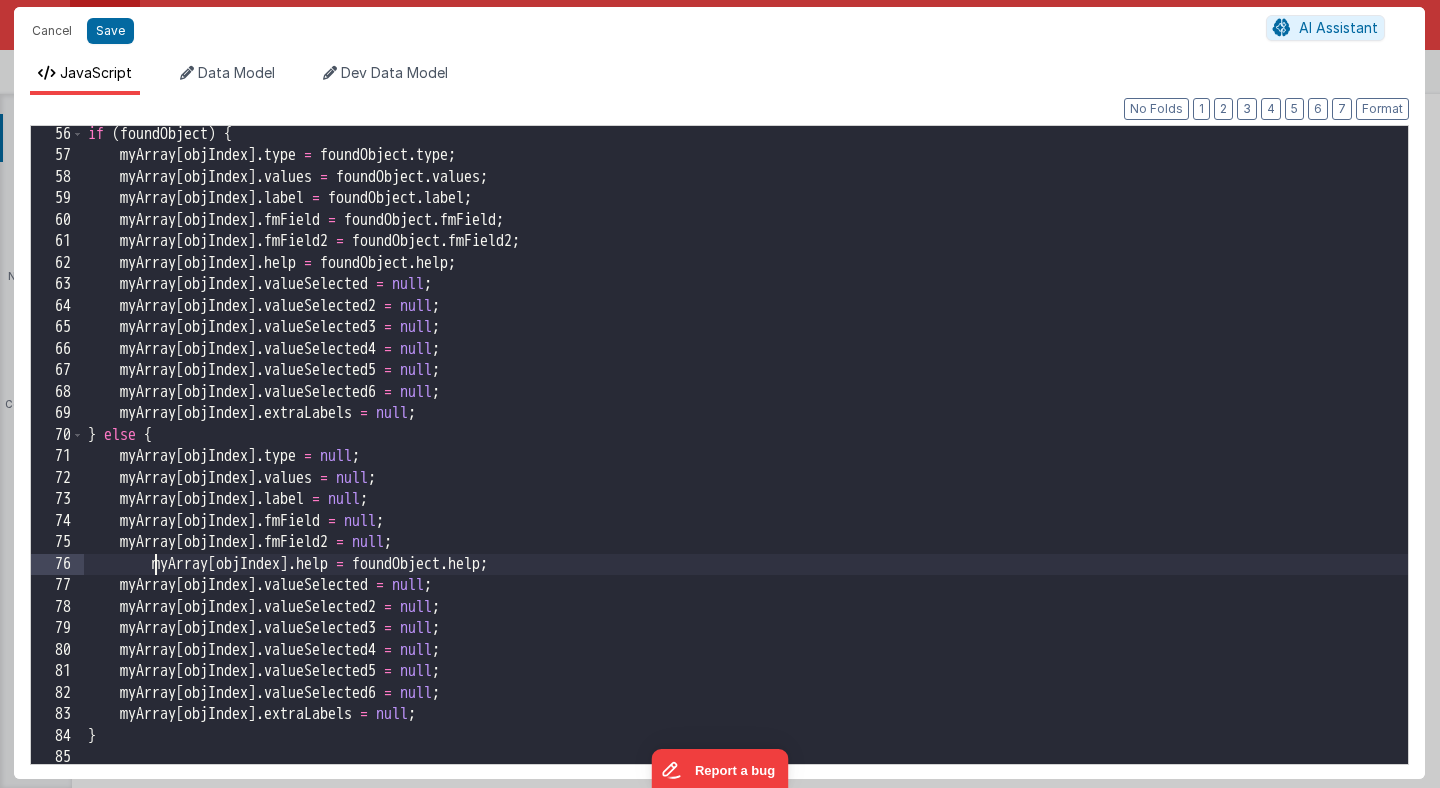 click on "if   ( foundObject )   {      myArray [ objIndex ] . type   =   foundObject . type ;      myArray [ objIndex ] . values   =   foundObject . values ;      myArray [ objIndex ] . label   =   foundObject . label ;      myArray [ objIndex ] . fmField   =   foundObject . fmField ;      myArray [ objIndex ] . fmField2   =   foundObject . fmField2 ;      myArray [ objIndex ] . help   =   foundObject . help ;           myArray [ objIndex ] . valueSelected   =   null ;      myArray [ objIndex ] . valueSelected2   =   null ;      myArray [ objIndex ] . valueSelected3   =   null ;      myArray [ objIndex ] . valueSelected4   =   null ;      myArray [ objIndex ] . valueSelected5   =   null ;      myArray [ objIndex ] . valueSelected6   =   null ;      myArray [ objIndex ] . extraLabels   =   null ; }   else   {      myArray [ objIndex ] . type   =   null ;      myArray [ objIndex ] . values   =   null ;      myArray [ objIndex ] . label   =   null ;      myArray [ objIndex ] . fmField   =   null ;      myArray [ objIndex ] . fmField2   =   null ;      myArray [ objIndex ] . help   =   null ; }" at bounding box center (746, 464) 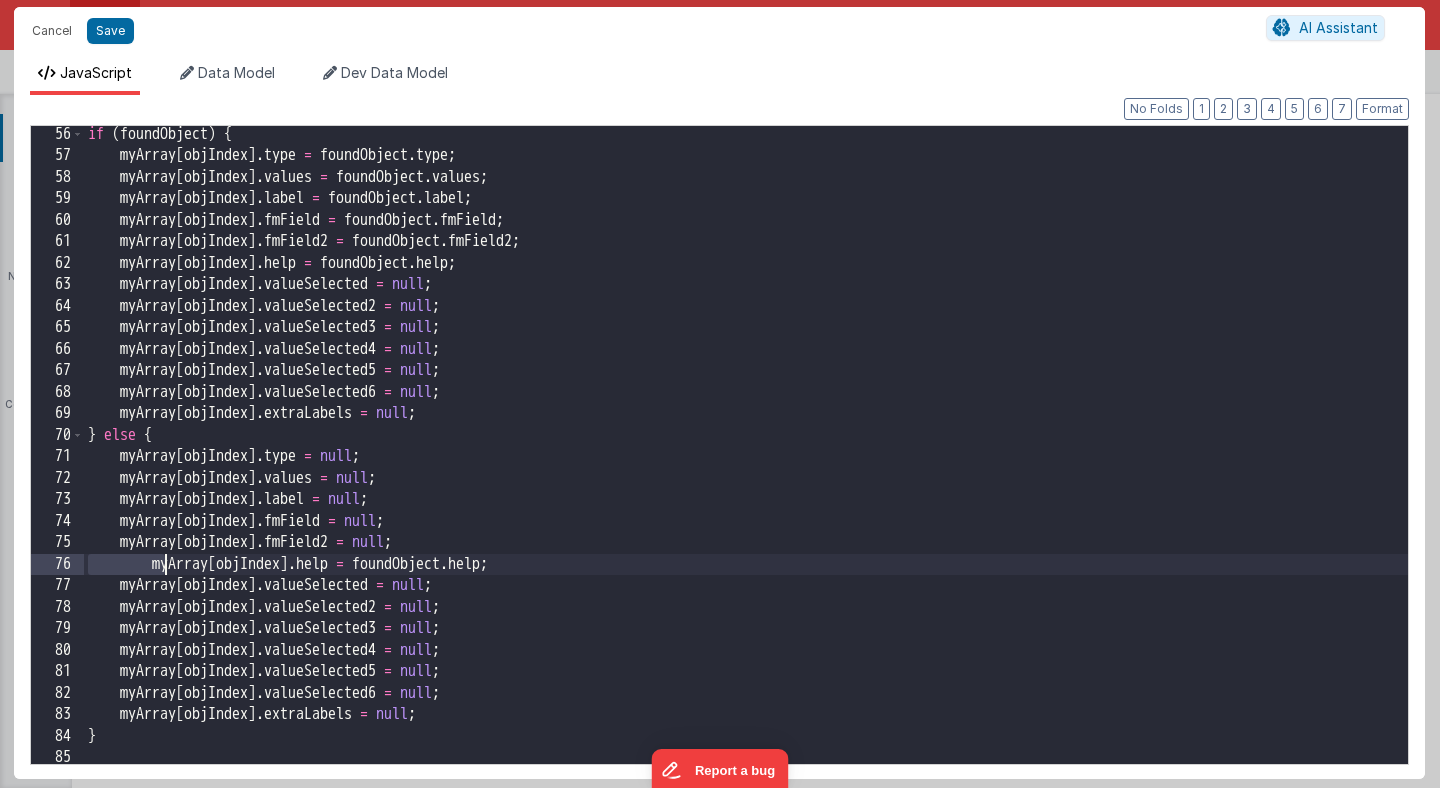 click on "if   ( foundObject )   {      myArray [ objIndex ] . type   =   foundObject . type ;      myArray [ objIndex ] . values   =   foundObject . values ;      myArray [ objIndex ] . label   =   foundObject . label ;      myArray [ objIndex ] . fmField   =   foundObject . fmField ;      myArray [ objIndex ] . fmField2   =   foundObject . fmField2 ;      myArray [ objIndex ] . help   =   foundObject . help ;           myArray [ objIndex ] . valueSelected   =   null ;      myArray [ objIndex ] . valueSelected2   =   null ;      myArray [ objIndex ] . valueSelected3   =   null ;      myArray [ objIndex ] . valueSelected4   =   null ;      myArray [ objIndex ] . valueSelected5   =   null ;      myArray [ objIndex ] . valueSelected6   =   null ;      myArray [ objIndex ] . extraLabels   =   null ; }   else   {      myArray [ objIndex ] . type   =   null ;      myArray [ objIndex ] . values   =   null ;      myArray [ objIndex ] . label   =   null ;      myArray [ objIndex ] . fmField   =   null ;      myArray [ objIndex ] . fmField2   =   null ;      myArray [ objIndex ] . help   =   null ; }" at bounding box center (746, 464) 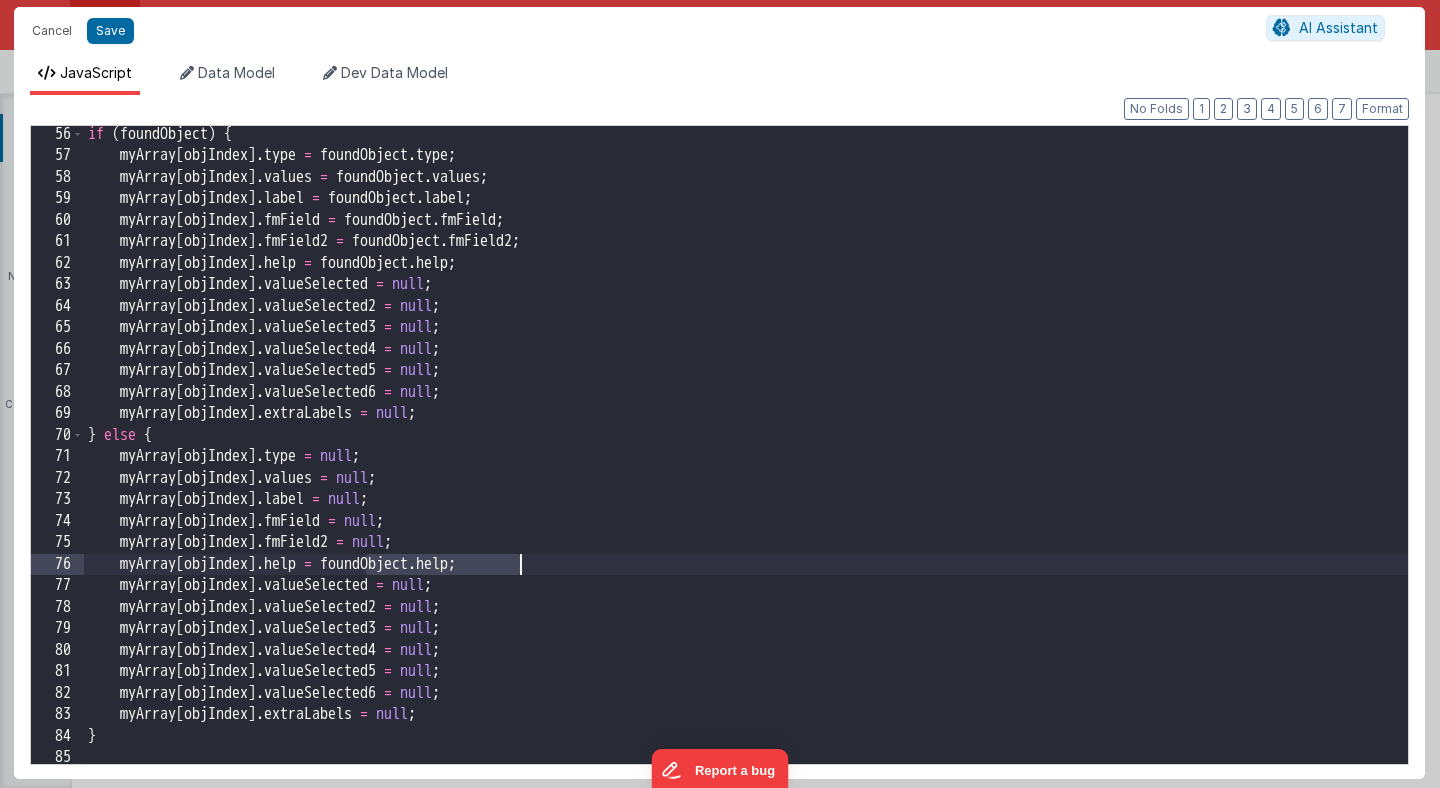 drag, startPoint x: 368, startPoint y: 567, endPoint x: 519, endPoint y: 566, distance: 151.00331 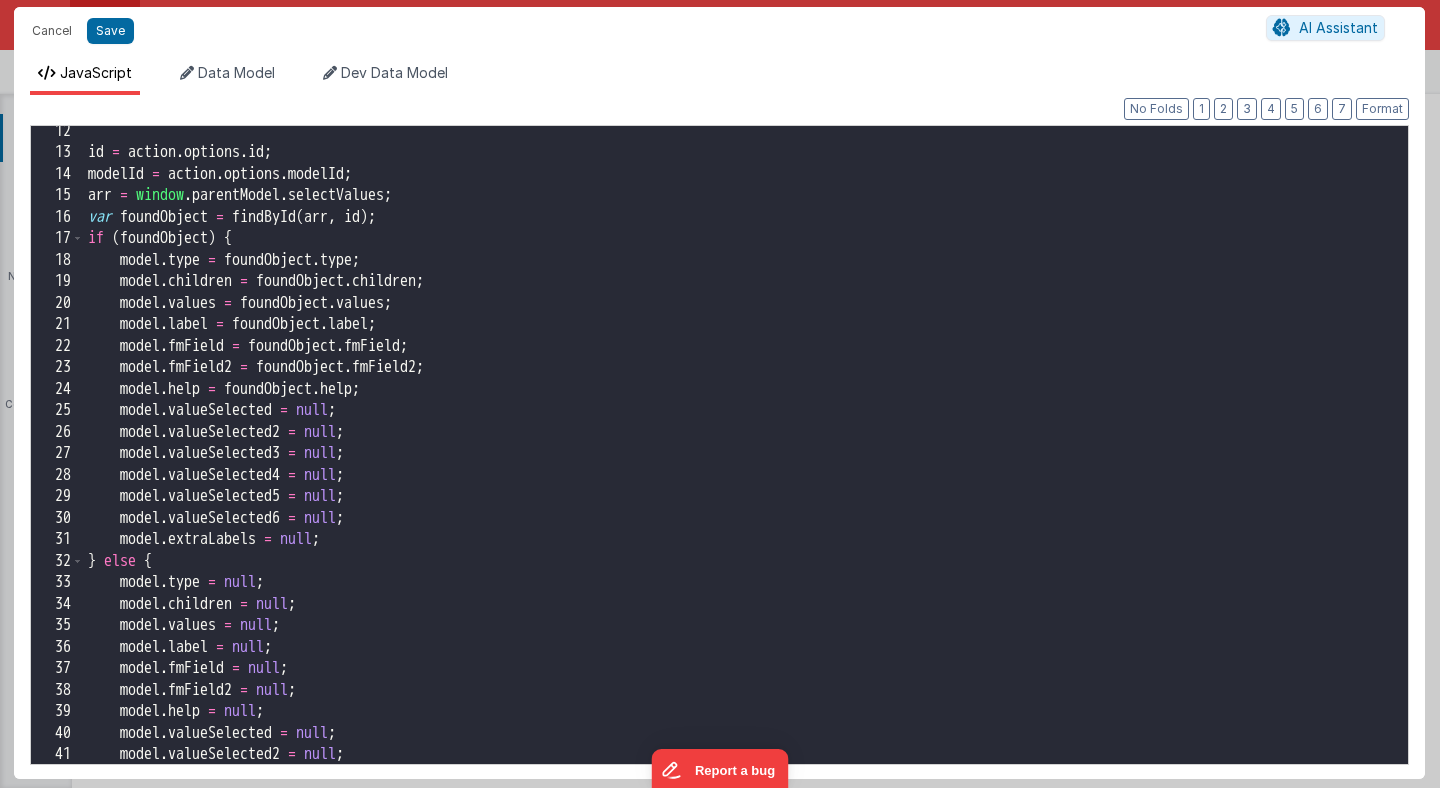 scroll, scrollTop: 236, scrollLeft: 0, axis: vertical 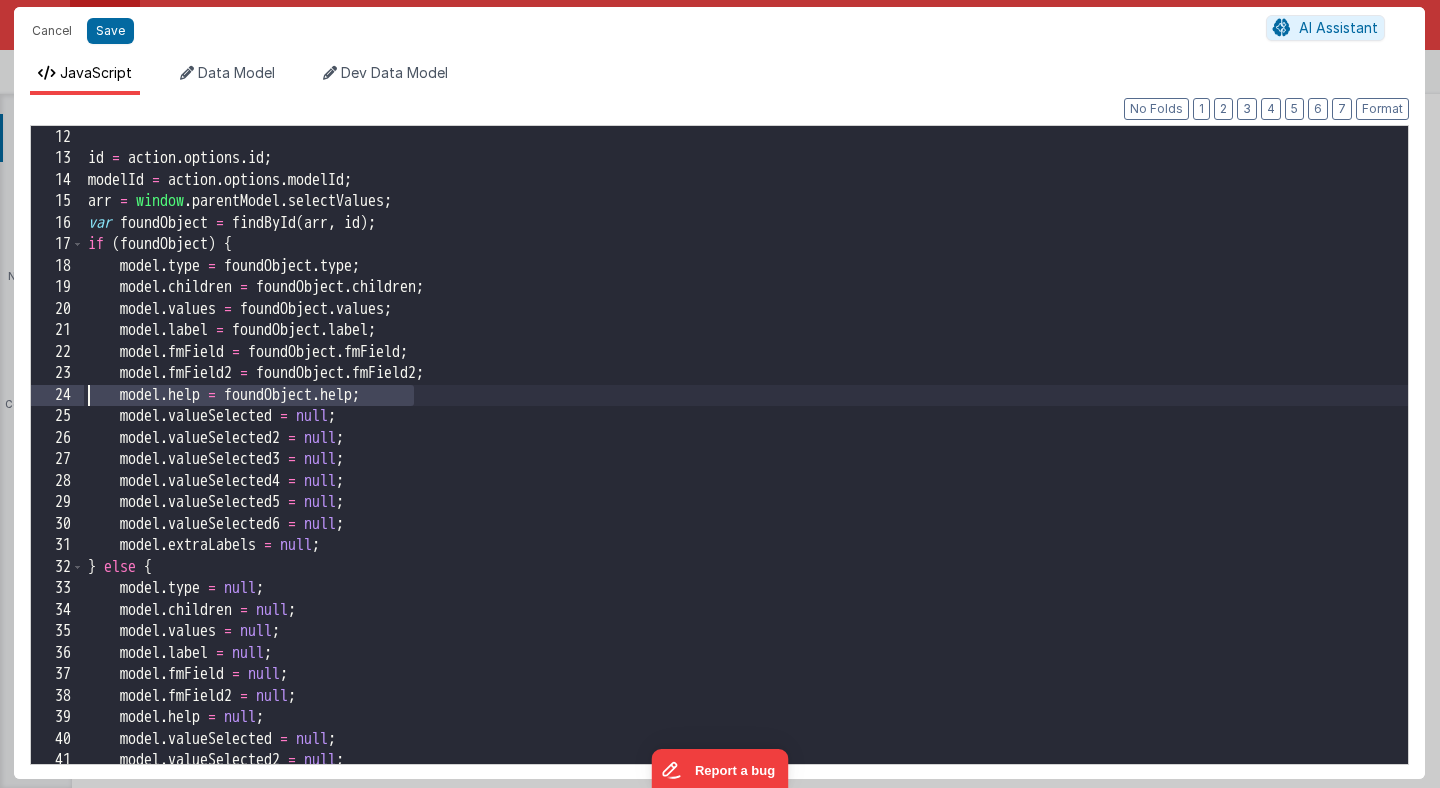 drag, startPoint x: 439, startPoint y: 396, endPoint x: 0, endPoint y: 396, distance: 439 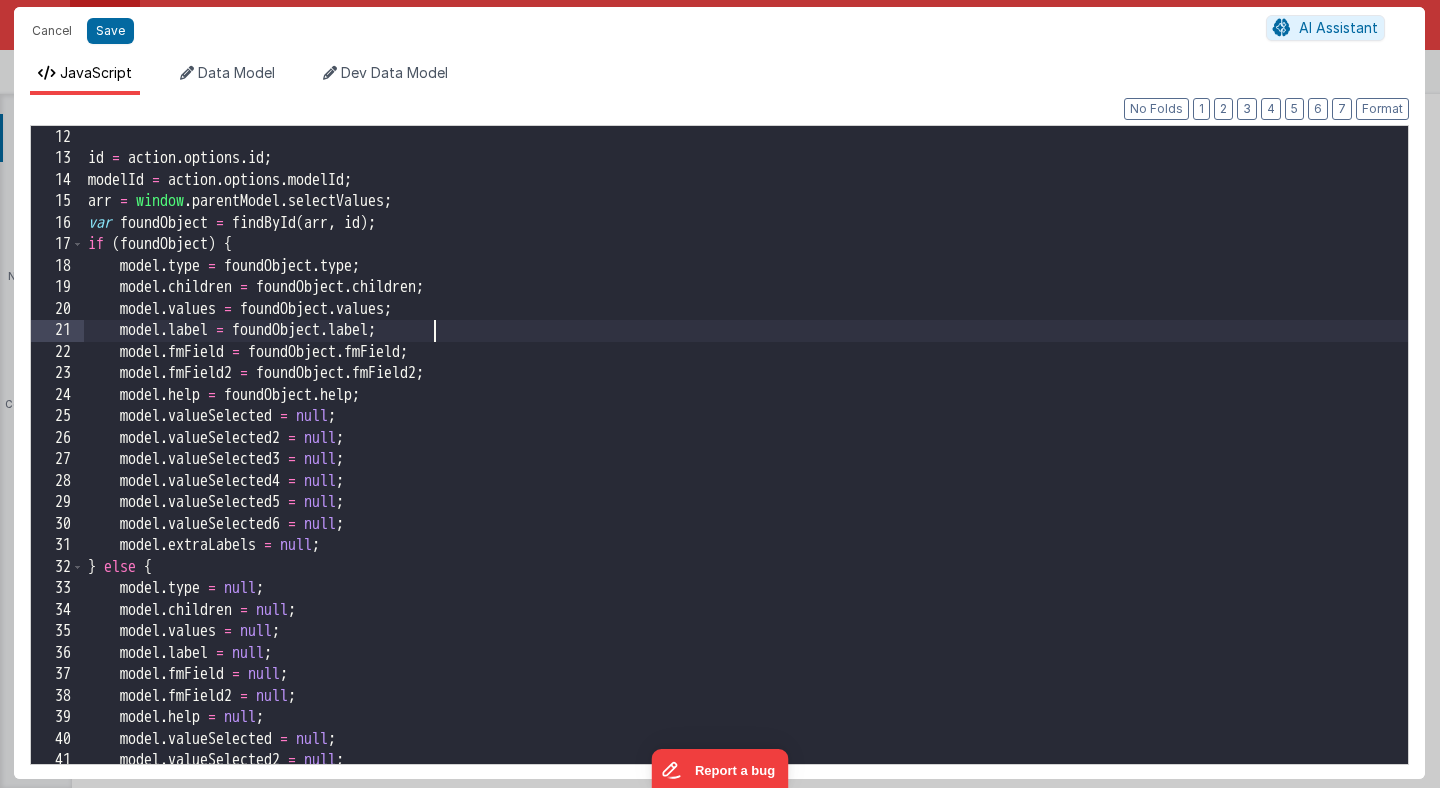click on "} id = action . options . id ; modelId = action . options . modelId ; arr = window . parentModel . selectValues ; var foundObject = findById ( arr , id ) ; if ( foundObject ) { model . type = foundObject . type ; model . children = foundObject . children ; model . values = foundObject . values ; model . label = foundObject . label ; model . fmField = foundObject . fmField ; model . fmField2 = foundObject . fmField2 ; model . help = foundObject . help ; model . valueSelected = null ; model . valueSelected2 = null ; model . valueSelected3 = null ; model . valueSelected4 = null ; model . valueSelected5 = null ; model . valueSelected6 = null ; model . extraLabels = null ; } else { model . type = null ; model . children = null ; model . values = null ; model . label = null ; model . fmField = null ; model ." at bounding box center [746, 445] 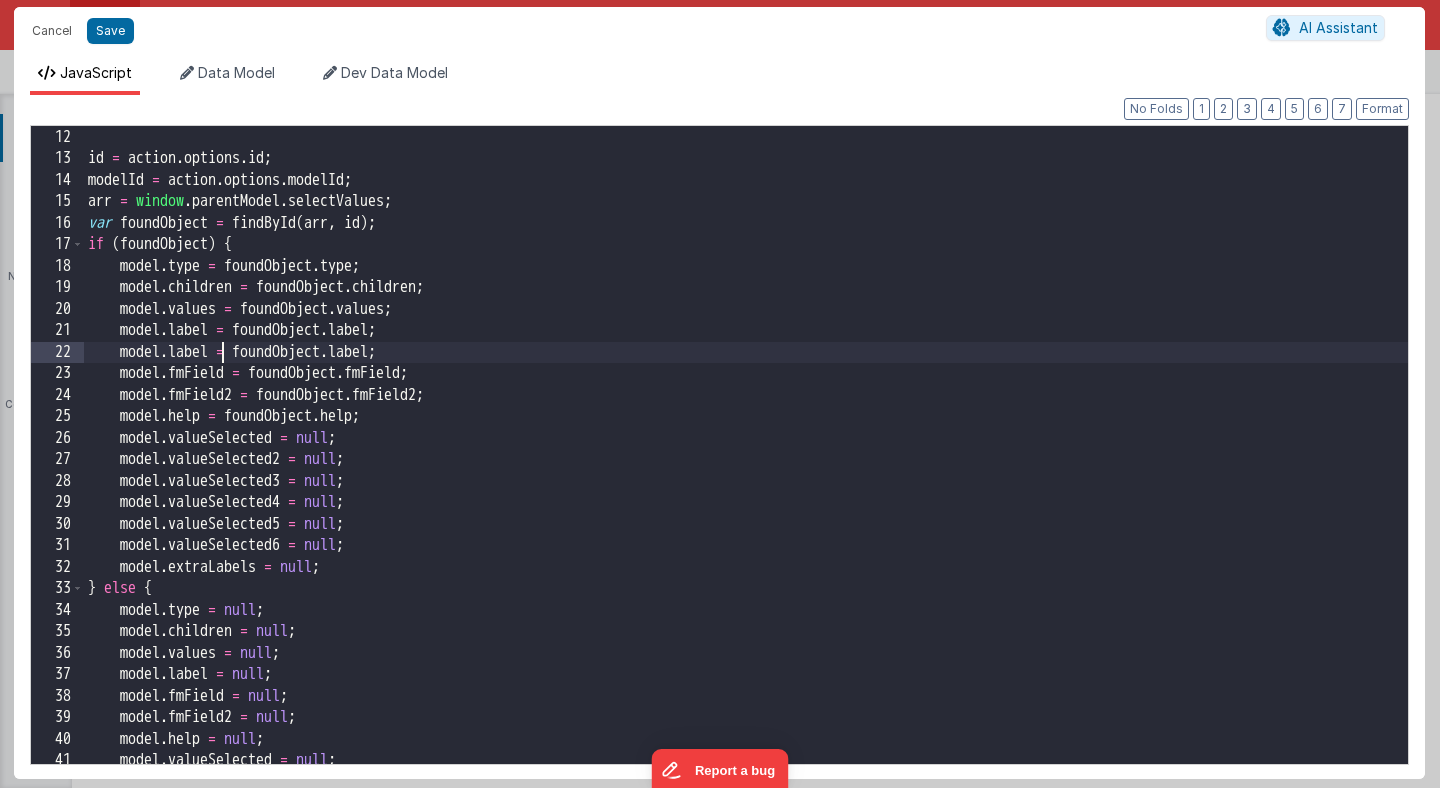 click on "} id = action . options . id ; modelId = action . options . modelId ; arr = window . parentModel . selectValues ; var foundObject = findById ( arr , id ) ; if ( foundObject ) { model . type = foundObject . type ; model . children = foundObject . children ; model . values = foundObject . values ; model . label = foundObject . label ; model . label = foundObject . label ; model . fmField = foundObject . fmField ; model . fmField2 = foundObject . fmField2 ; model . help = foundObject . help ; model . valueSelected = null ; model . valueSelected2 = null ; model . valueSelected3 = null ; model . valueSelected4 = null ; model . valueSelected5 = null ; model . valueSelected6 = null ; model . extraLabels = null ; } else { model . type = null ; model . children = null ; model . values = null ; model . label = null ; ." at bounding box center [746, 445] 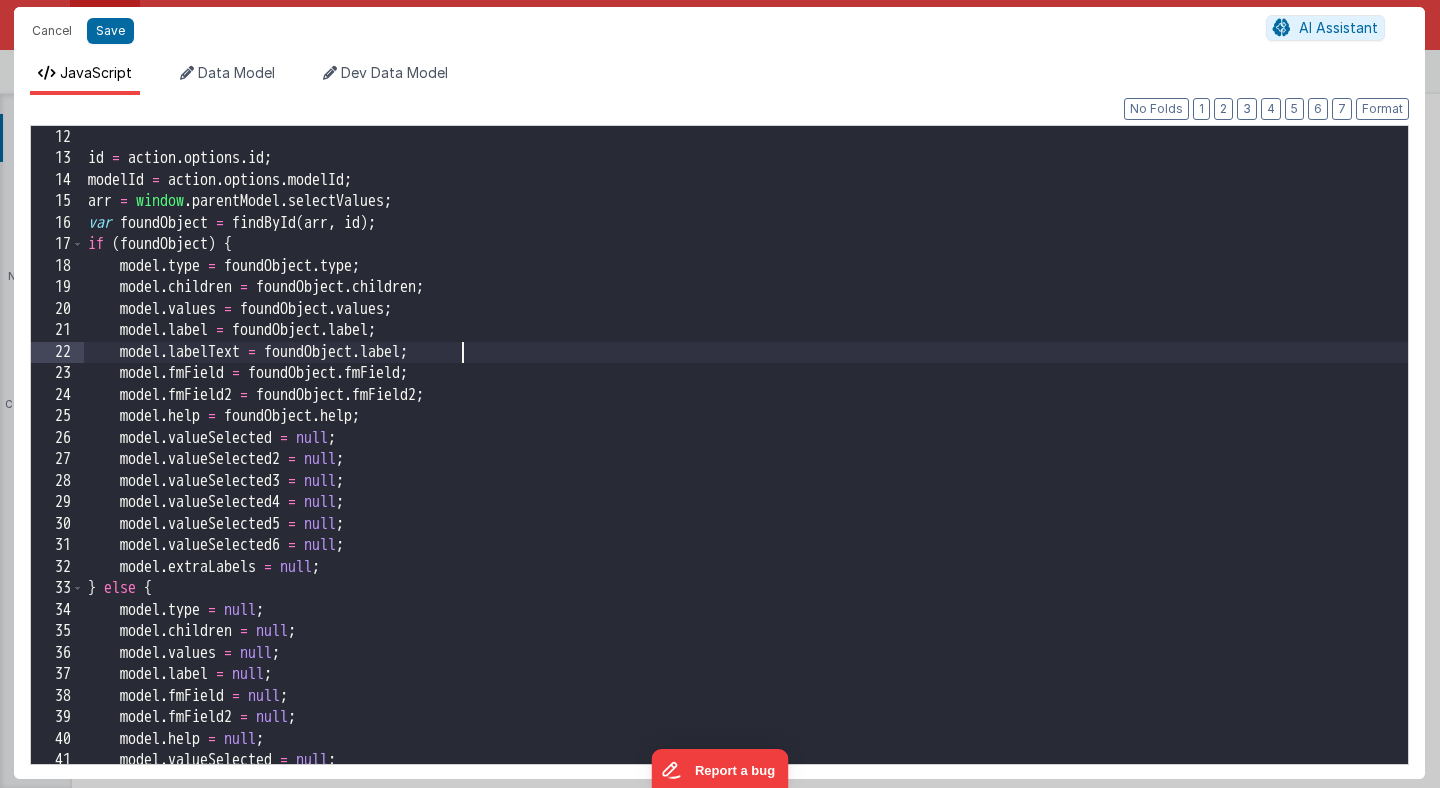 click on "model . type   =   null ;      model . children   =   null ;      model . values   =   null ;      model . label   =   null ; ." at bounding box center [746, 445] 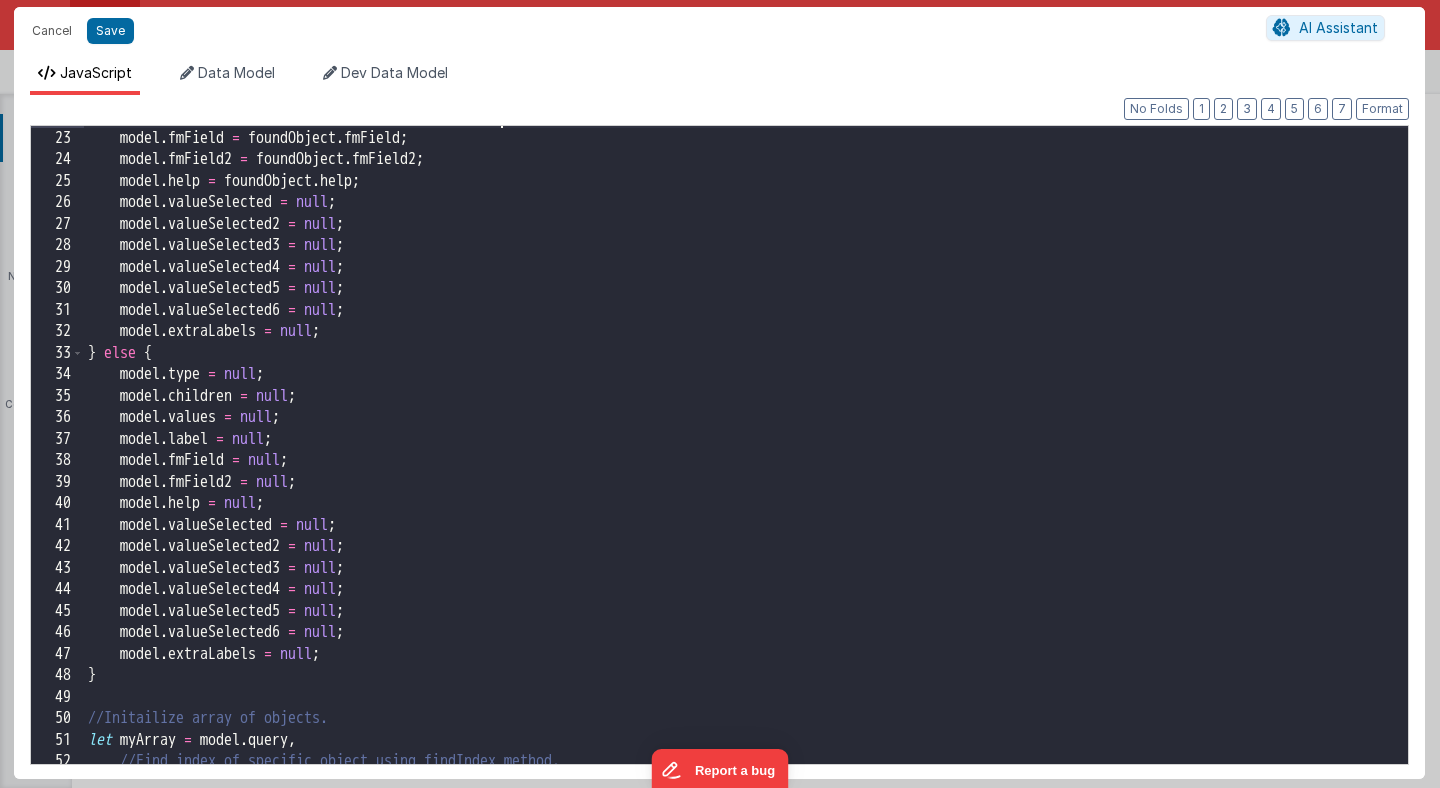 scroll, scrollTop: 483, scrollLeft: 0, axis: vertical 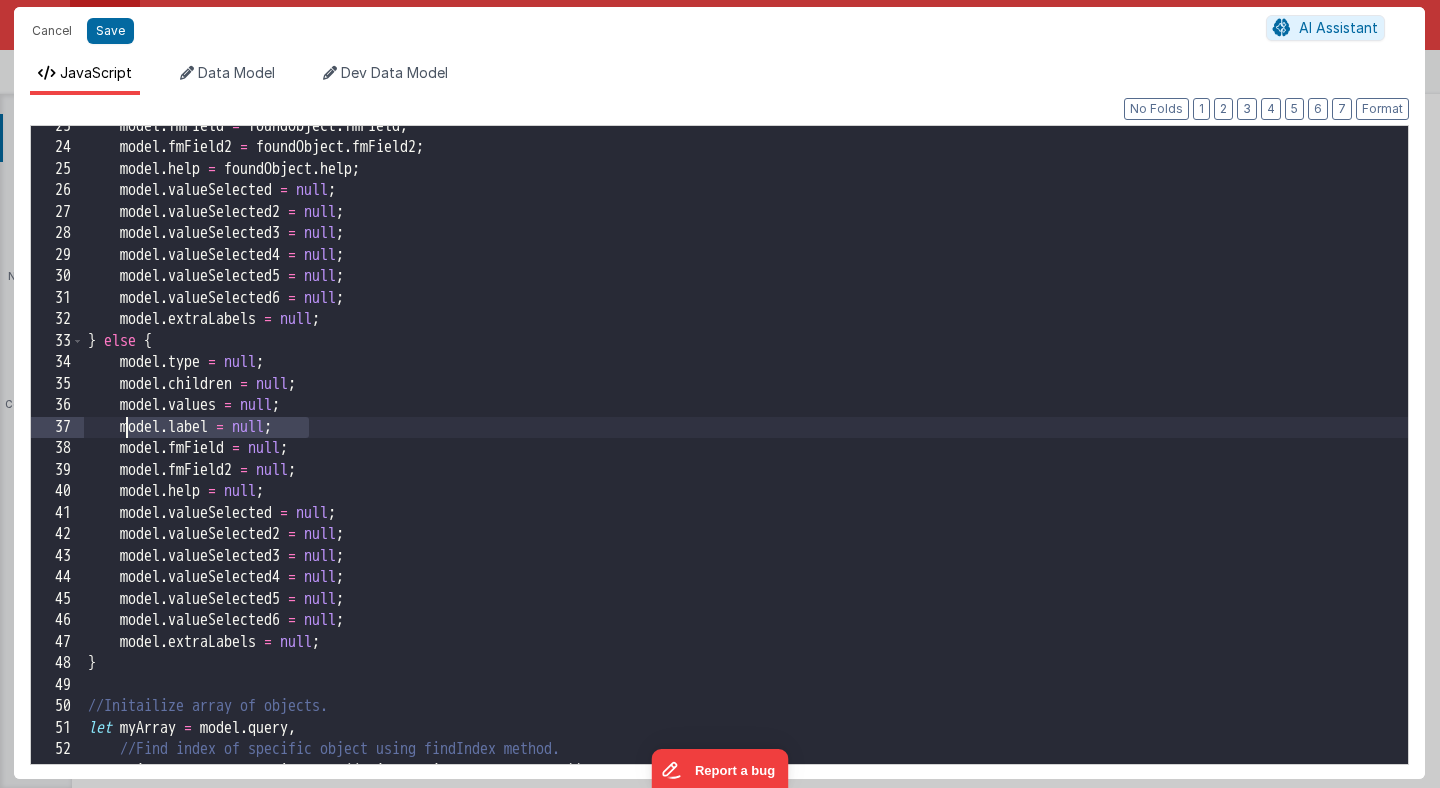 drag, startPoint x: 328, startPoint y: 428, endPoint x: 127, endPoint y: 426, distance: 201.00995 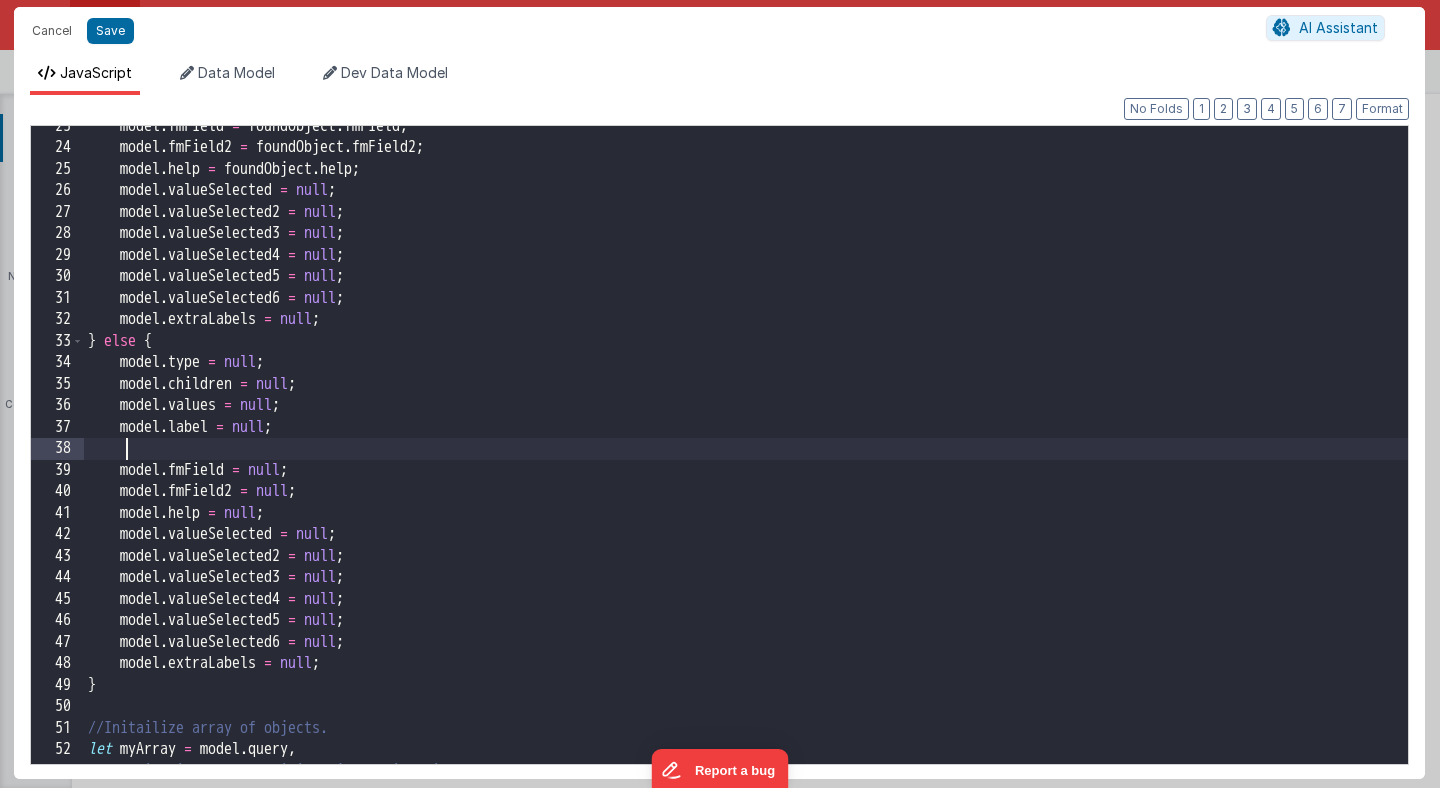 paste 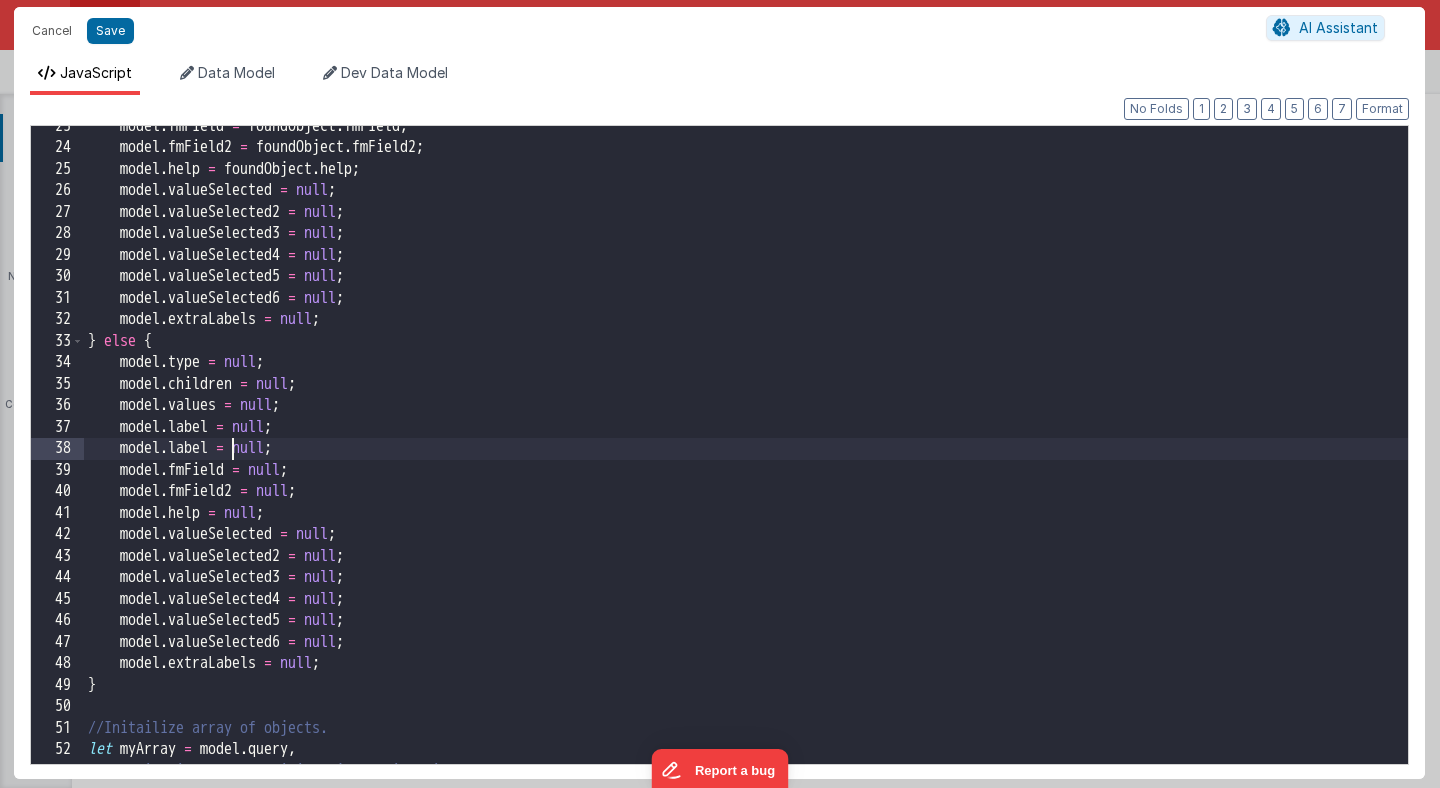click on "model . fmField = foundObject . fmField ; model . fmField2 = foundObject . fmField2 ; model . help = foundObject . help ; model . valueSelected = null ; model . valueSelected2 = null ; model . valueSelected3 = null ; model . valueSelected4 = null ; model . valueSelected5 = null ; model . valueSelected6 = null ; model . extraLabels = null ; } else { model . type = null ; model . children = null ; model . values = null ; model . label = null ; model . label = null ; model . fmField = null ; model . fmField2 = null ; model . help = null ; model . valueSelected = null ; model . valueSelected2 = null ; model . valueSelected3 = null ; model . valueSelected4 = null ; model . valueSelected5 = null ; model . valueSelected6 = null ; model . extraLabels = null ; } //Initailize array of objects." at bounding box center (746, 456) 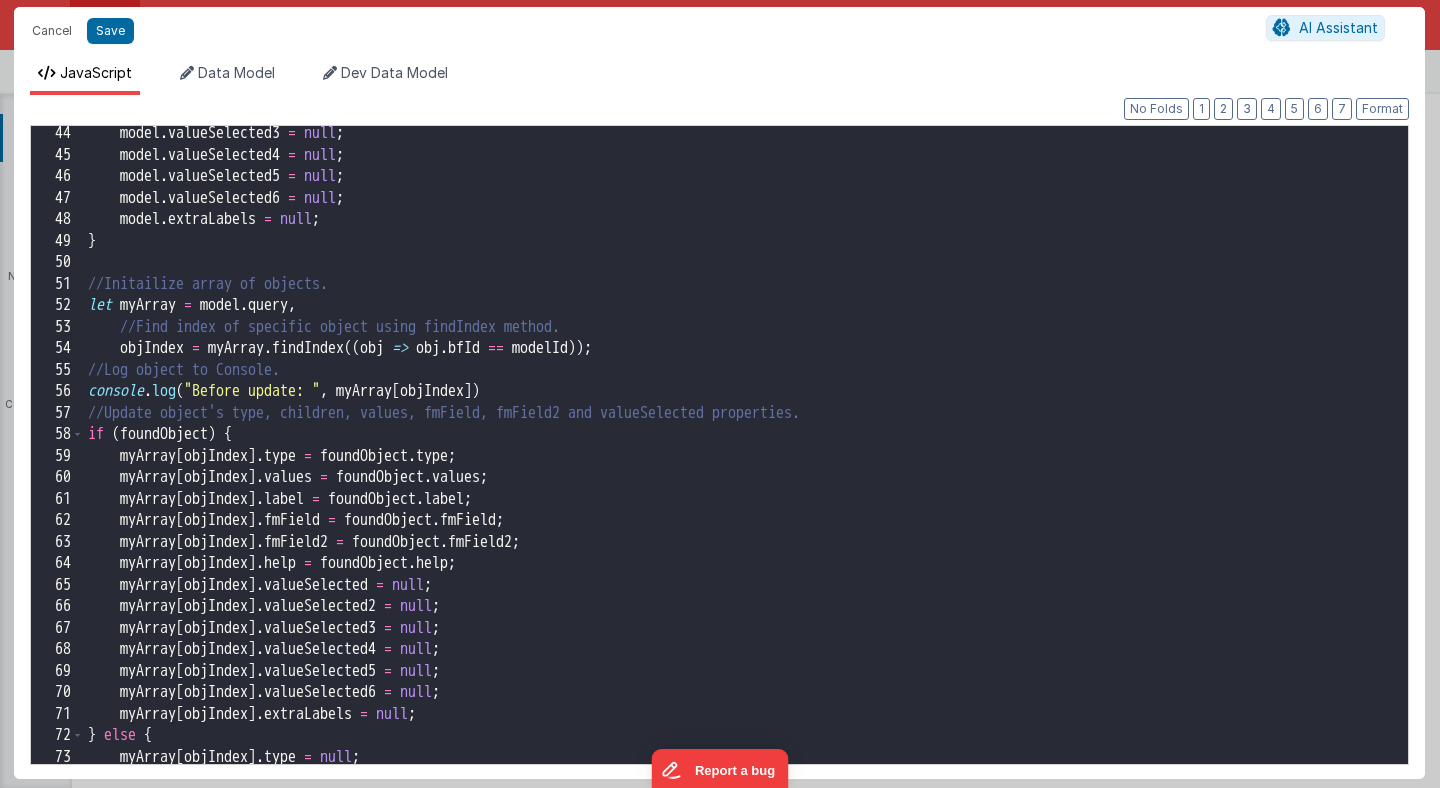 scroll, scrollTop: 927, scrollLeft: 0, axis: vertical 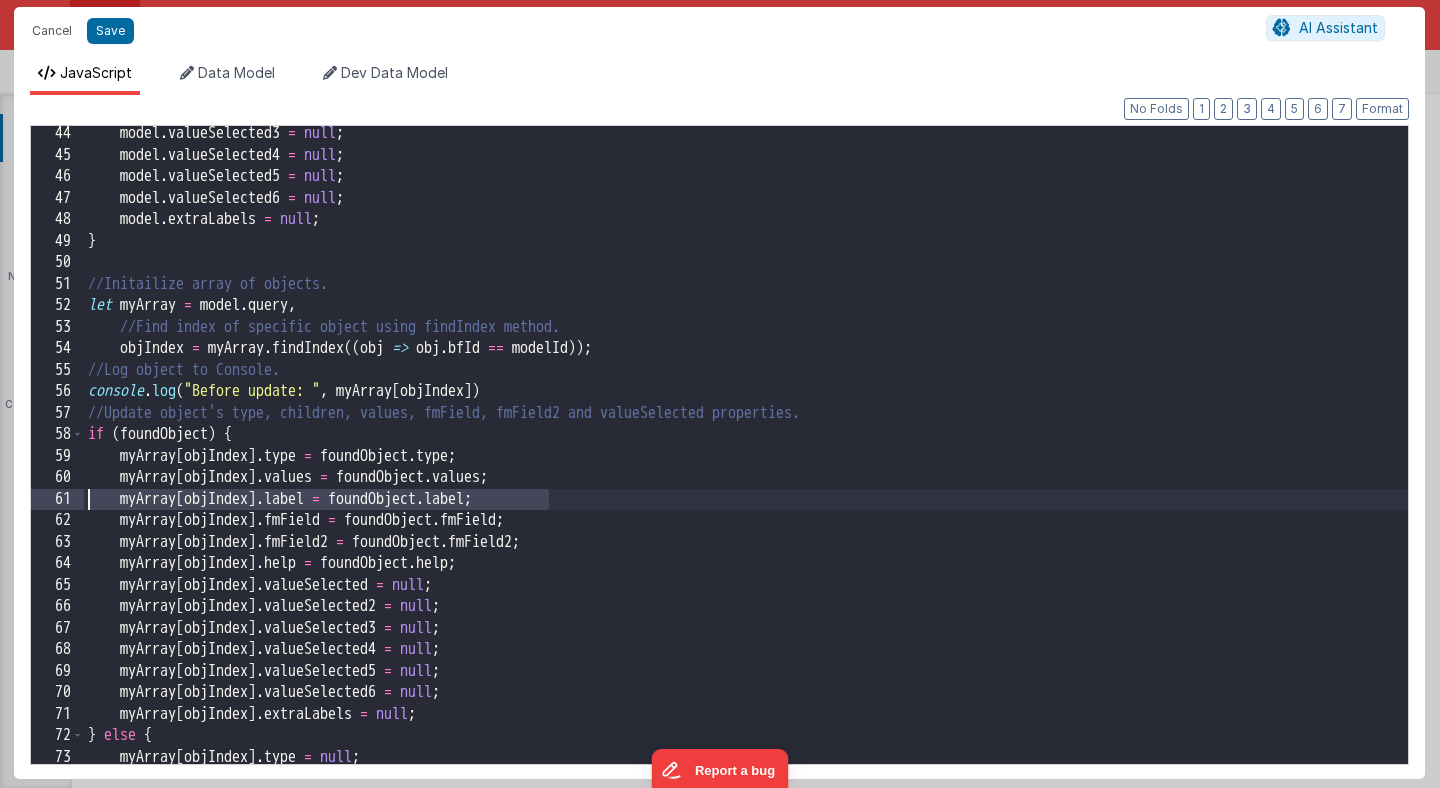 drag, startPoint x: 563, startPoint y: 495, endPoint x: 6, endPoint y: 497, distance: 557.0036 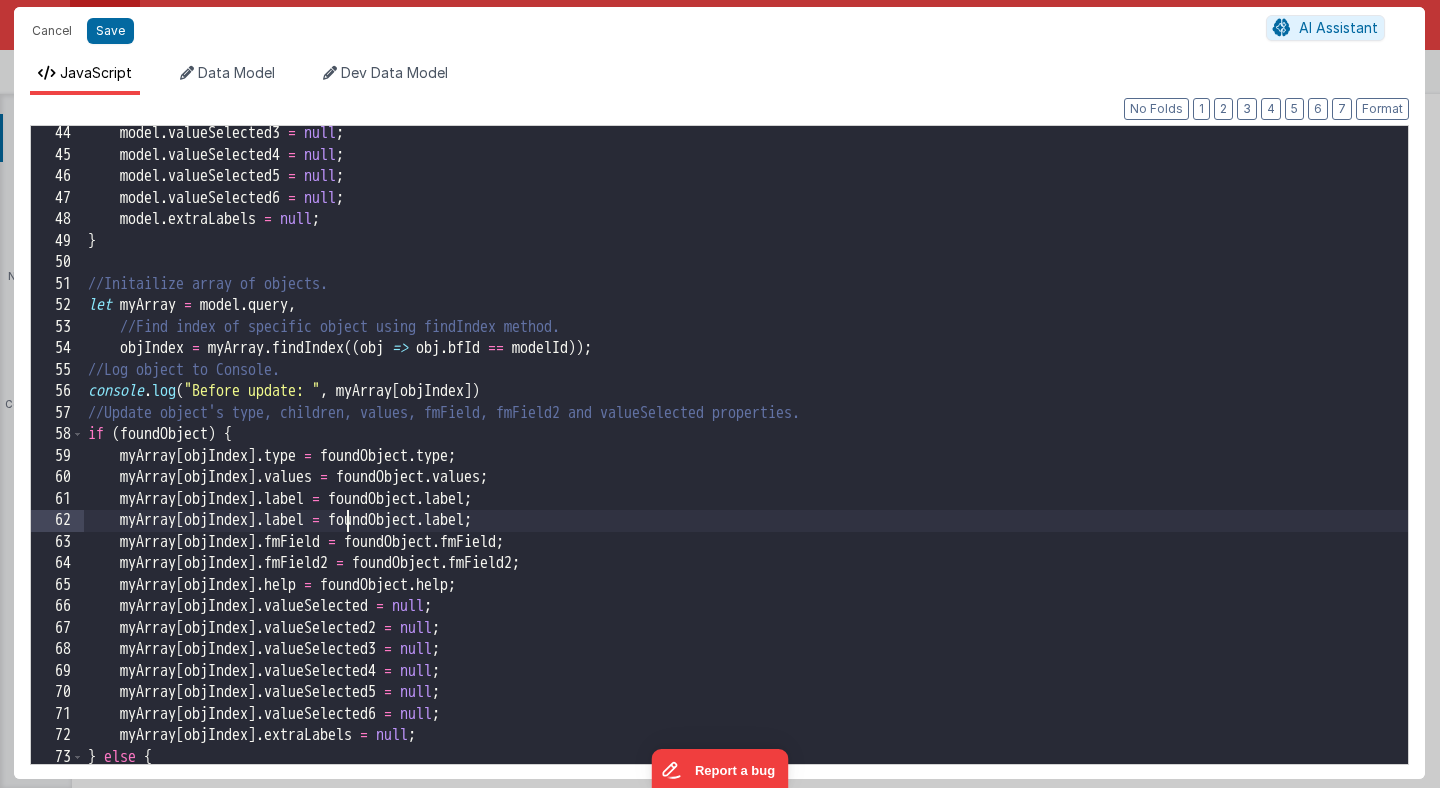 click on "model . valueSelected3   =   null ;      model . valueSelected4   =   null ;      model . valueSelected5   =   null ;      model . valueSelected6   =   null ;      model . extraLabels   =   null ; } //Initailize array of objects. let   myArray   =   model . query ,      //Find index of specific object using findIndex method.          objIndex   =   myArray . findIndex (( obj   =>   obj . bfId   ==   modelId ) //Log object to Console. console . log ( "Before update: " ,   myArray [ objIndex ]) //Update object's type, children, values, fmField, fmField2 and valueSelected properties. if   ( foundObject )   {      myArray [ objIndex ] . type   =   foundObject . type ;      myArray [ objIndex ] . values   =   foundObject . values ;      myArray [ objIndex ] . label   =   foundObject . label ;      myArray [ objIndex ] . label   =   foundObject . label ;      myArray [ objIndex ] . fmField   =   foundObject . fmField ;      myArray [ objIndex ] . fmField2   =   foundObject . fmField2 ;      myArray [ ] ." at bounding box center [746, 463] 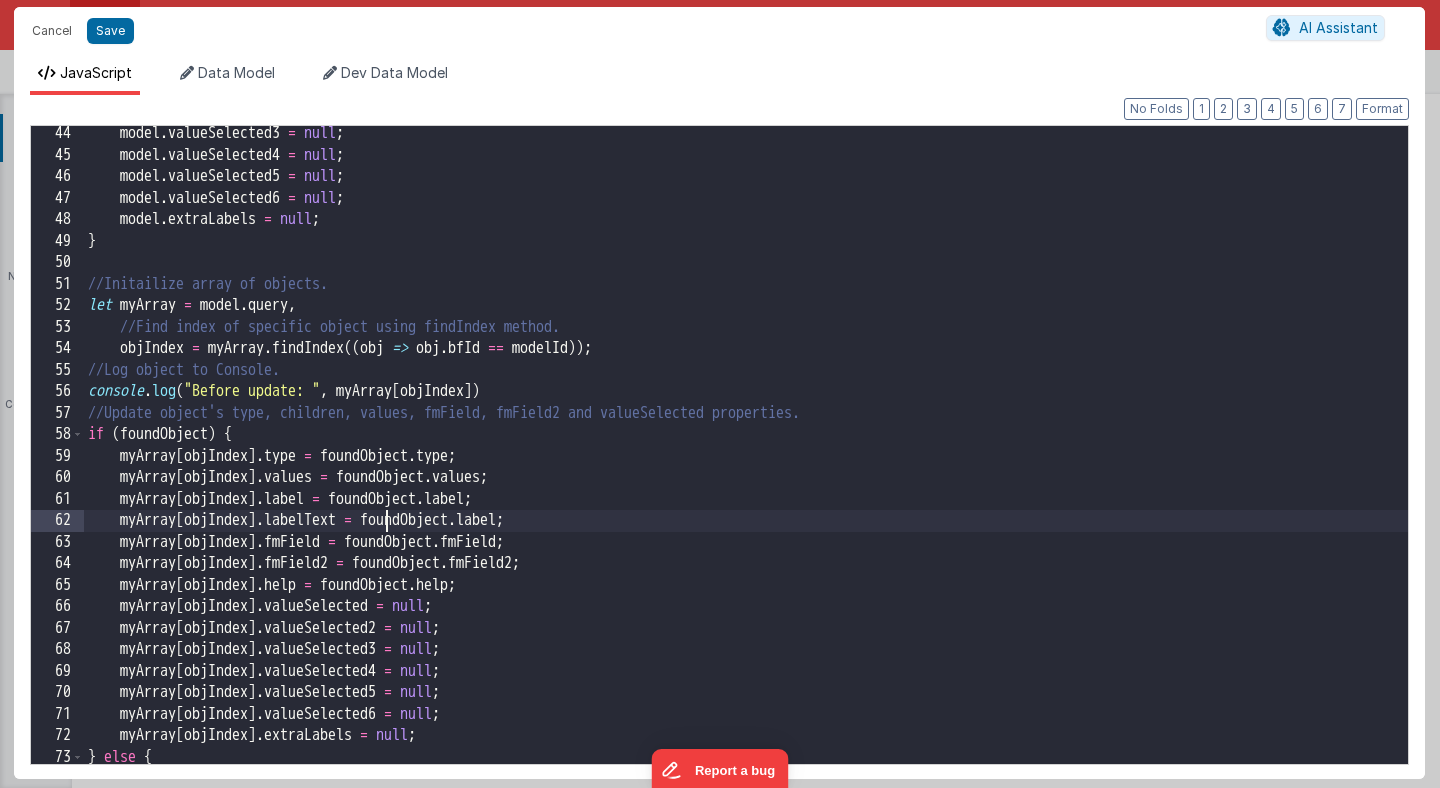 click on "myArray[objIndex].valueSelected3 = null" at bounding box center [746, 463] 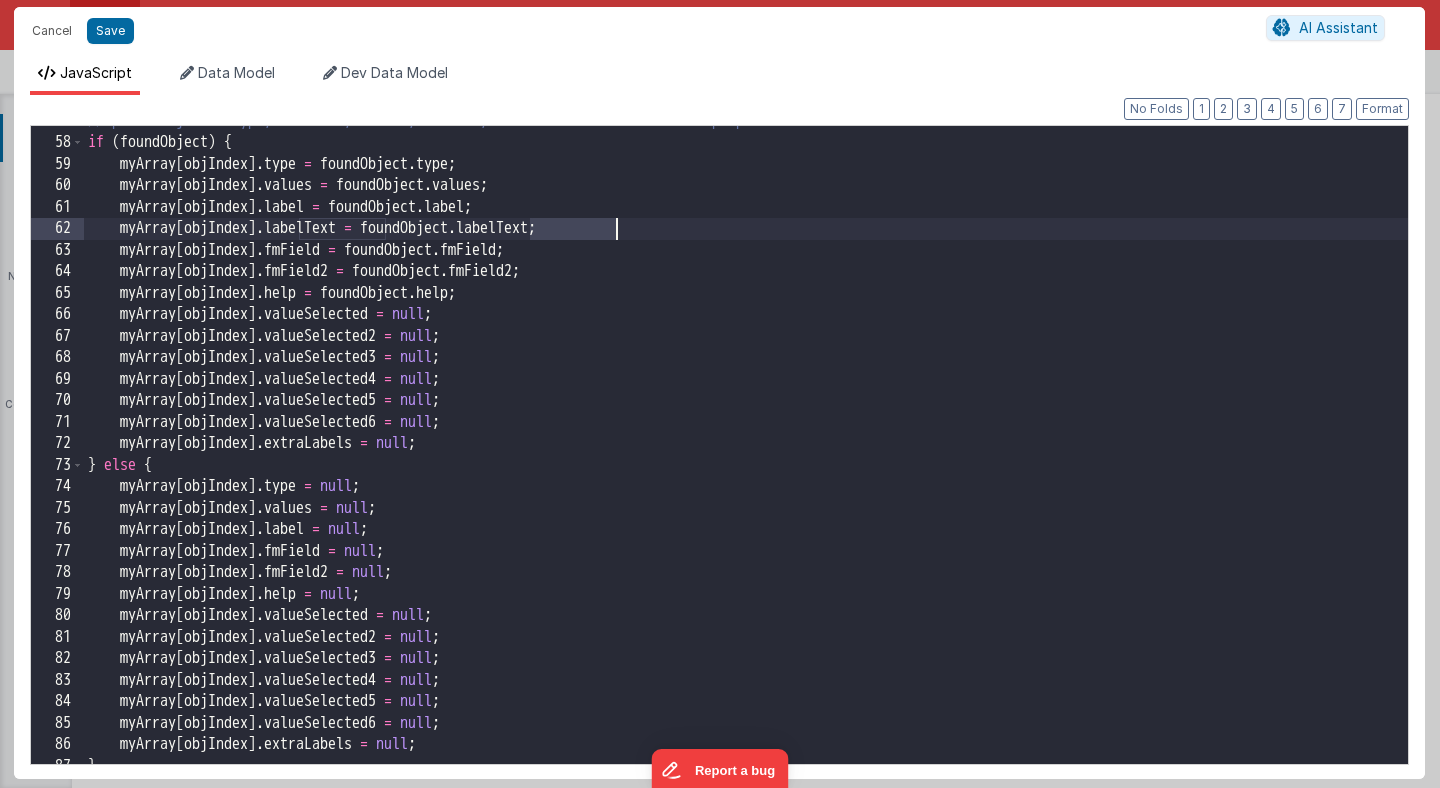 scroll, scrollTop: 1230, scrollLeft: 0, axis: vertical 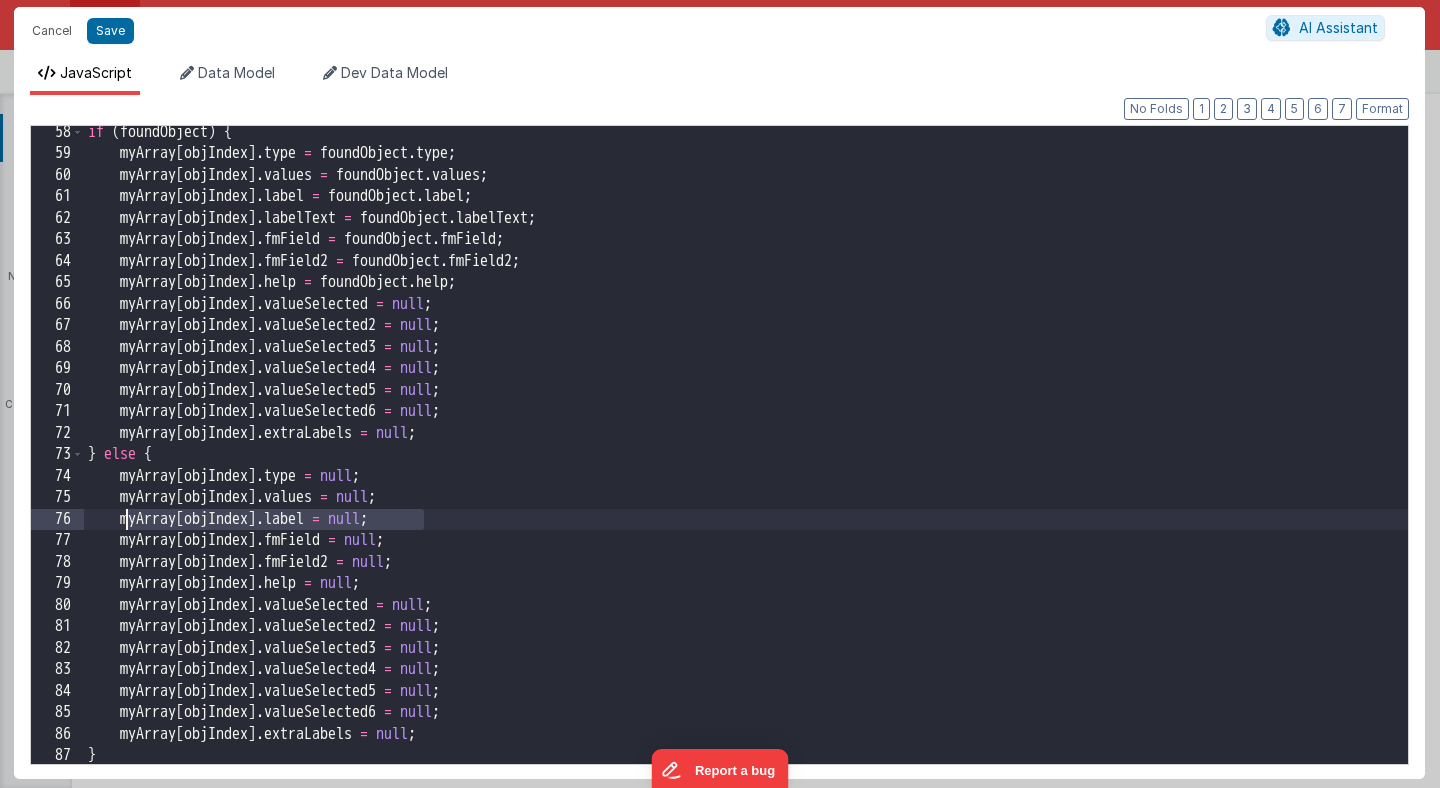 drag, startPoint x: 433, startPoint y: 515, endPoint x: 126, endPoint y: 520, distance: 307.0407 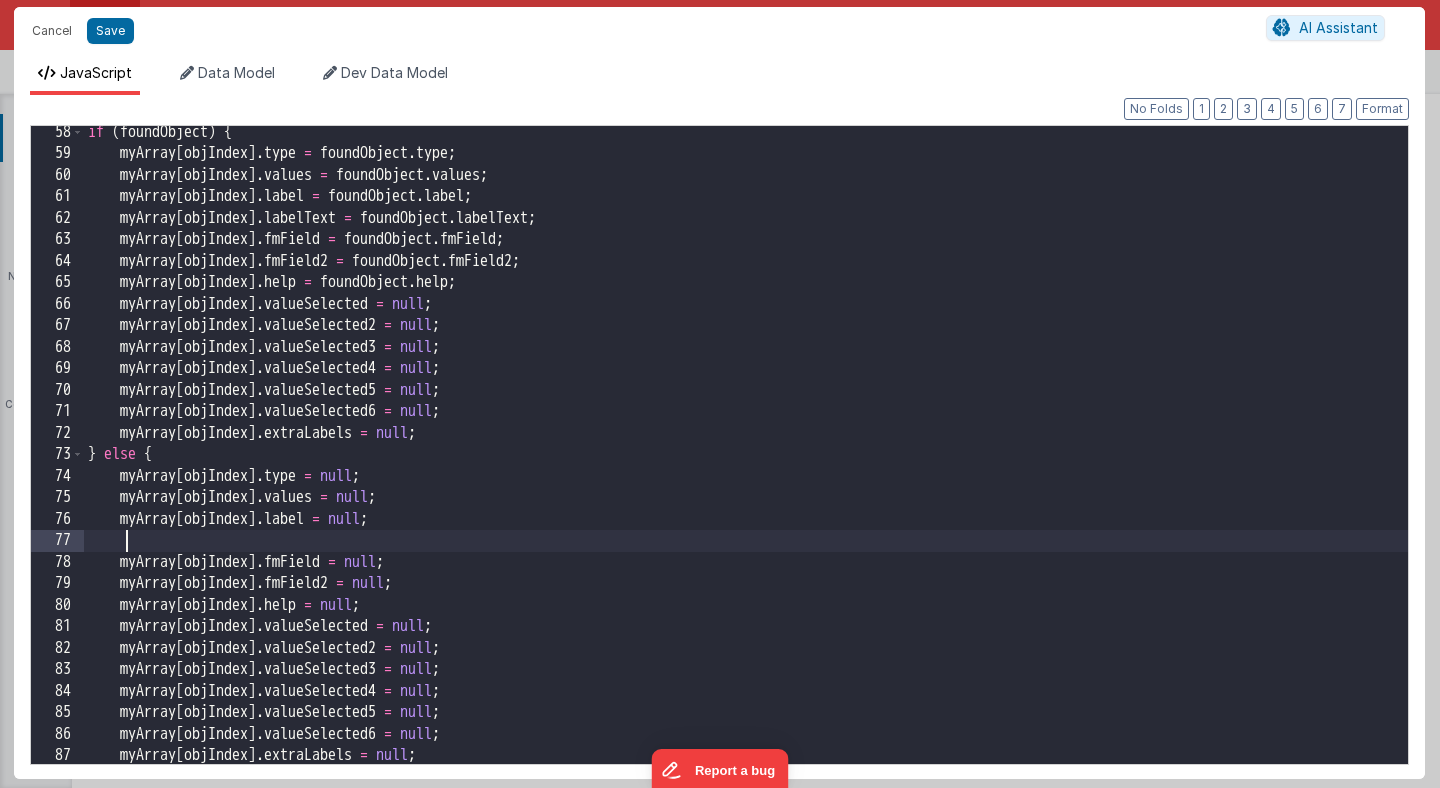 paste 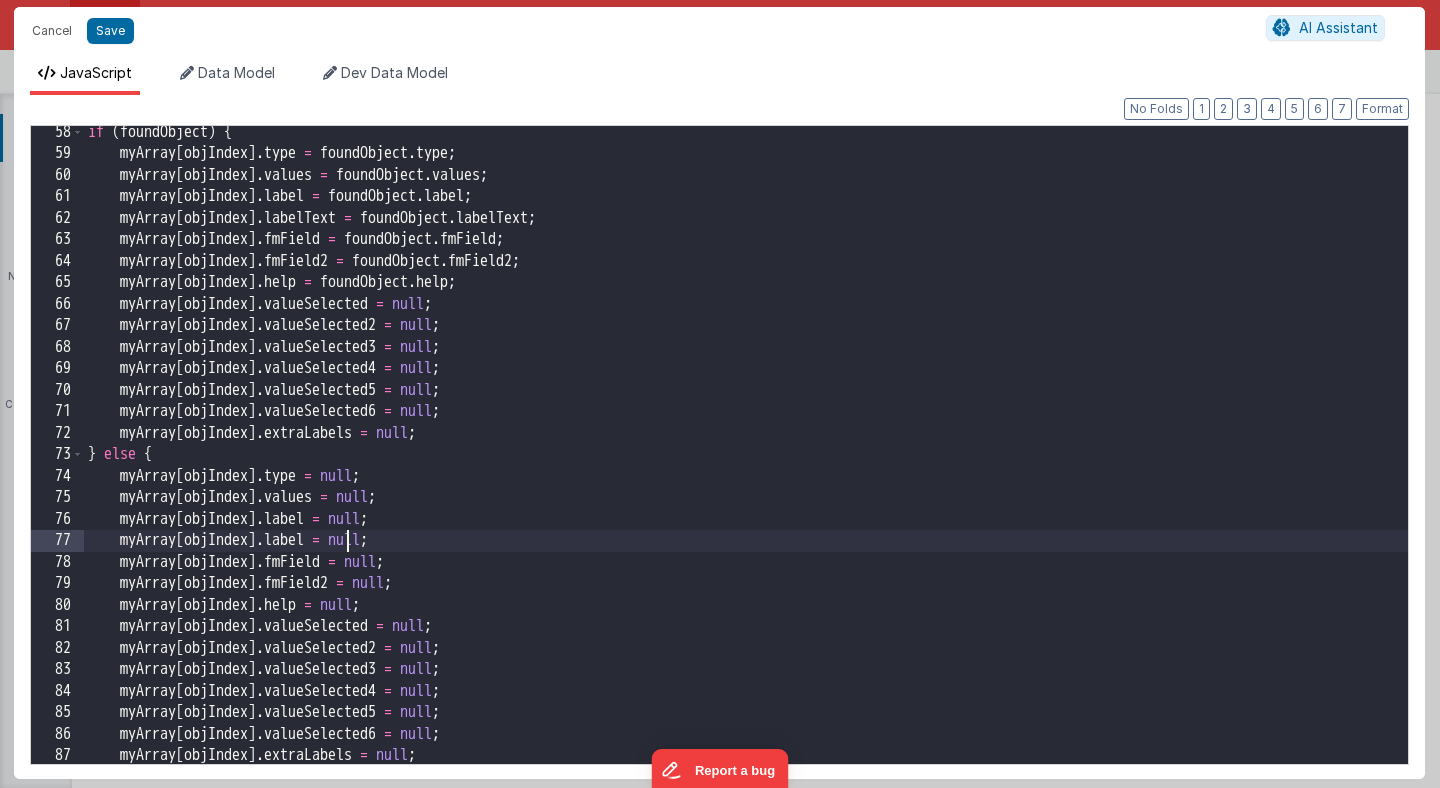 click on "if   ( foundObject )   {      myArray [ objIndex ] . type   =   foundObject . type ;      myArray [ objIndex ] . values   =   foundObject . values ;      myArray [ objIndex ] . label   =   foundObject . label ;      myArray [ objIndex ] . labelText   =   foundObject . labelText ;      myArray [ objIndex ] . fmField   =   foundObject . fmField ;      myArray [ objIndex ] . fmField2   =   foundObject . fmField2 ;      myArray [ objIndex ] . help   =   foundObject . help ;           myArray [ objIndex ] . valueSelected   =   null ;      myArray [ objIndex ] . valueSelected2   =   null ;      myArray [ objIndex ] . valueSelected3   =   null ;      myArray [ objIndex ] . valueSelected4   =   null ;      myArray [ objIndex ] . valueSelected5   =   null ;      myArray [ objIndex ] . valueSelected6   =   null ;      myArray [ objIndex ] . extraLabels   =   null ; }   else   {      myArray [ objIndex ] . type   =   null ;      myArray [ objIndex ] . values   =   null ;      myArray [ objIndex ] . label   =   null ;" at bounding box center [746, 462] 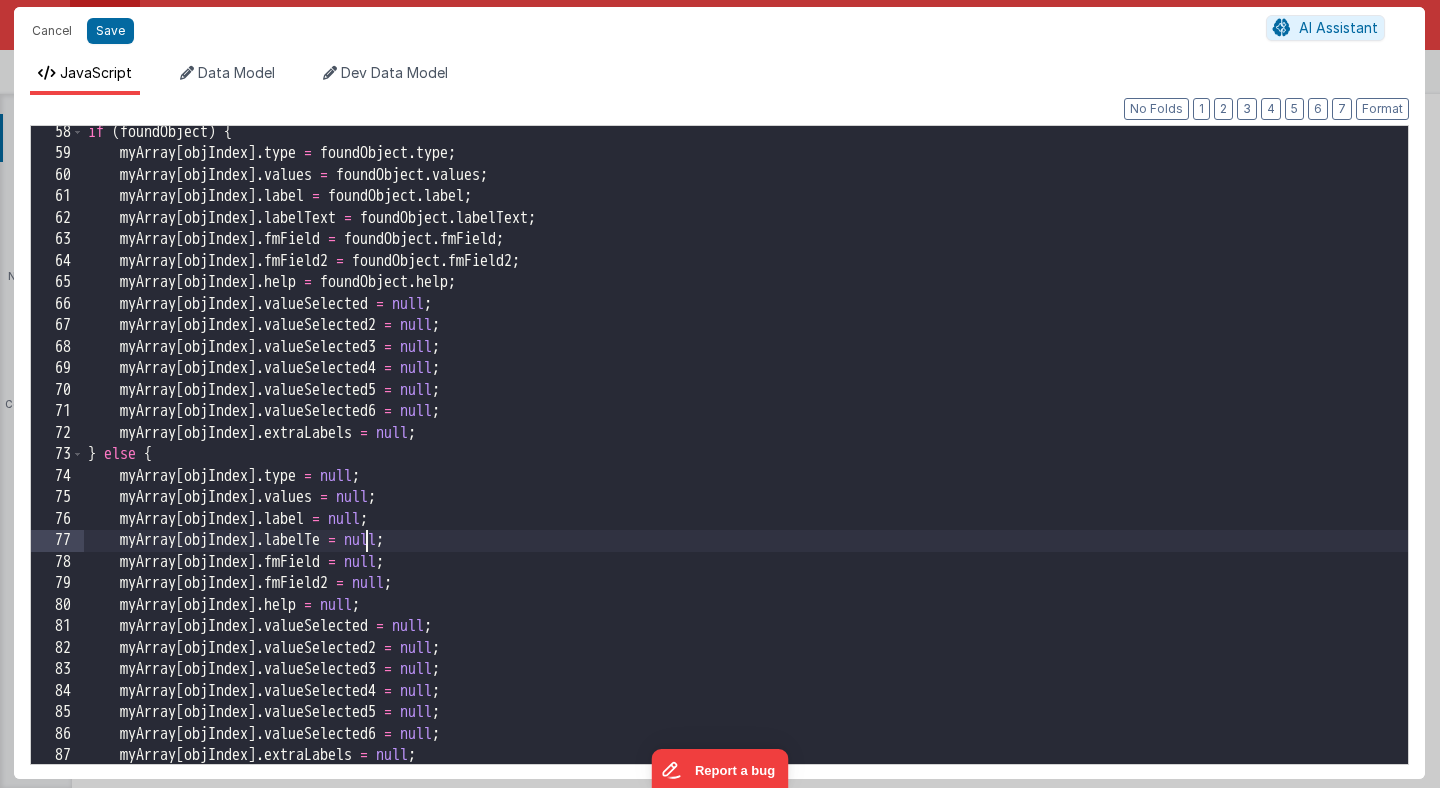 type 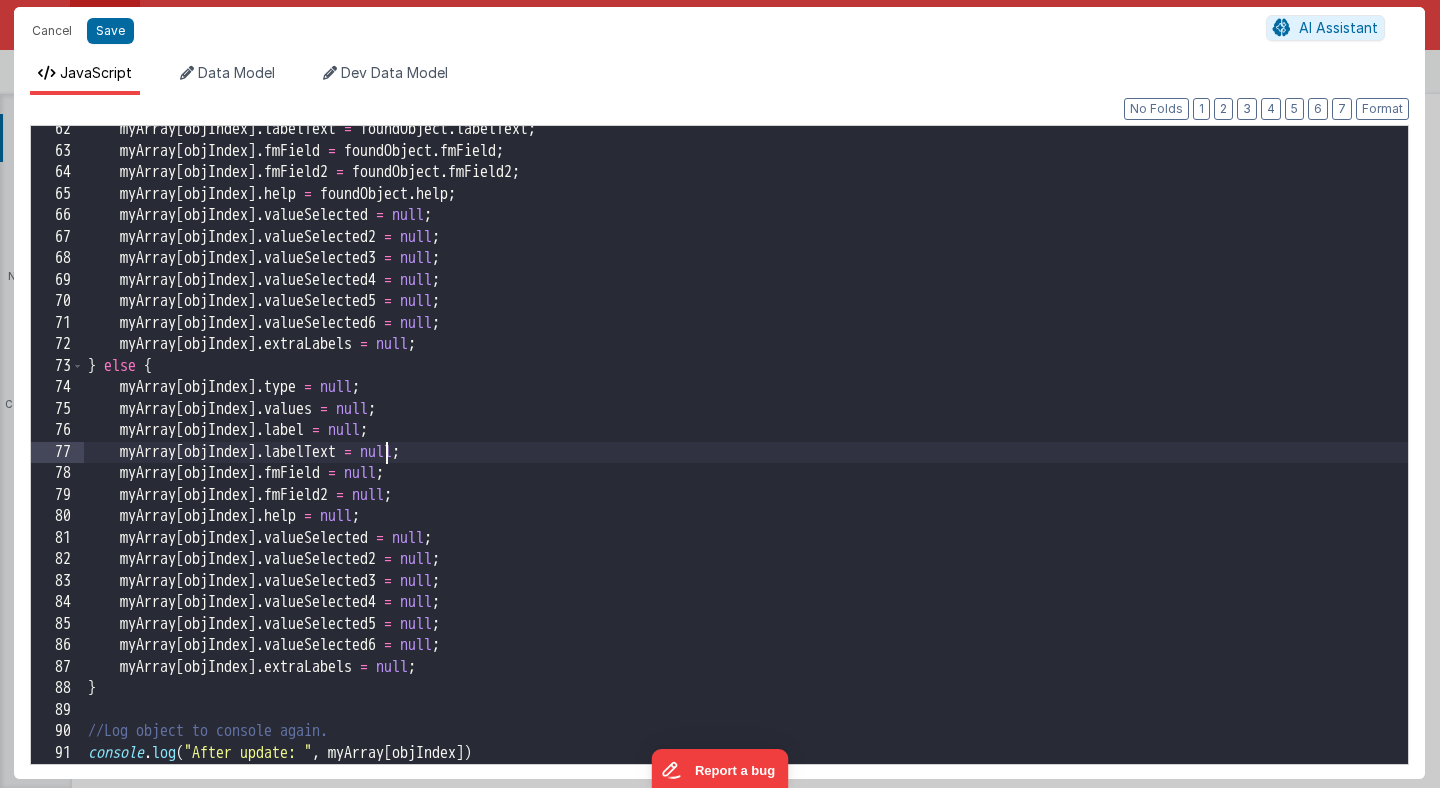 scroll, scrollTop: 1318, scrollLeft: 0, axis: vertical 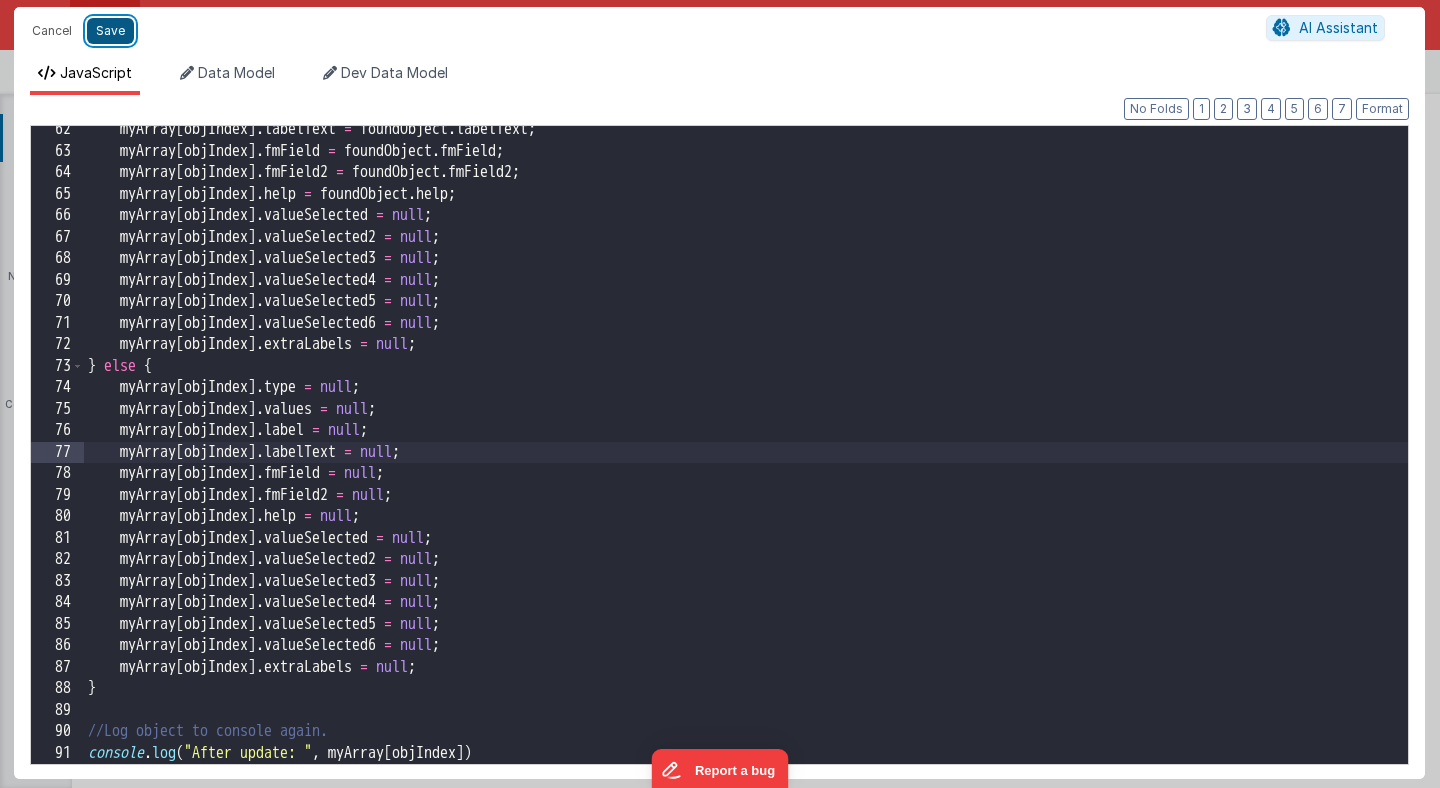 click on "Save" at bounding box center (110, 31) 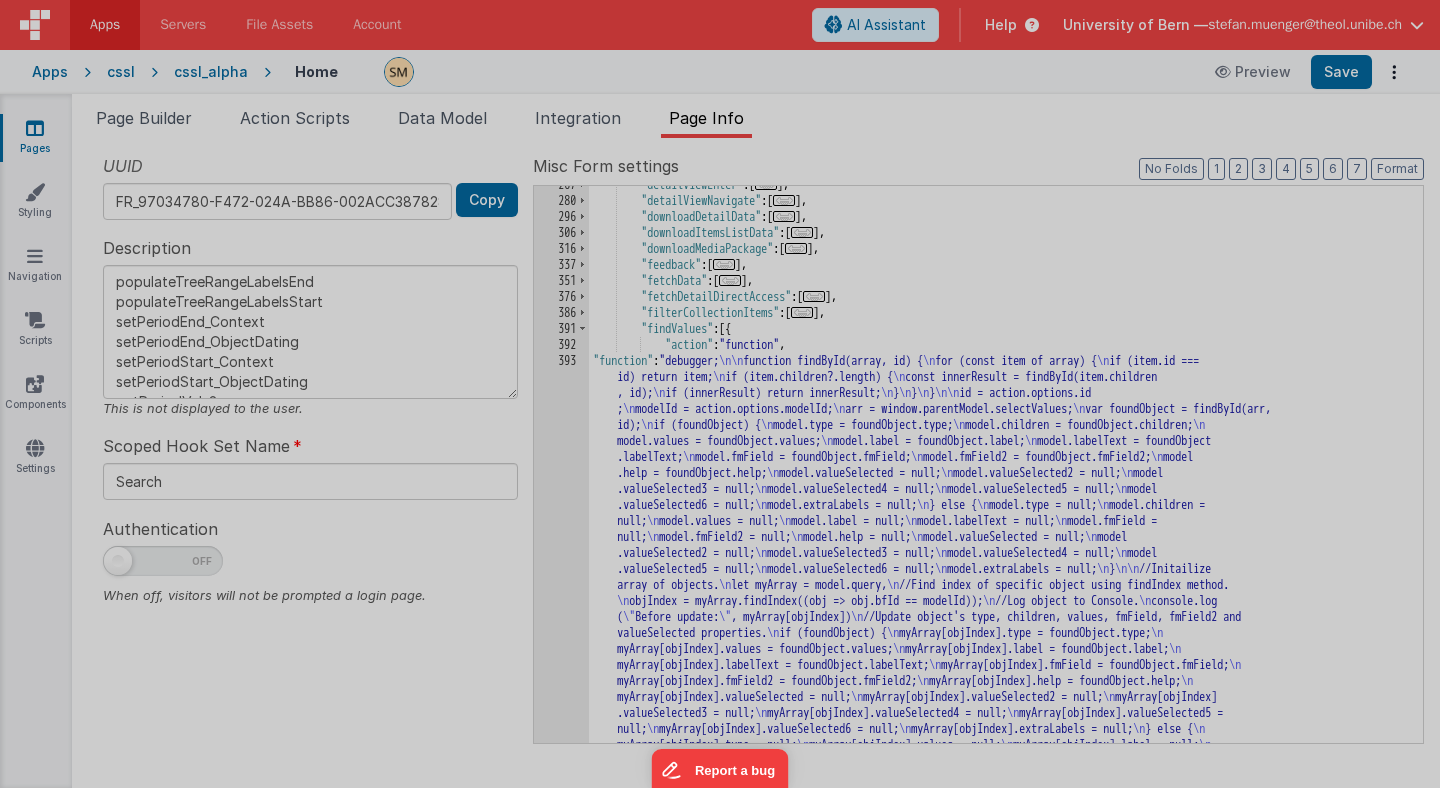 type on "populateTreeRangeLabelsEnd
populateTreeRangeLabelsStart
setPeriodEnd_Context
setPeriodEnd_ObjectDating
setPeriodStart_Context
setPeriodStart_ObjectDating
getPeriodVals2" 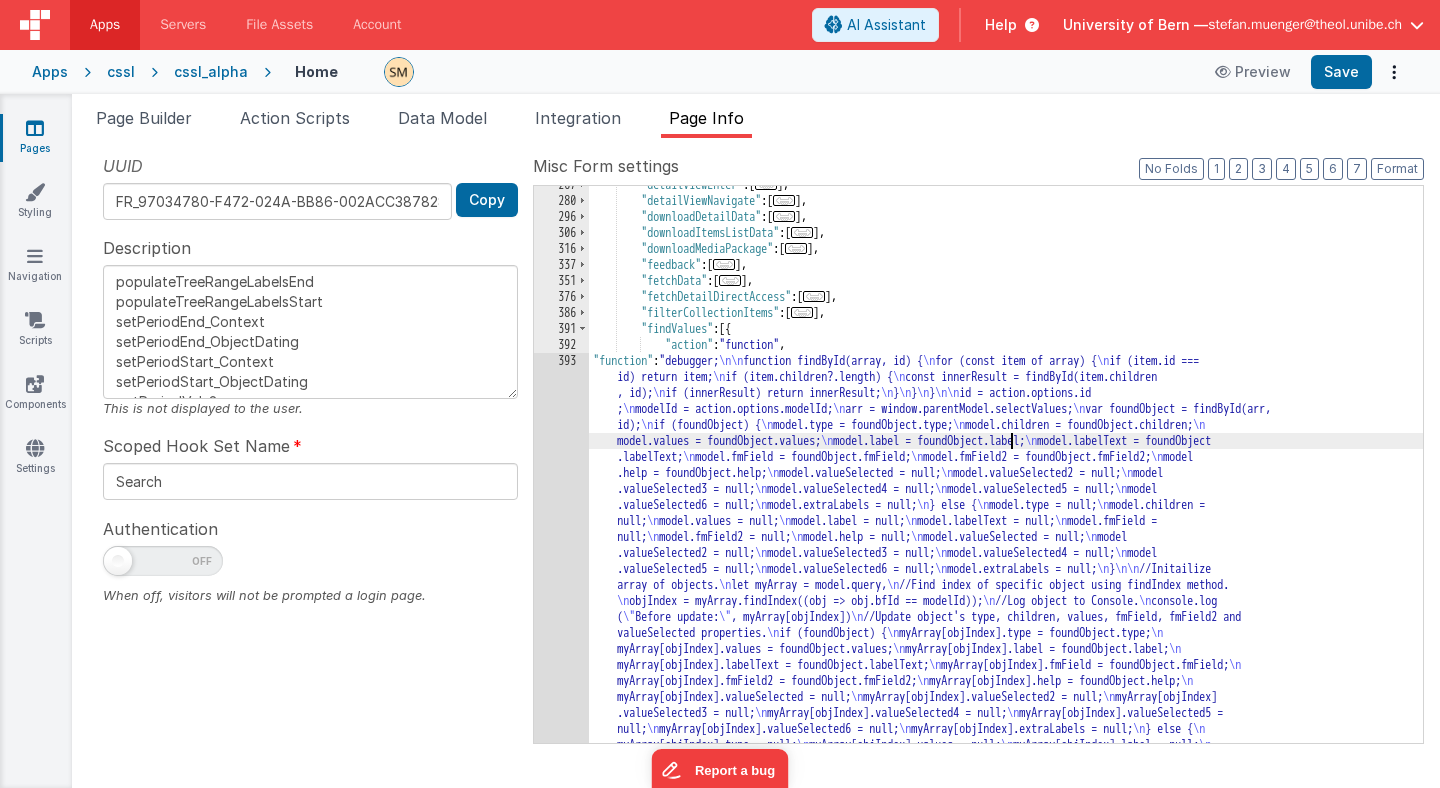 click on ""detailViewEnter" :  [ ... ] ,           "detailViewNavigate" :  [ ... ] ,           "downloadDetailData" :  [ ... ] ,           "downloadItemsListData" :  [ ... ] ,           "downloadMediaPackage" :  [ ... ] ,           "feedback" :  [ ... ] ,           "fetchData" :  [ ... ] ,           "fetchDetailDirectAccess" :  [ ... ] ,           "filterCollectionItems" :  [ ... ] ,           "findValues" :  [{                "action" :  "function" , "function" :  "debugger;
function findById(array, id) {
for (const item of array) {
if (item.id ===       id) return item;
if (item.children?.length) {
const innerResult = findById(item.children      , id);
if (innerResult) return innerResult;
}
}
}
id = action.options.id      ;
modelId = action.options.modelId;
arr = window.parentModel.selectValues;
var foundObject = findById(arr,       id);
if (foundObject) {" at bounding box center (1006, 711) 